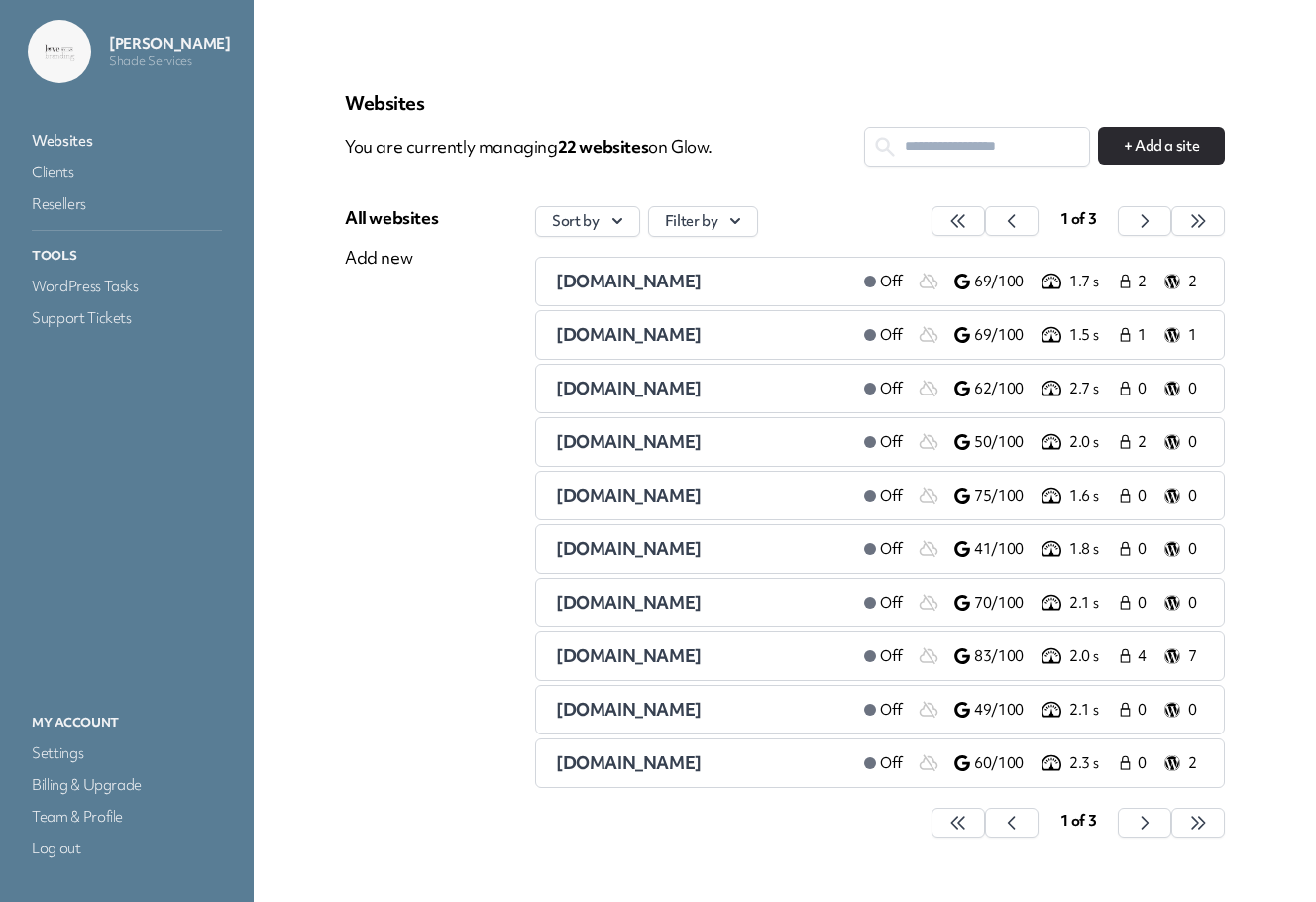 scroll, scrollTop: 0, scrollLeft: 0, axis: both 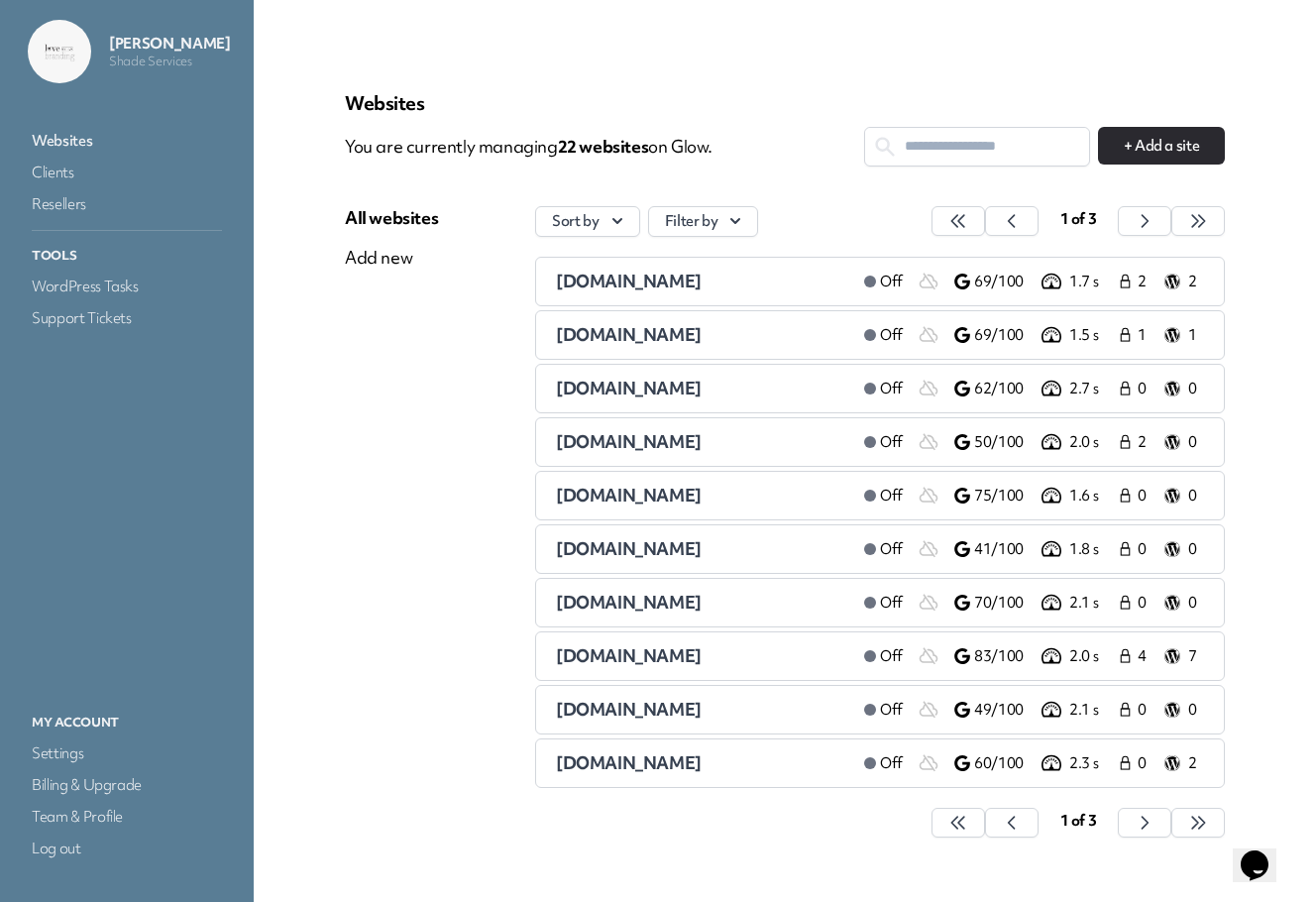 click on "[DOMAIN_NAME]" at bounding box center [628, 655] 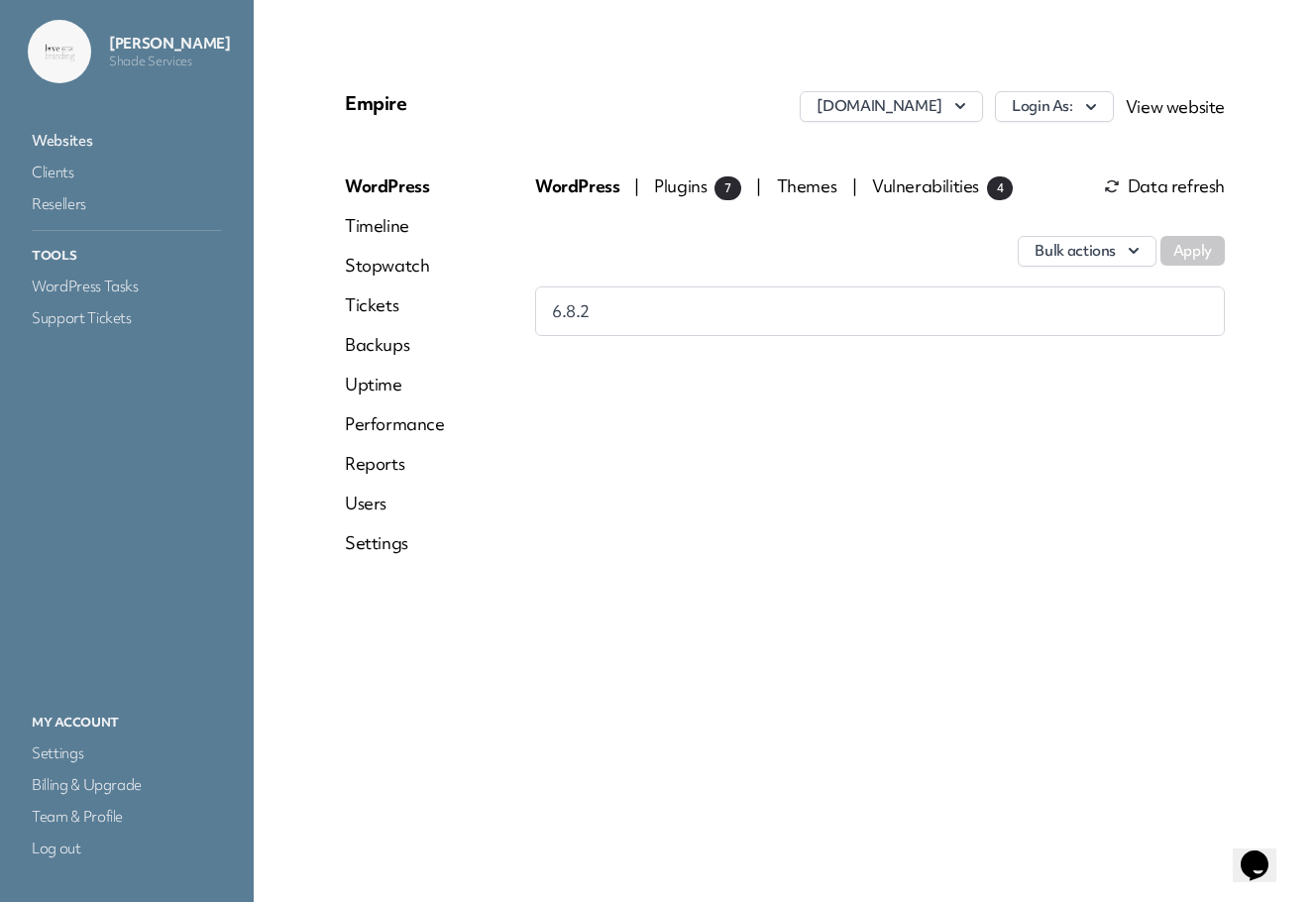 click on "Stopwatch" at bounding box center (394, 266) 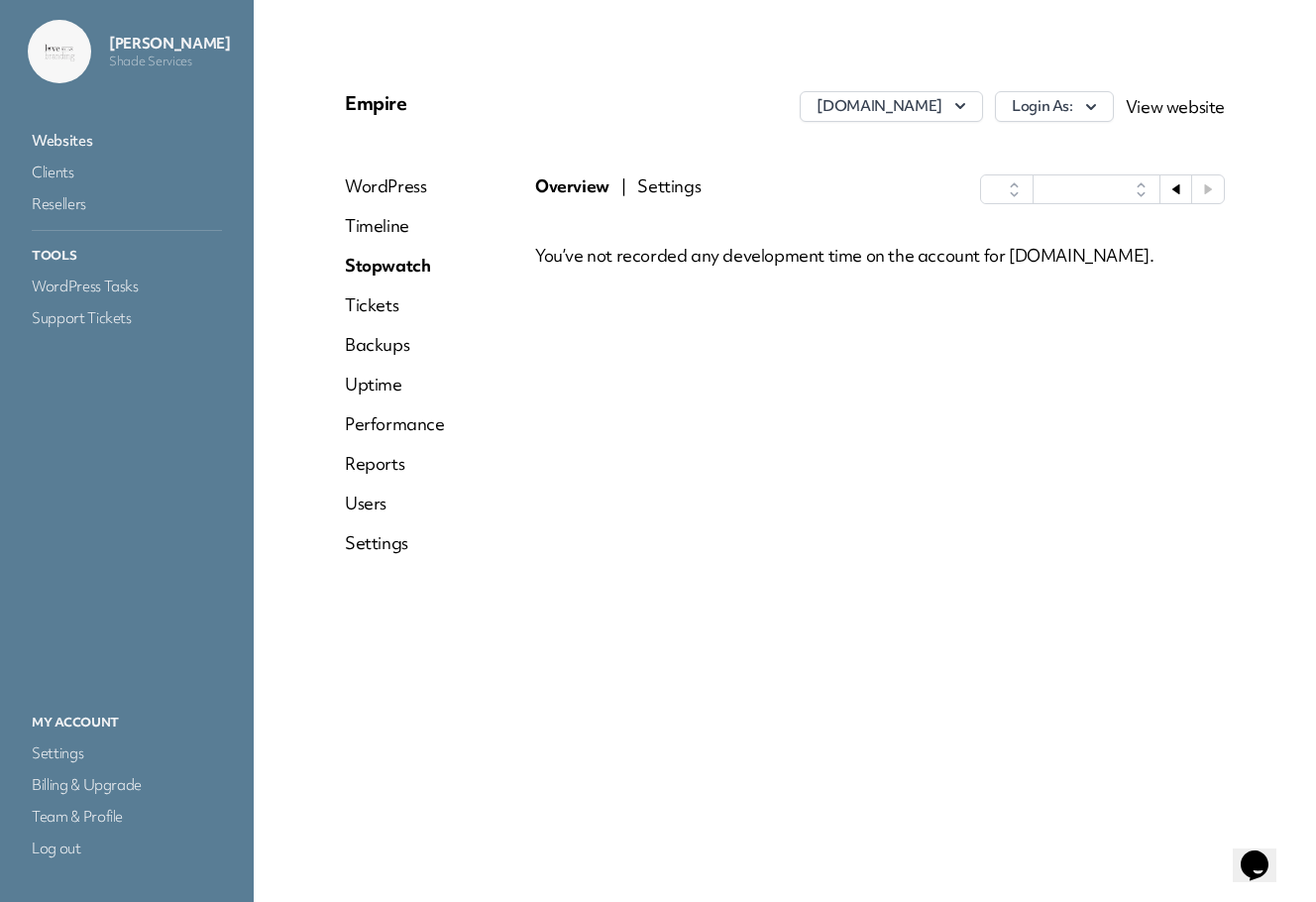 select on "****" 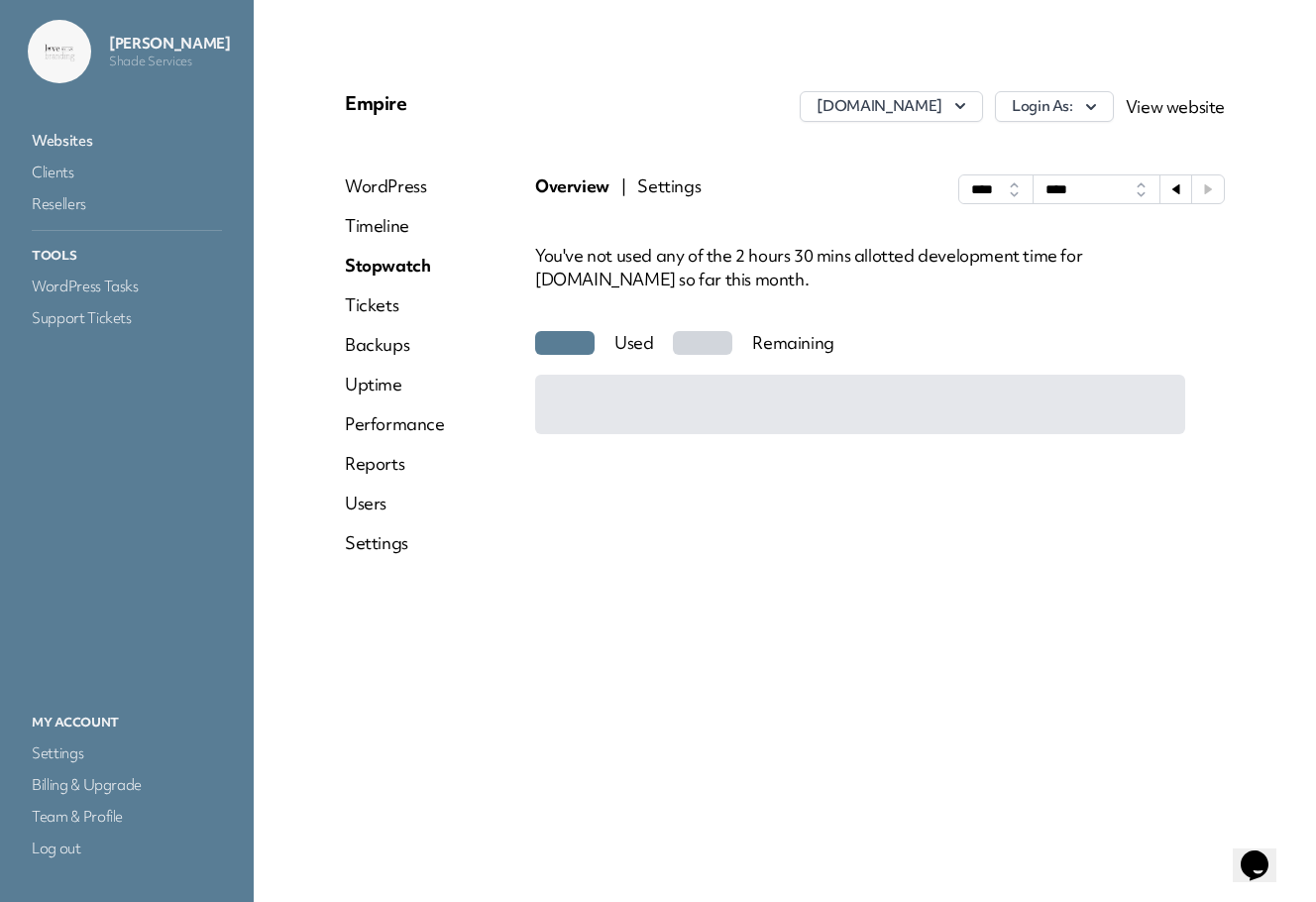 click on "Tickets" at bounding box center (394, 305) 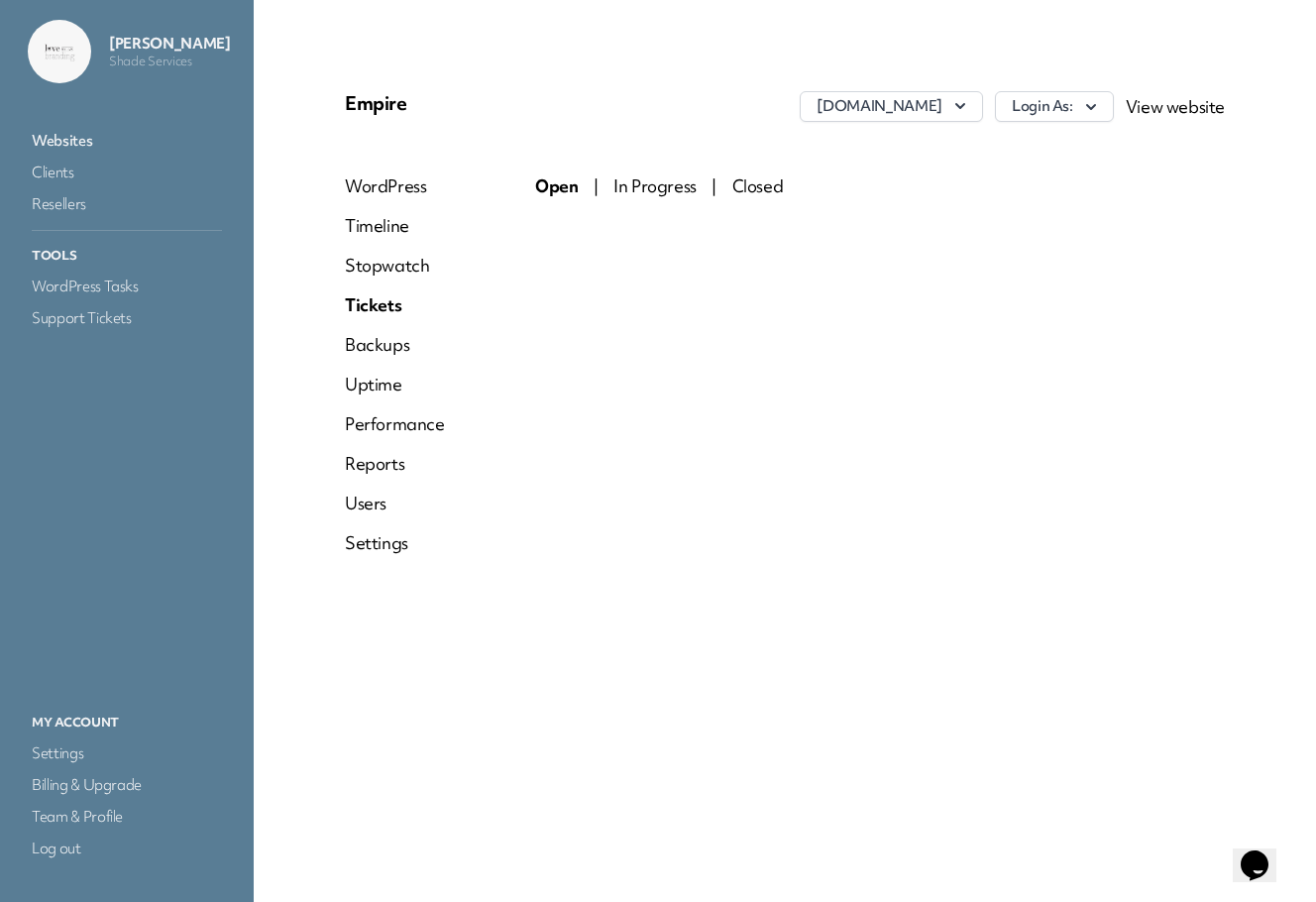 click on "Tickets" at bounding box center [394, 305] 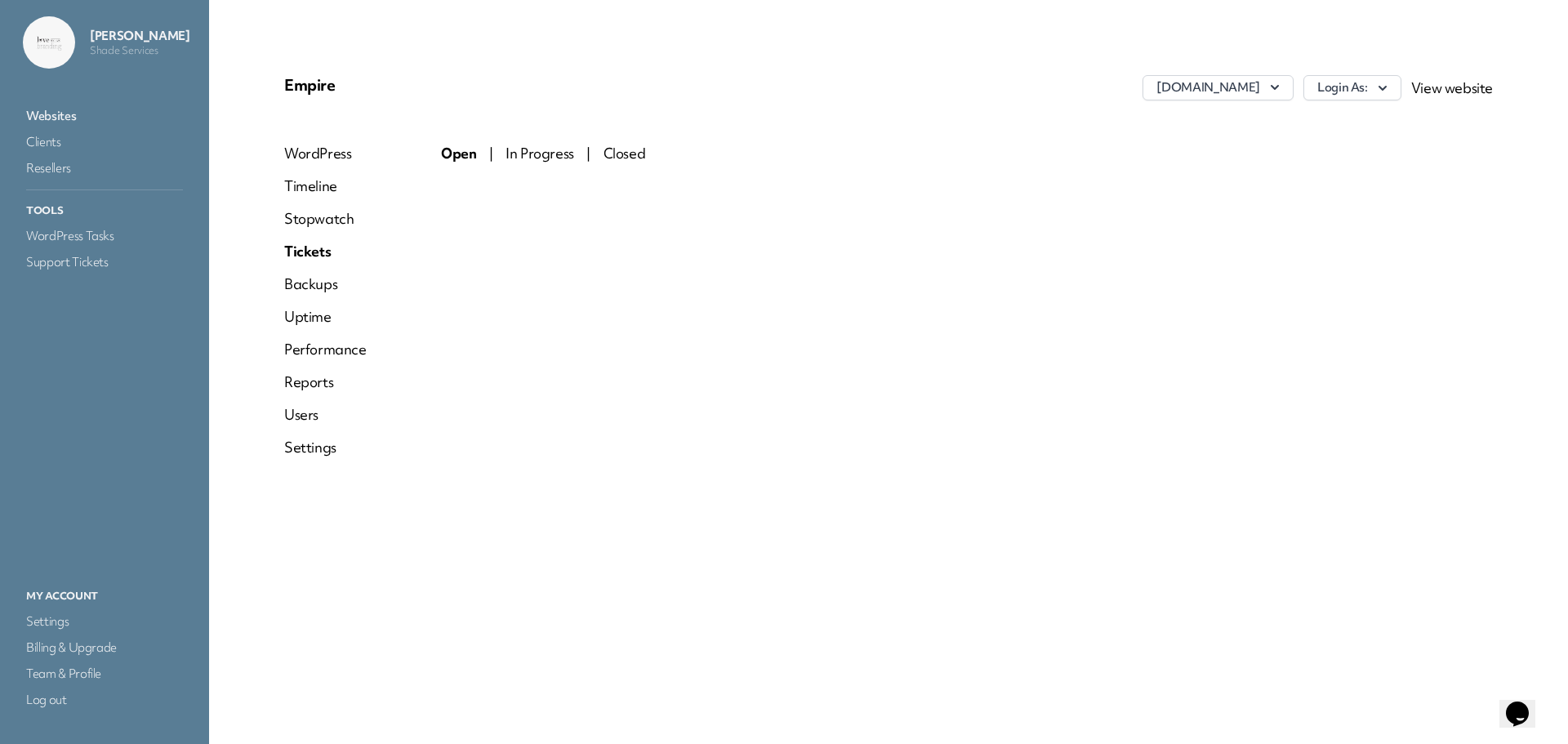 click on "Stopwatch" at bounding box center [325, 219] 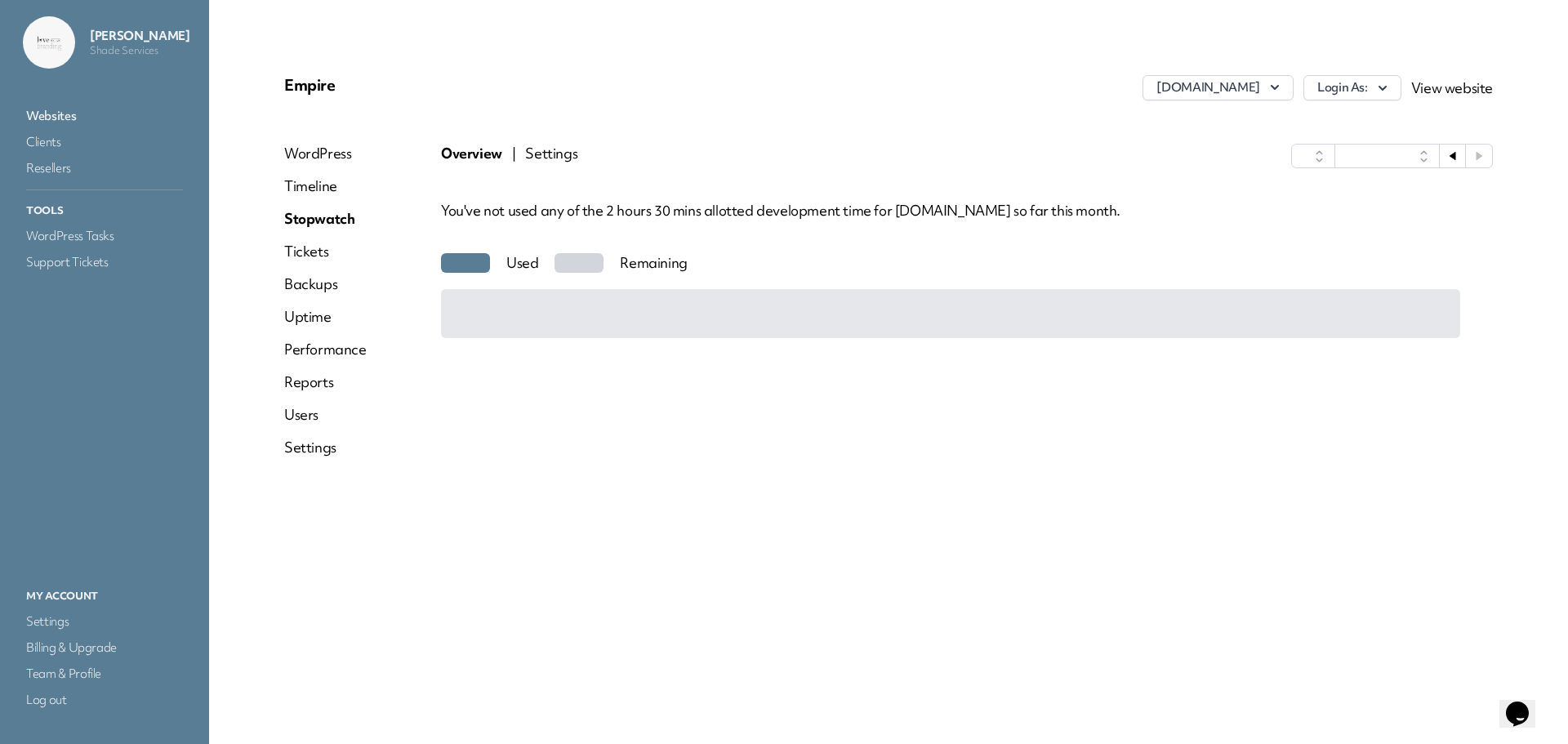 select on "****" 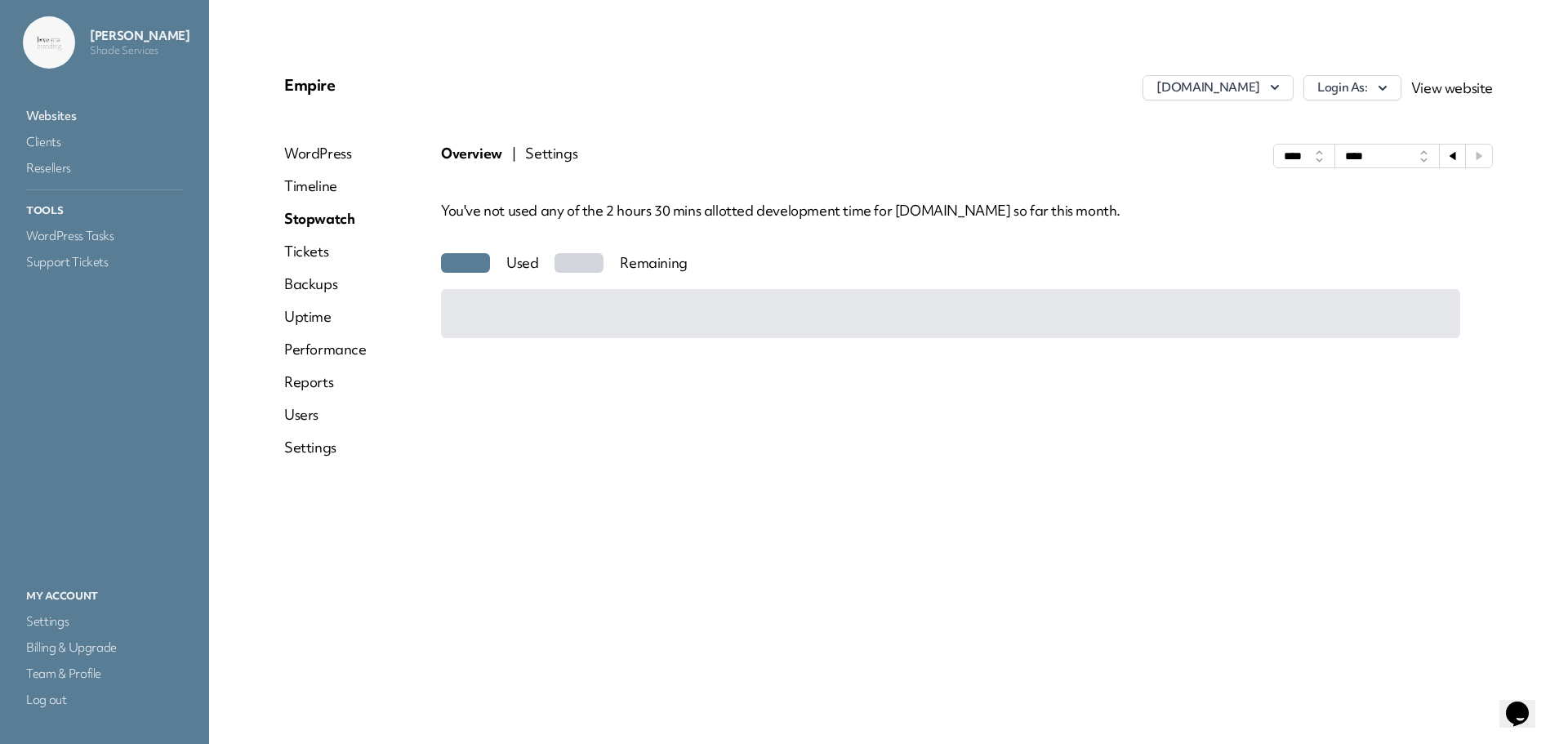 click on "Uptime" at bounding box center (325, 317) 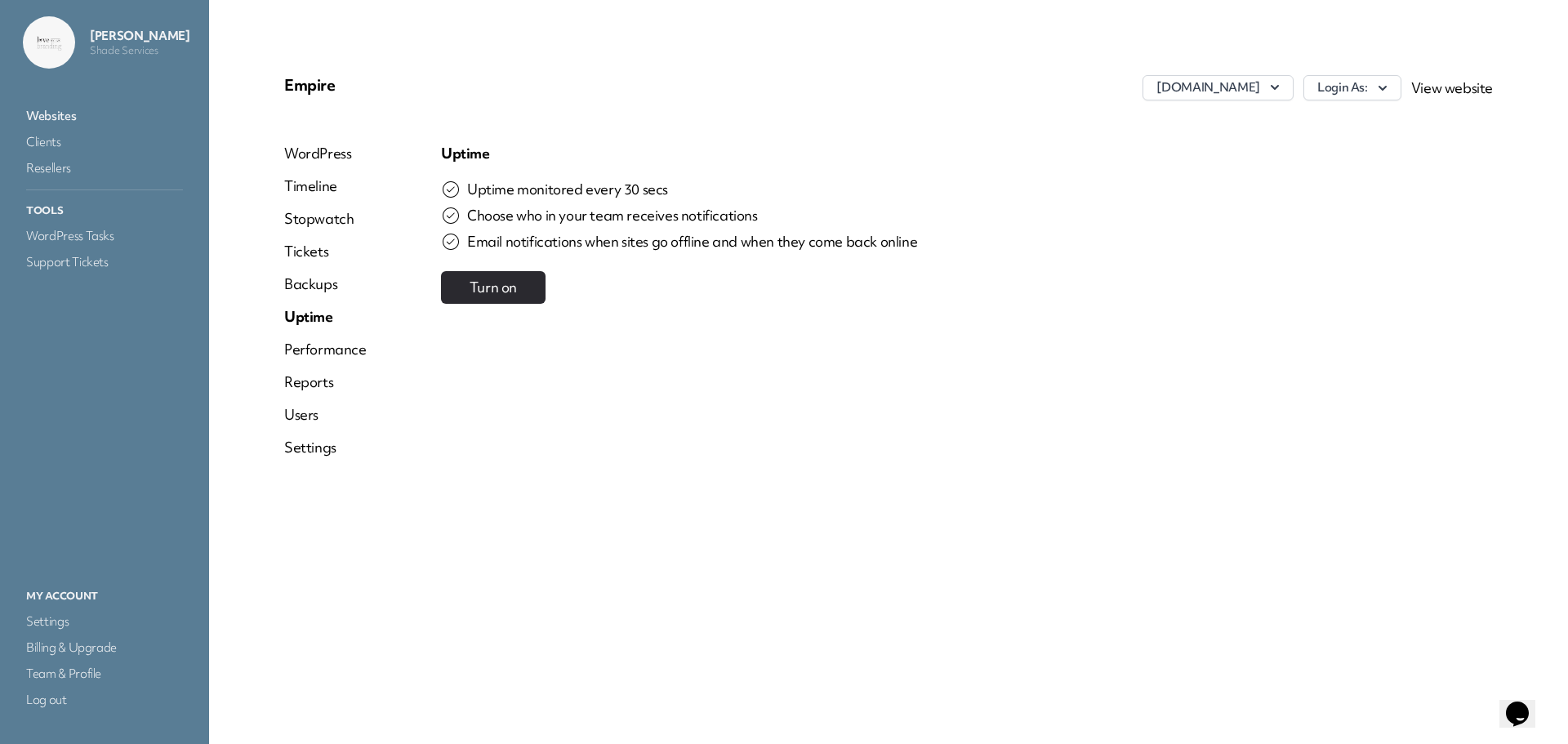 click on "WordPress
Timeline
Stopwatch
Tickets
Backups
Uptime
Performance
Reports
Users
Settings" at bounding box center (325, 307) 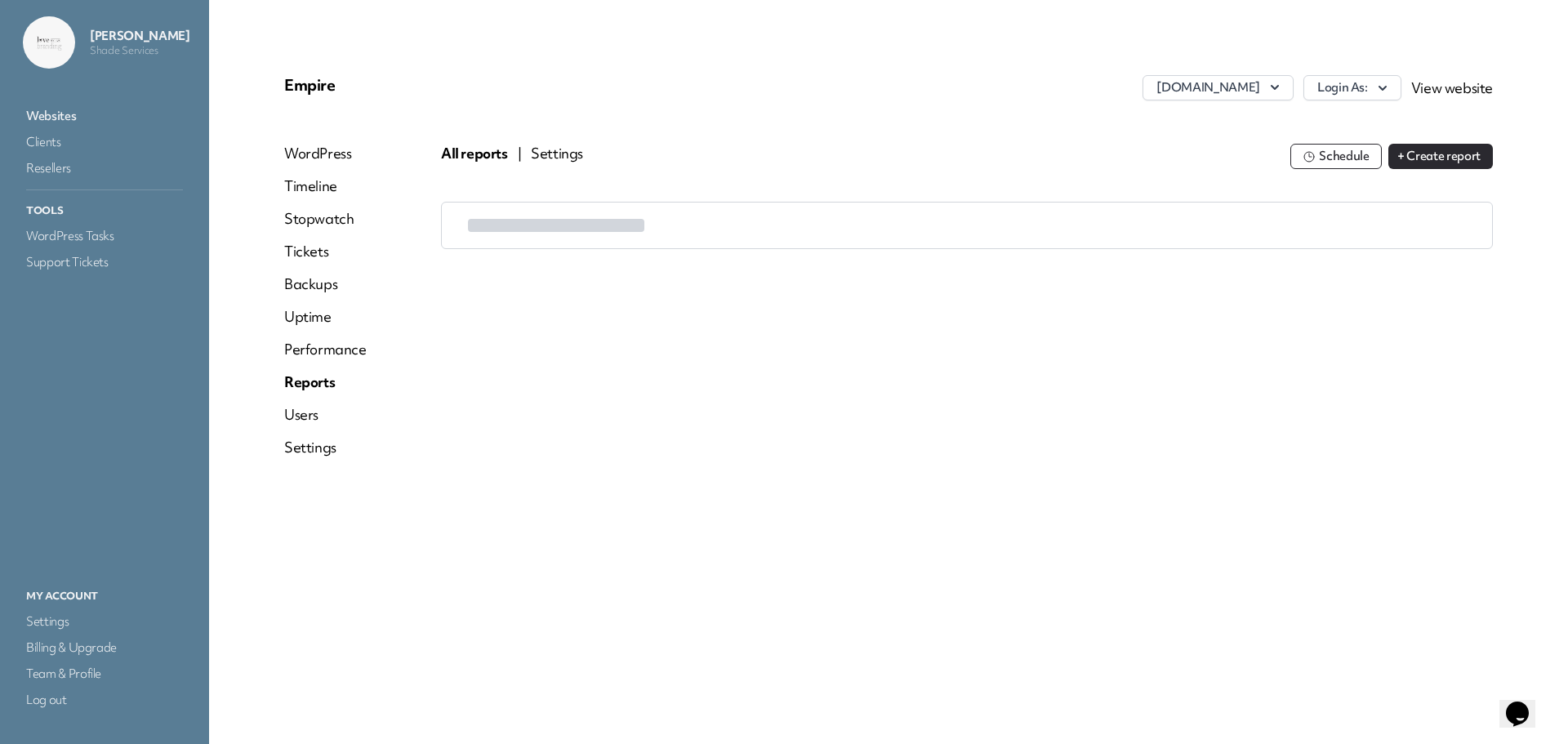 click on "Users" at bounding box center (325, 415) 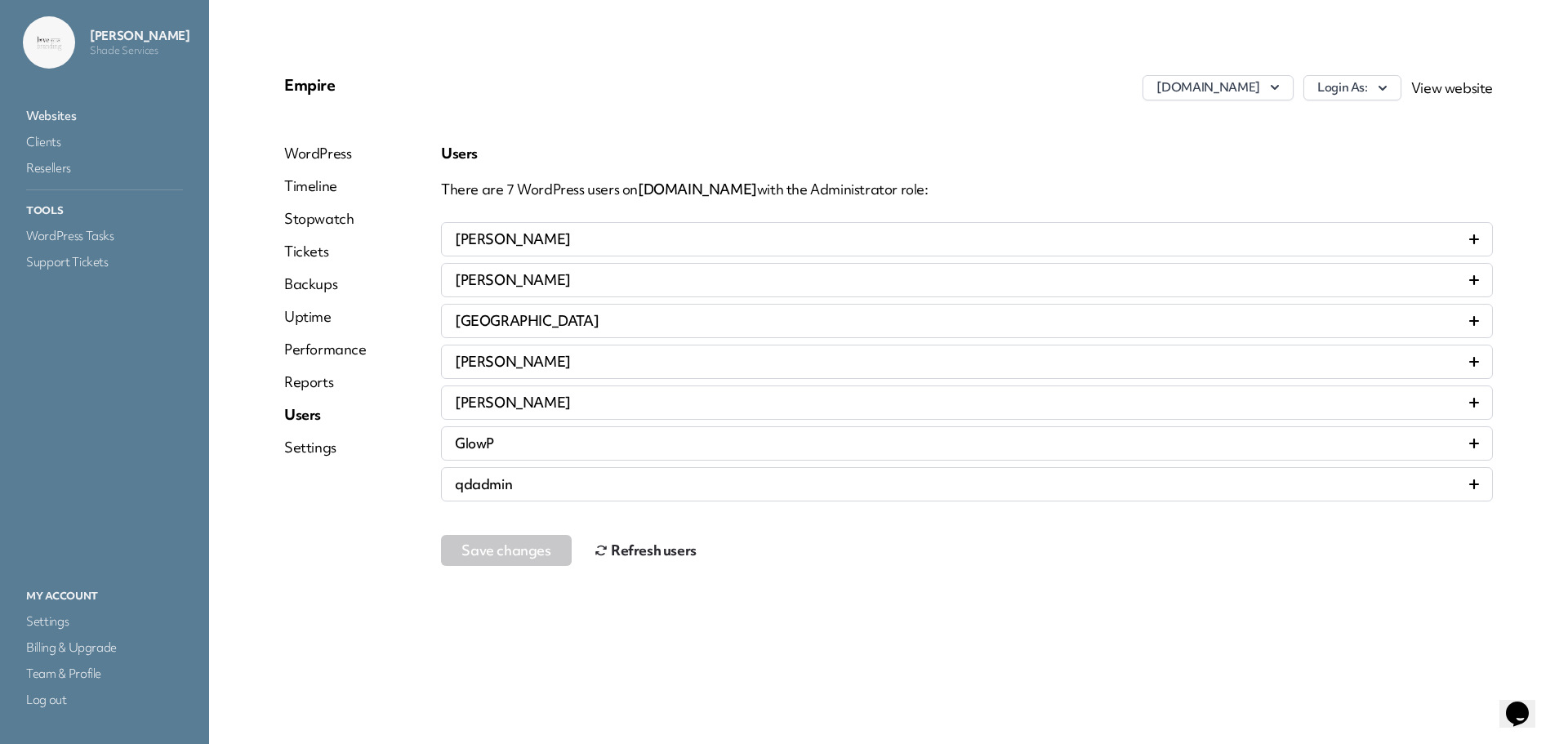 click on "Settings" at bounding box center [325, 448] 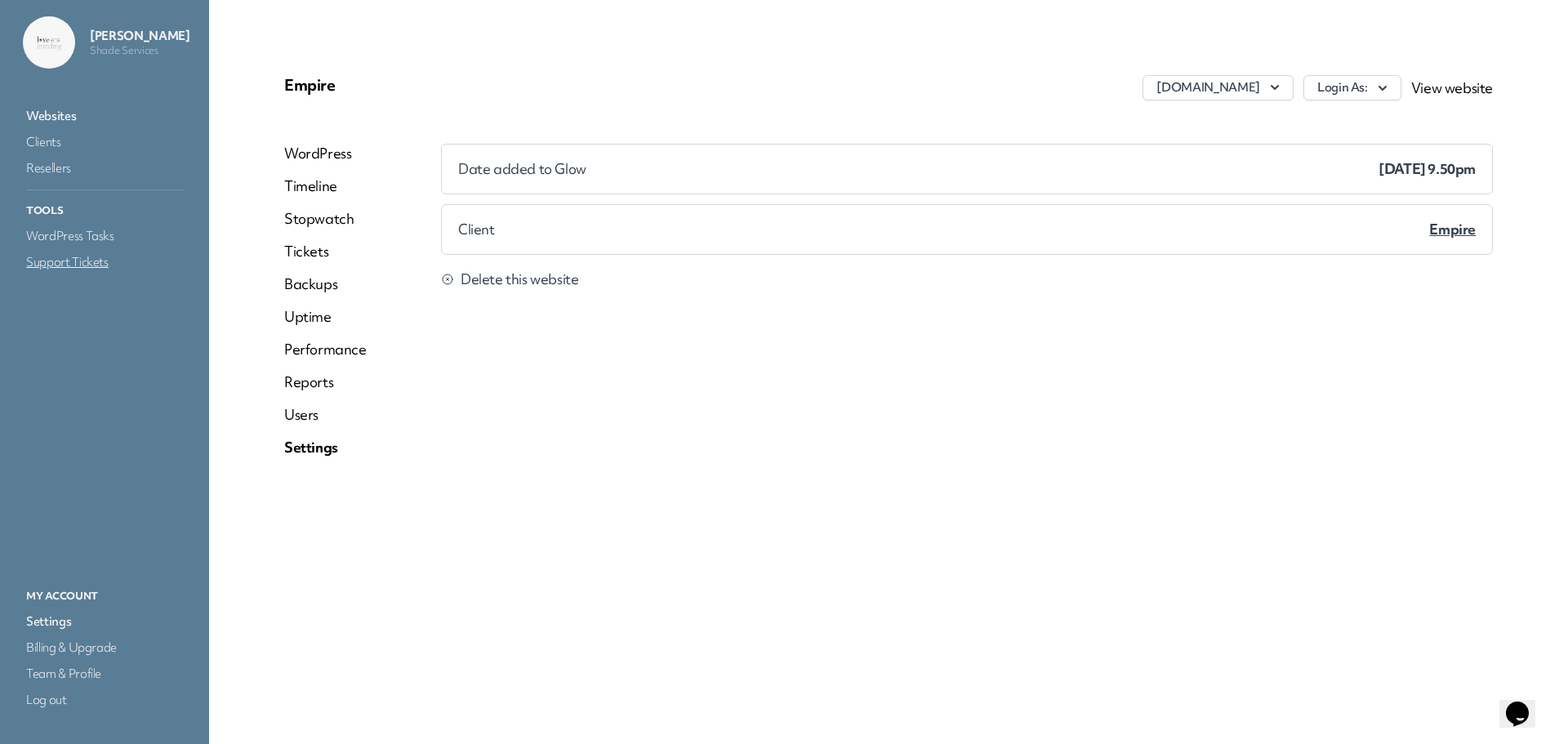 click on "Support Tickets" at bounding box center (105, 262) 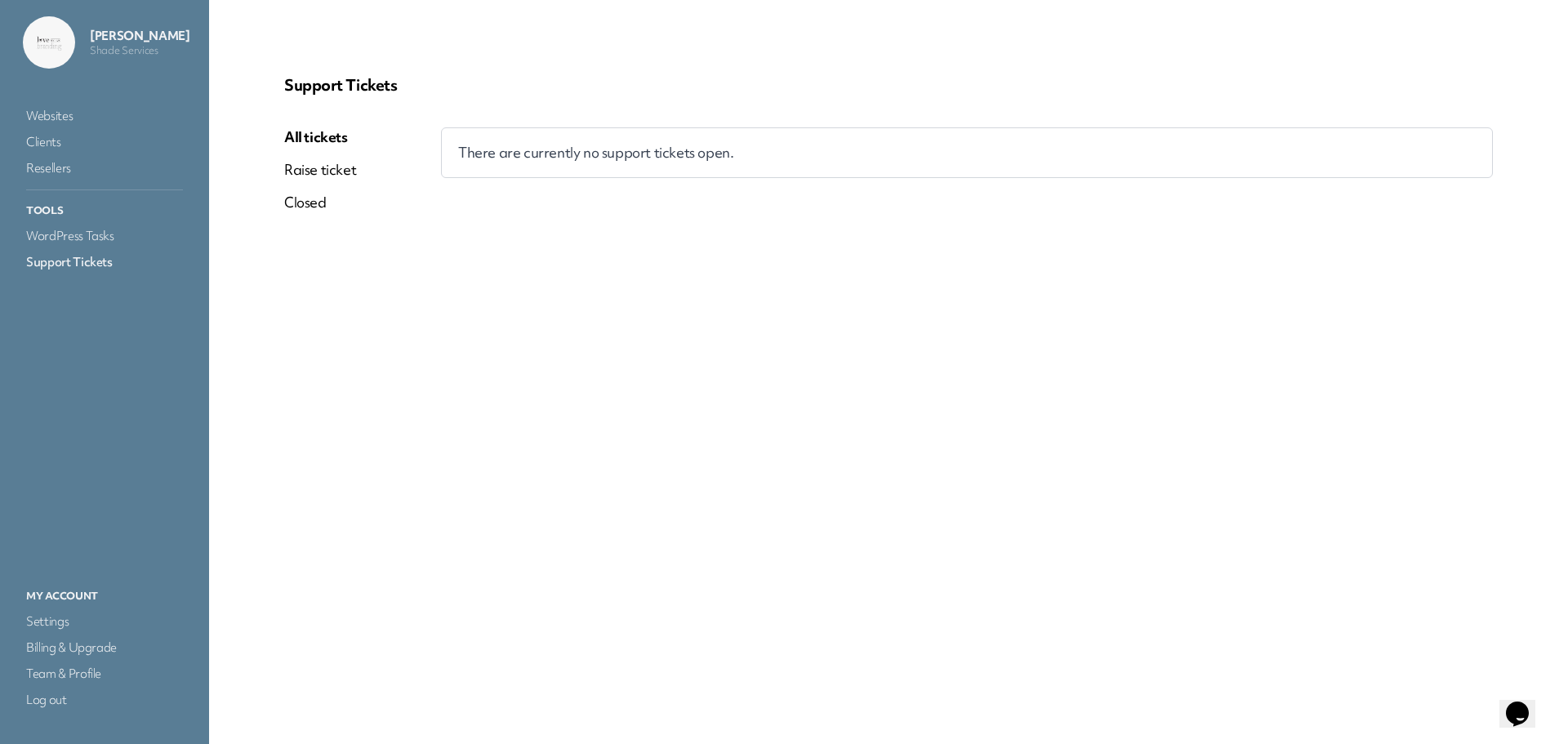 click on "Raise ticket" at bounding box center [320, 170] 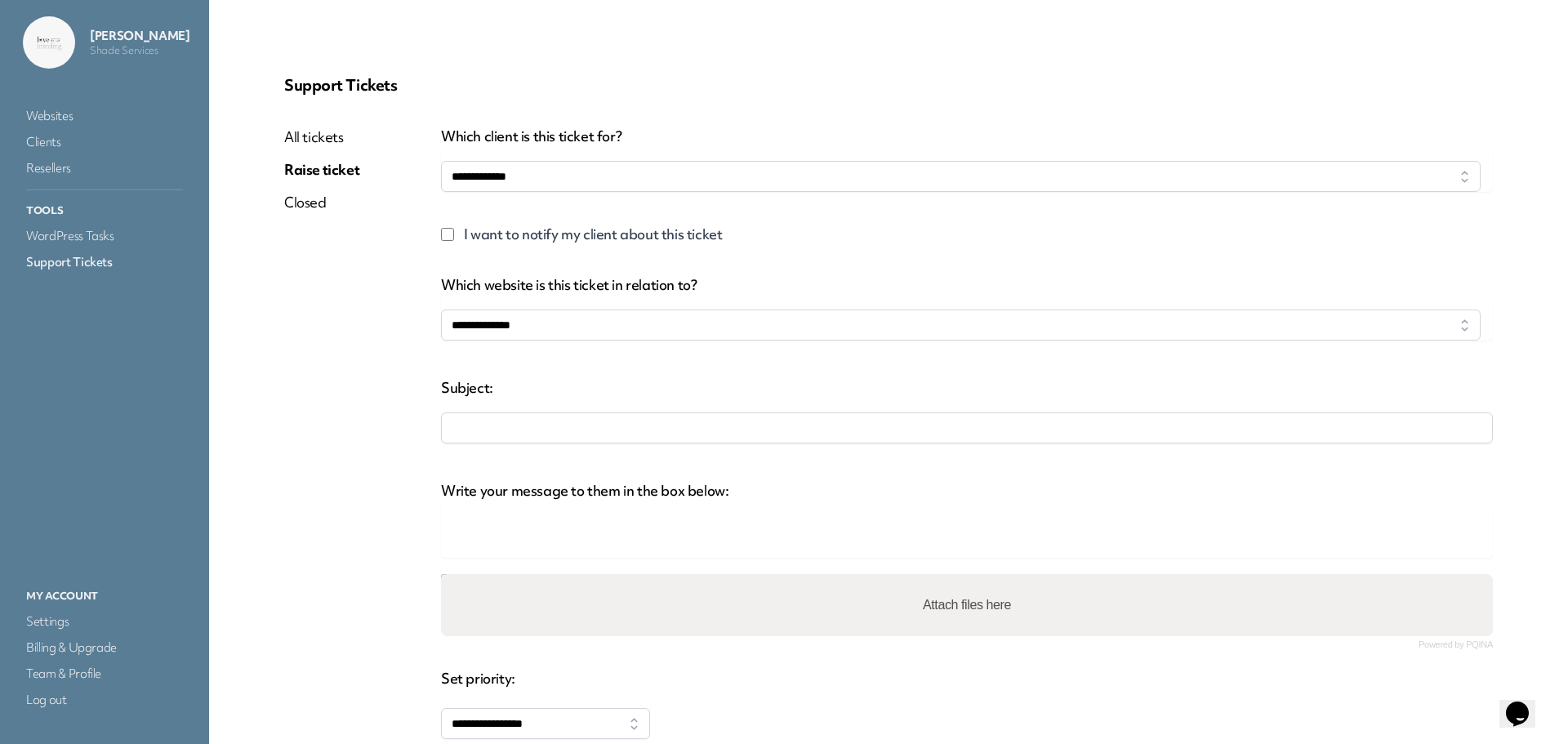 select 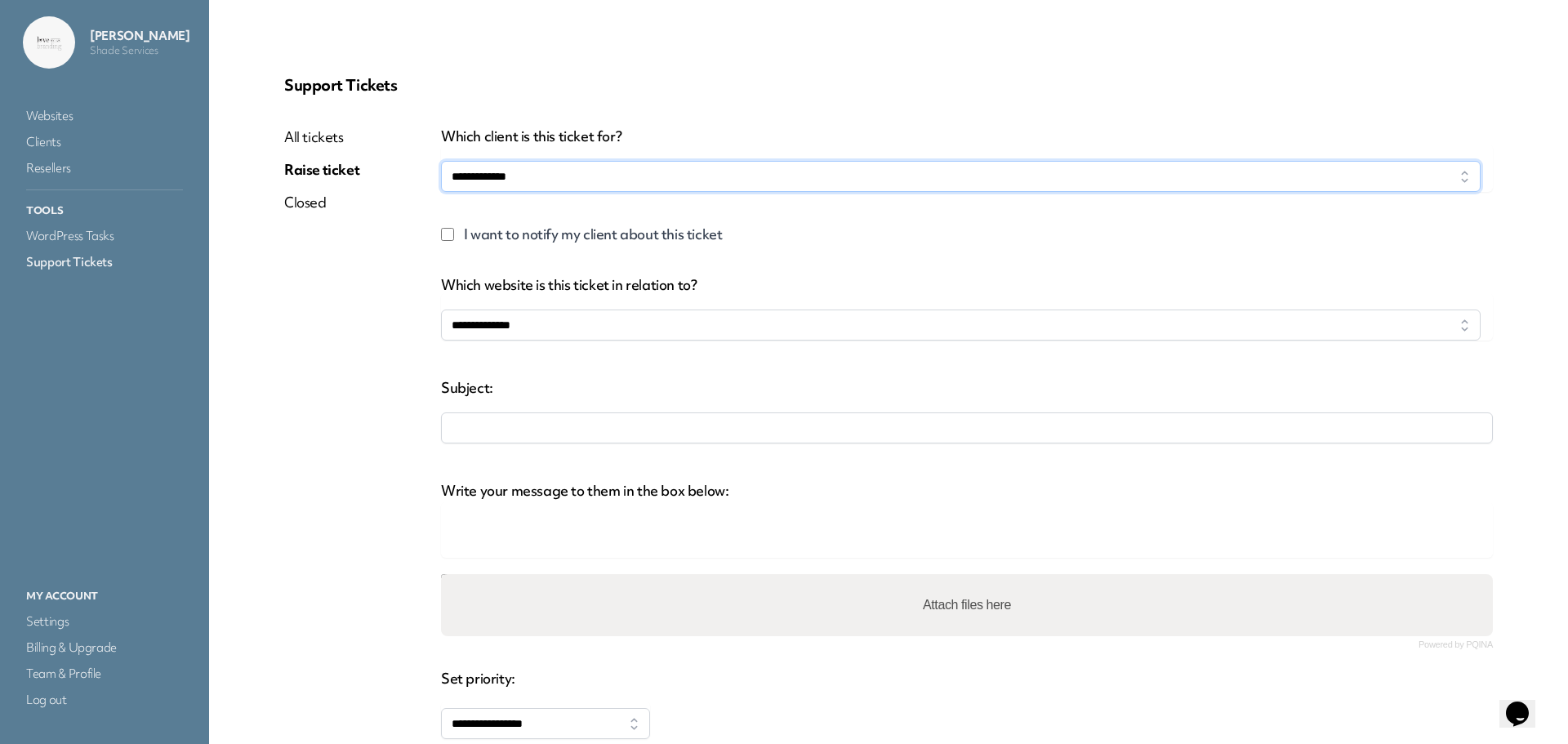 click on "**********" at bounding box center [960, 176] 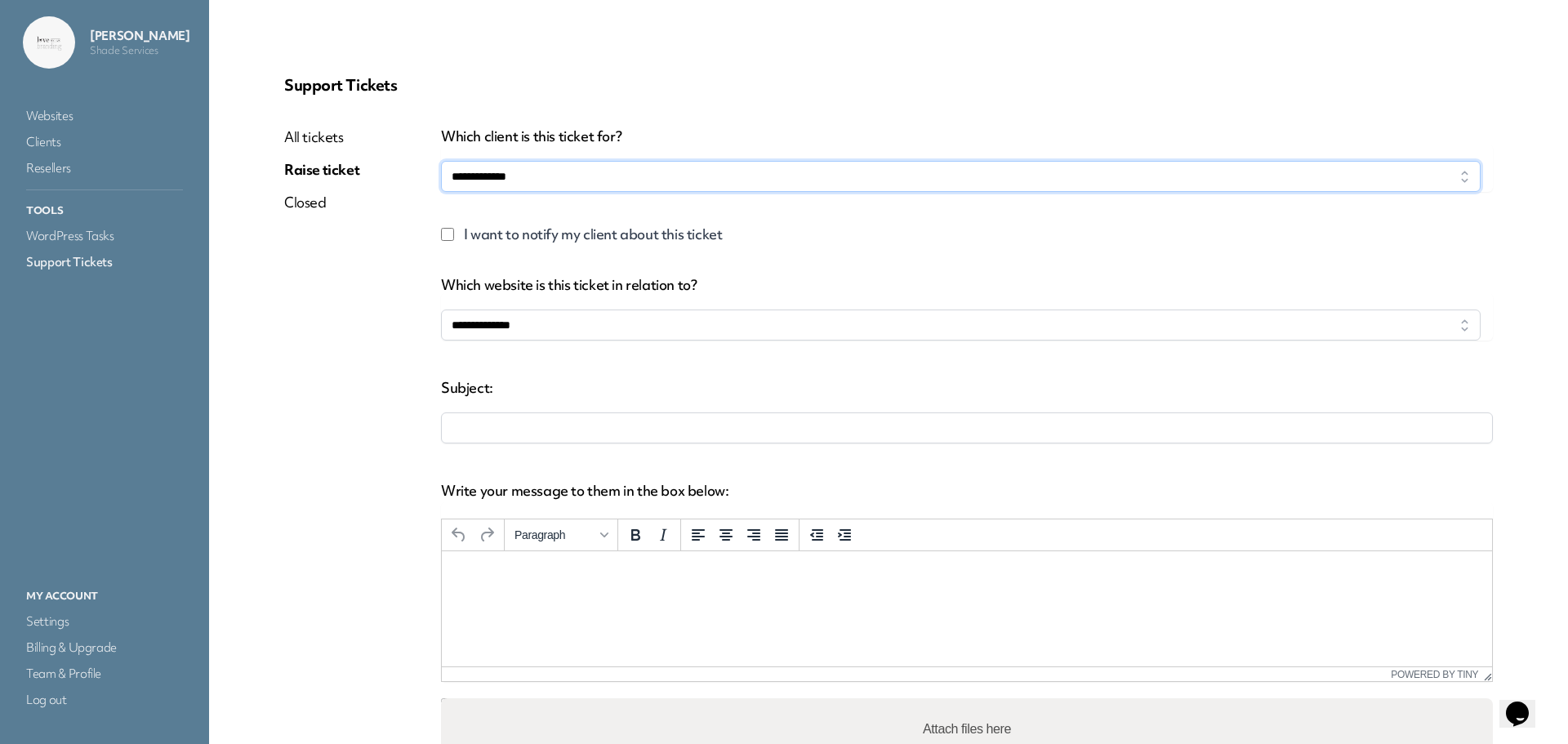 scroll, scrollTop: 0, scrollLeft: 0, axis: both 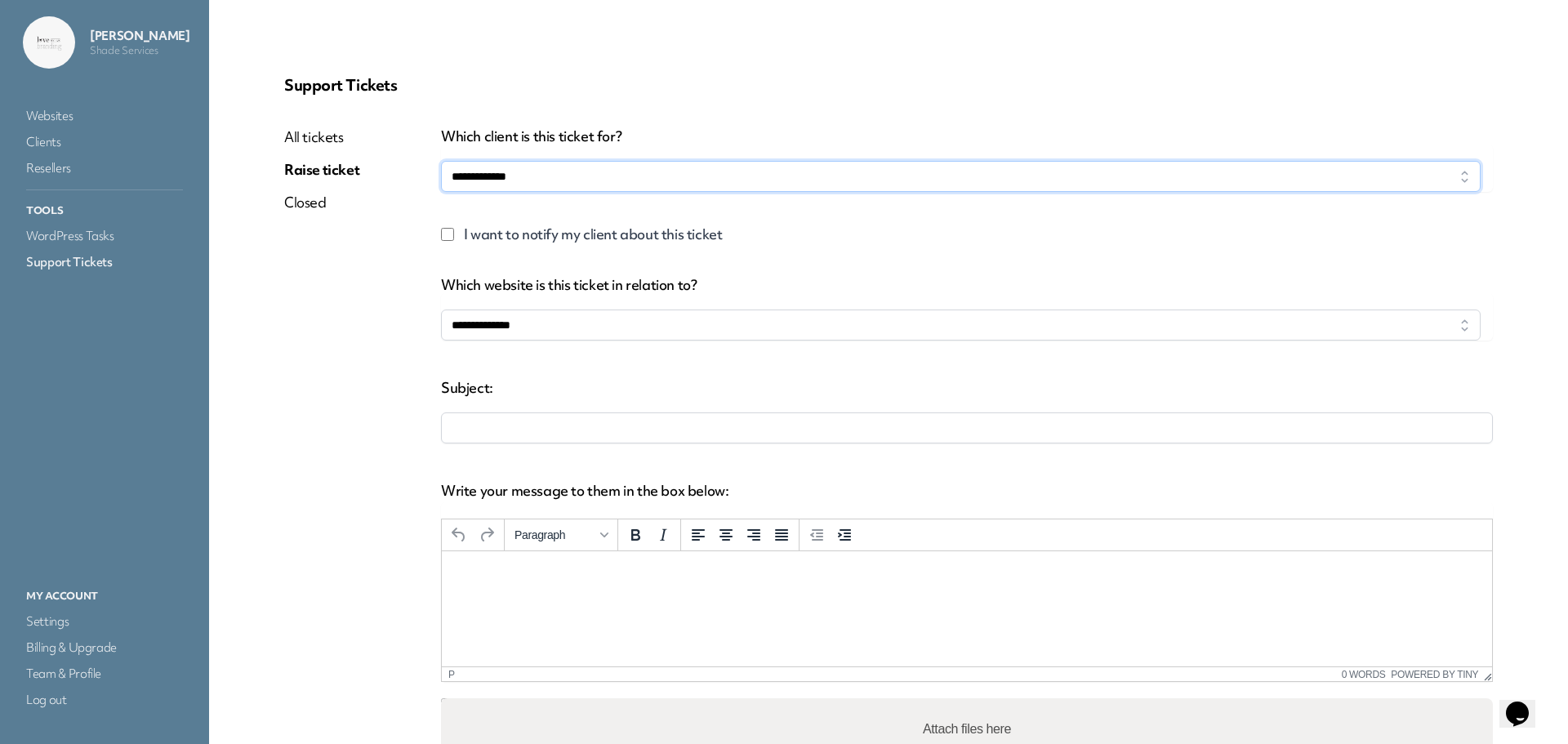select on "****" 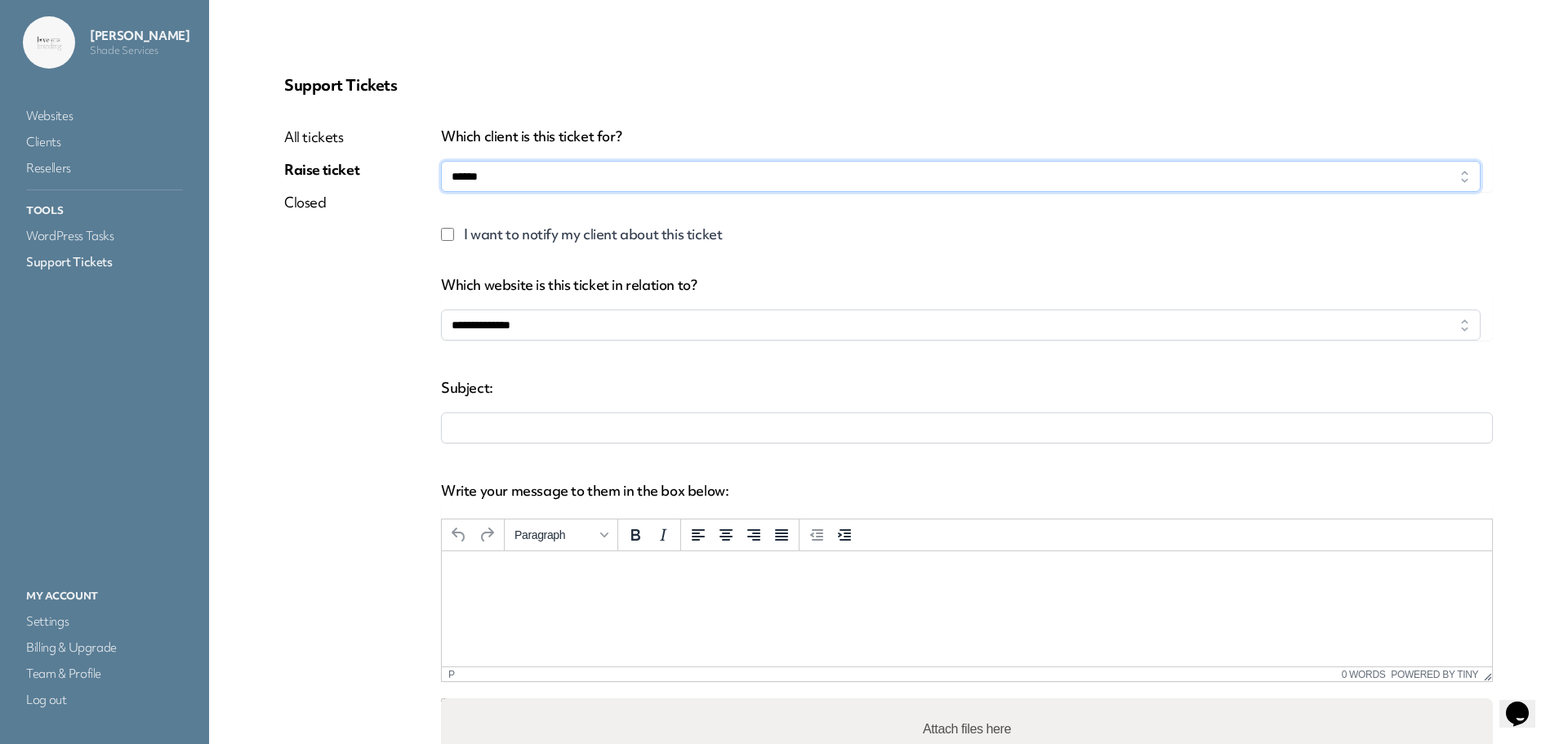 click on "**********" at bounding box center (960, 176) 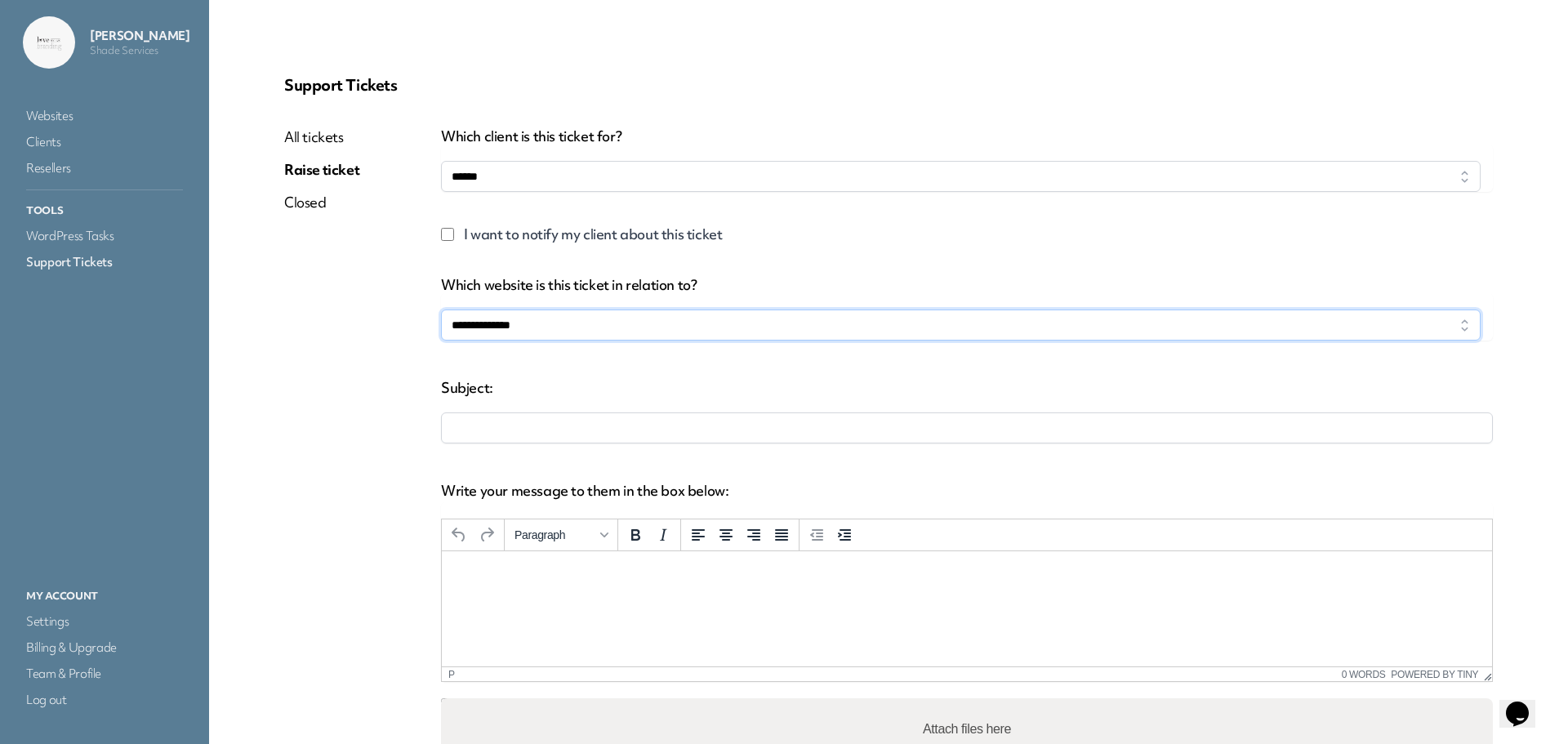 click on "**********" at bounding box center (960, 325) 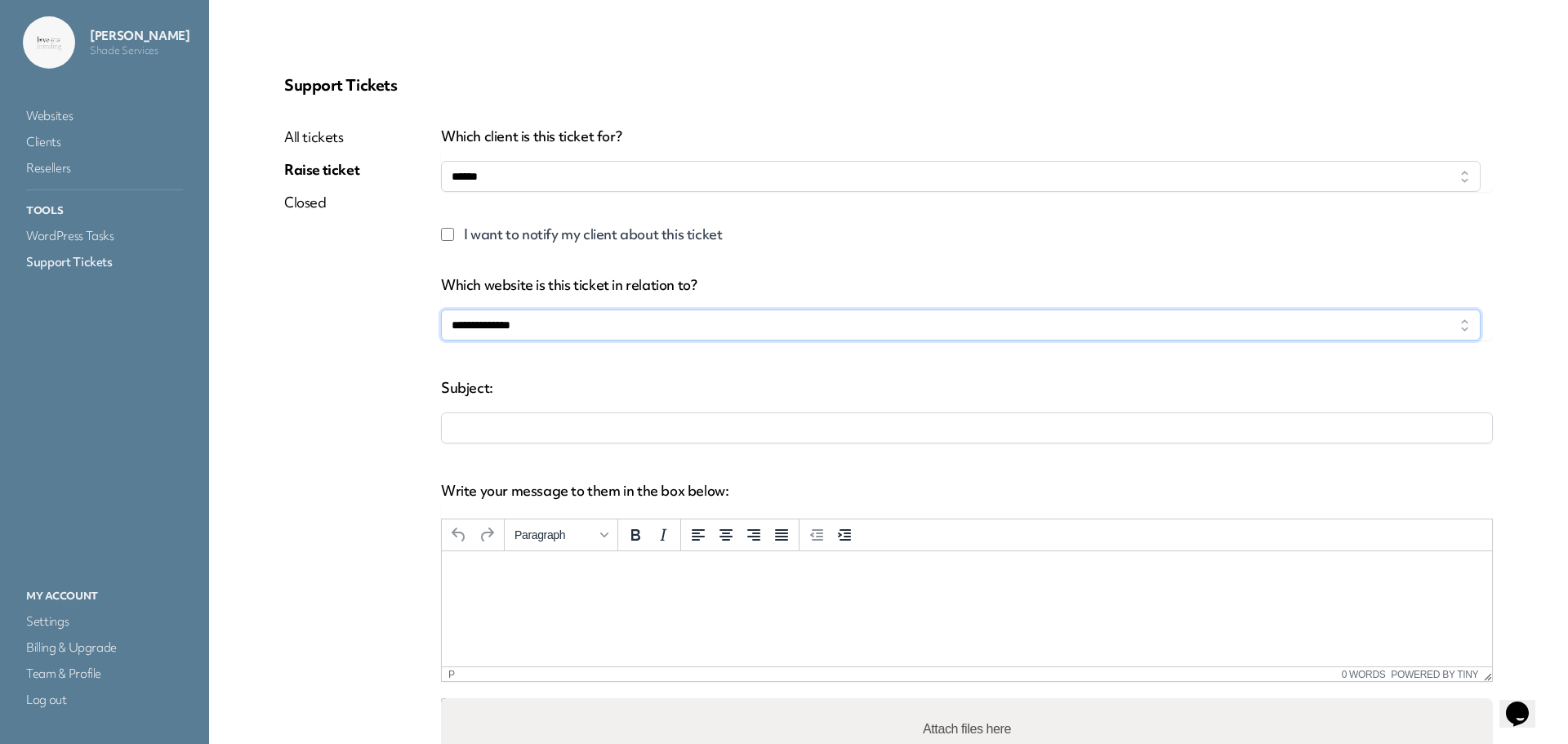 select on "**********" 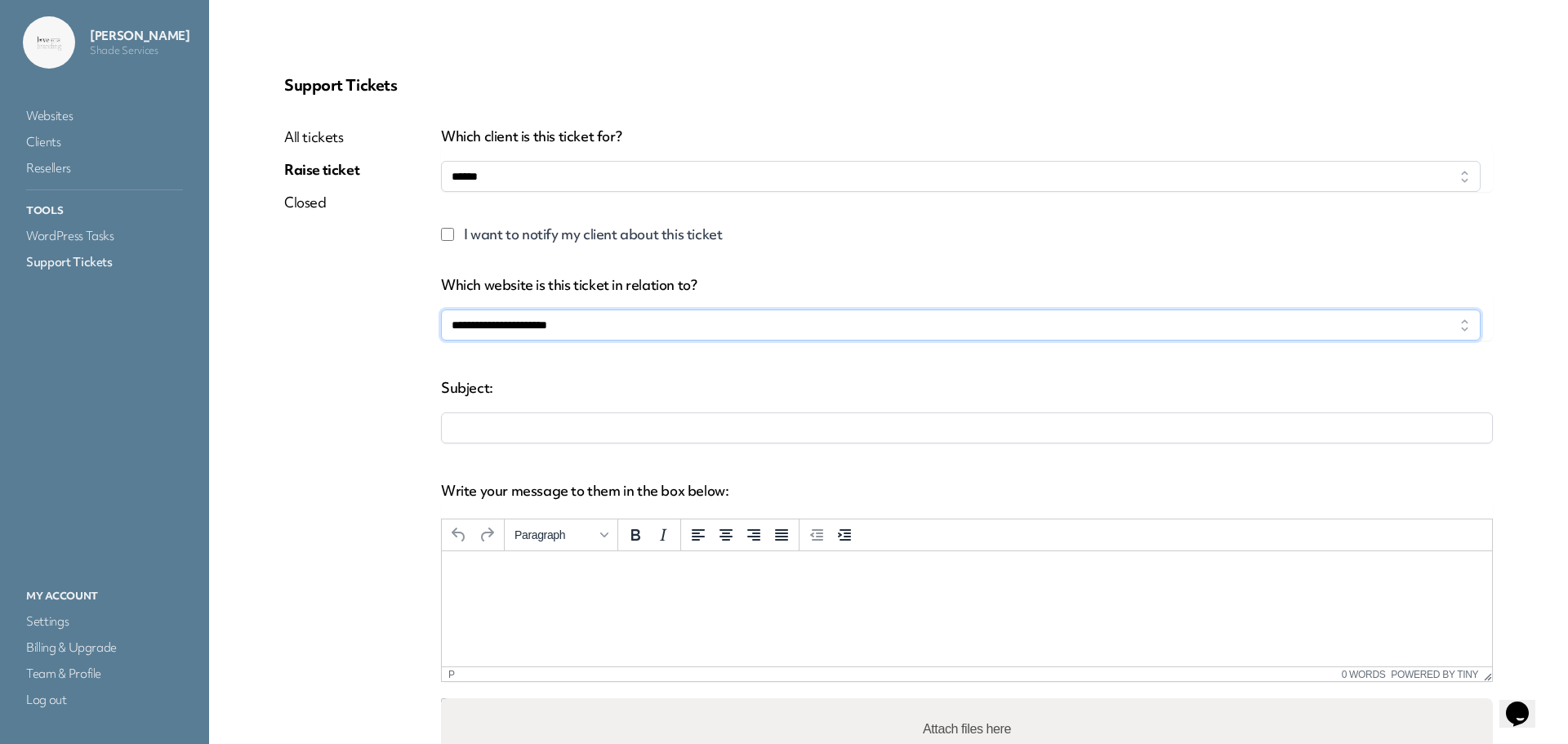 click on "**********" at bounding box center (960, 325) 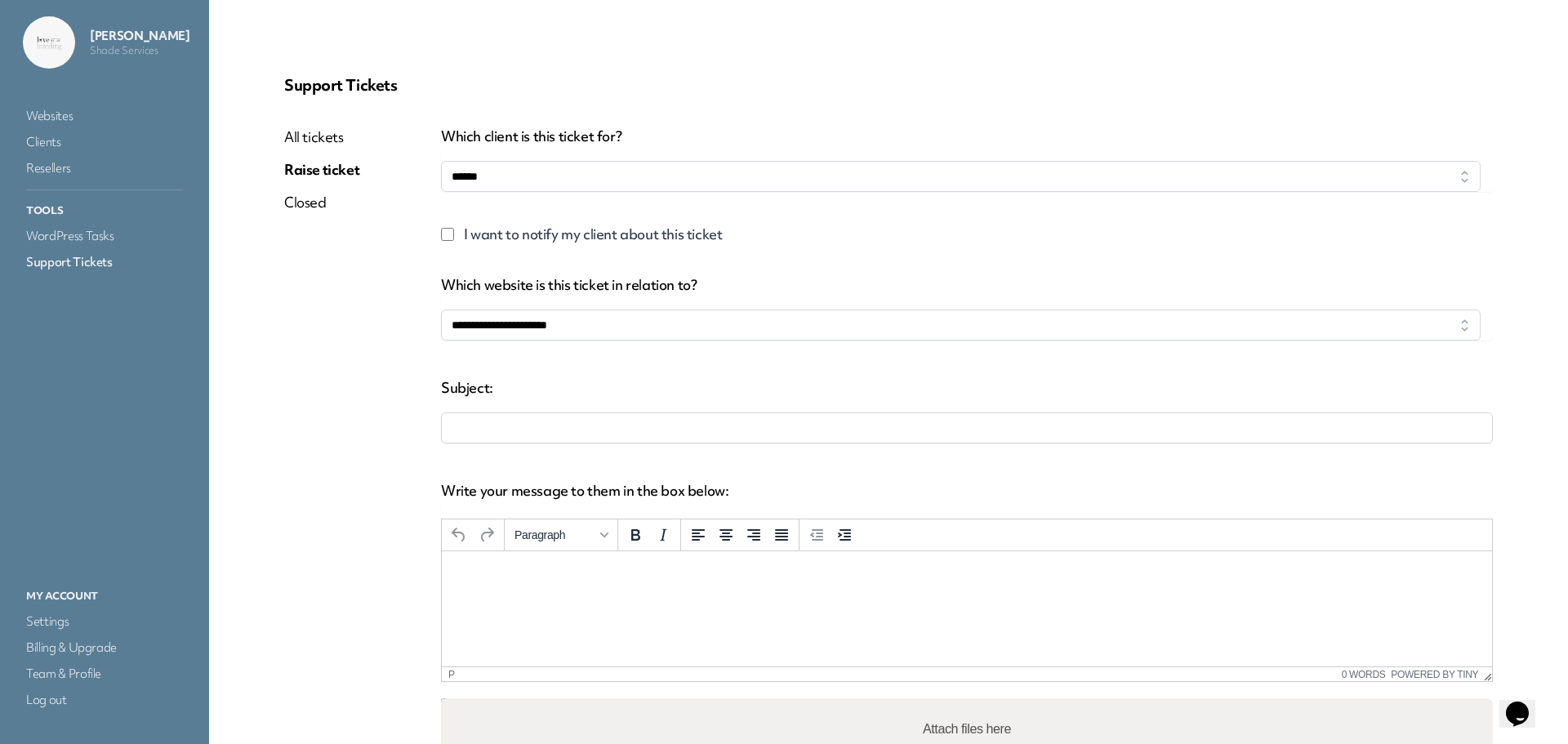 click at bounding box center [967, 428] 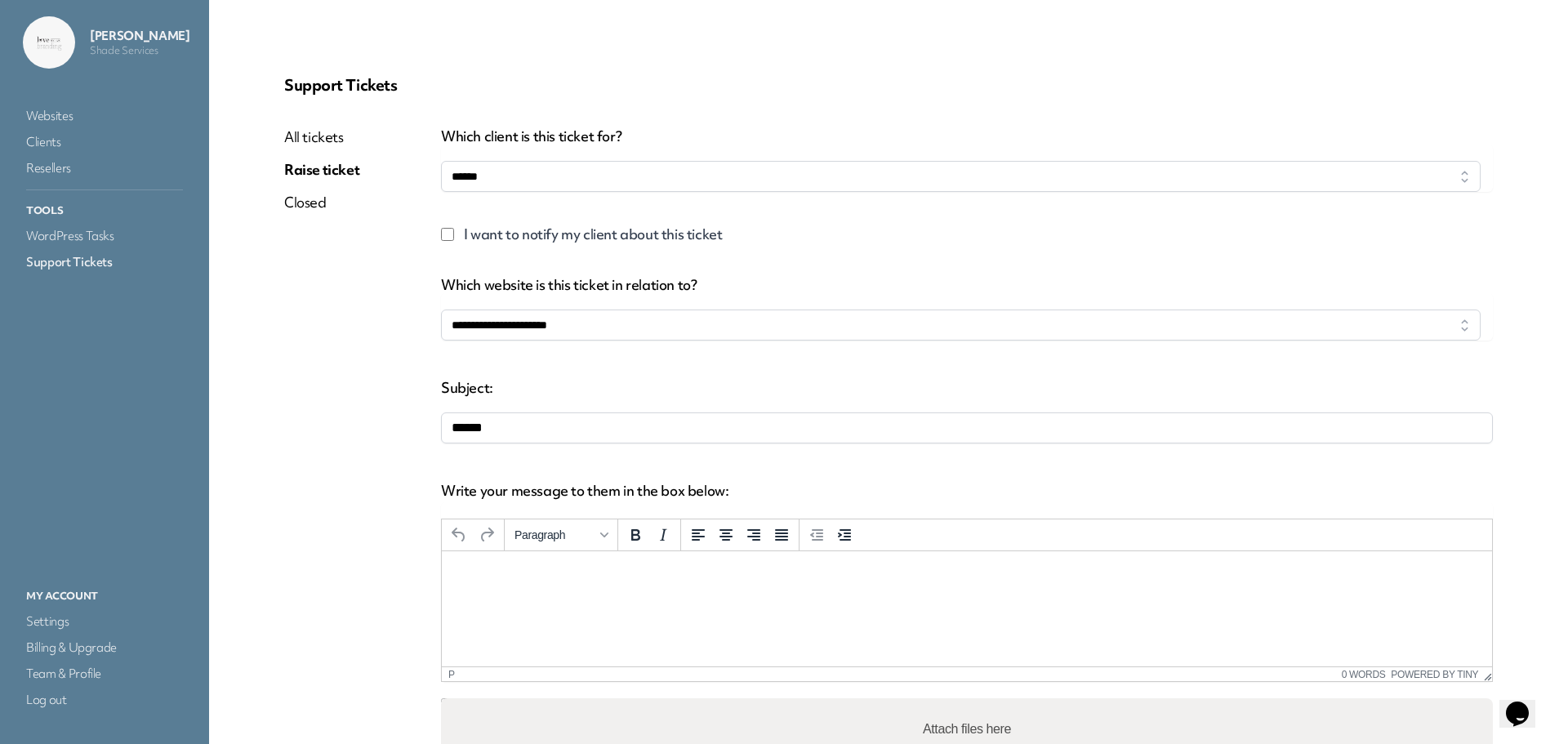 type on "*****" 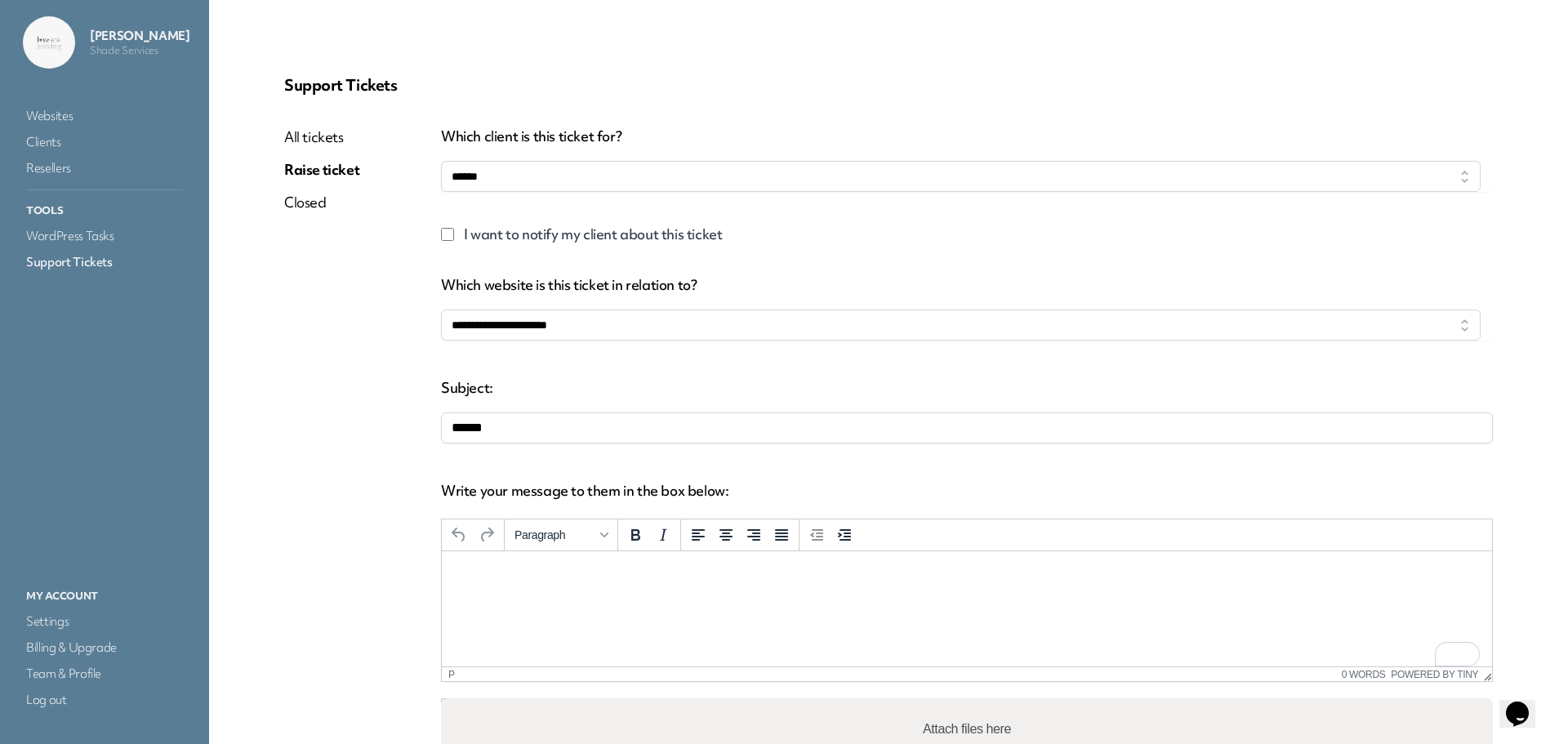 type 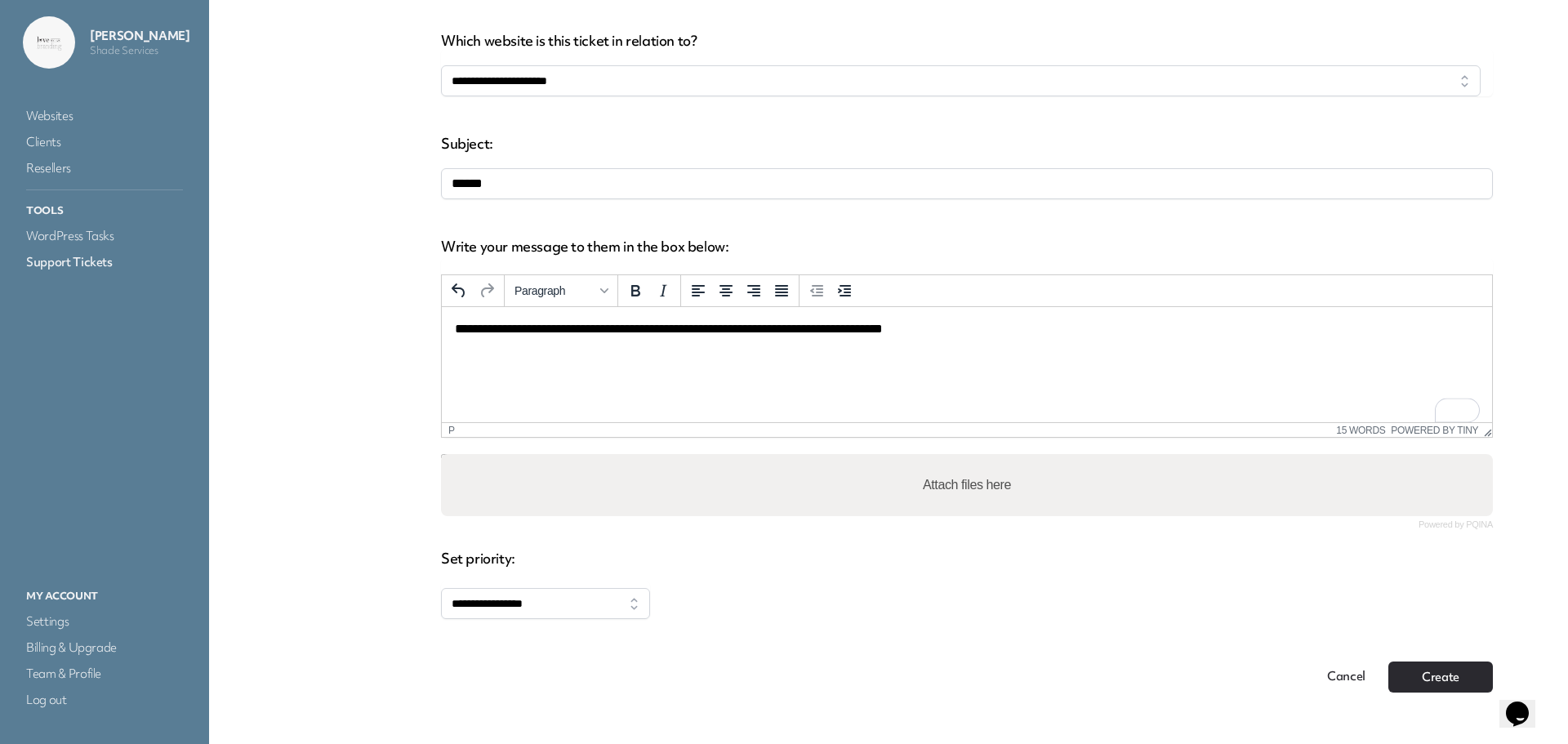 scroll, scrollTop: 245, scrollLeft: 0, axis: vertical 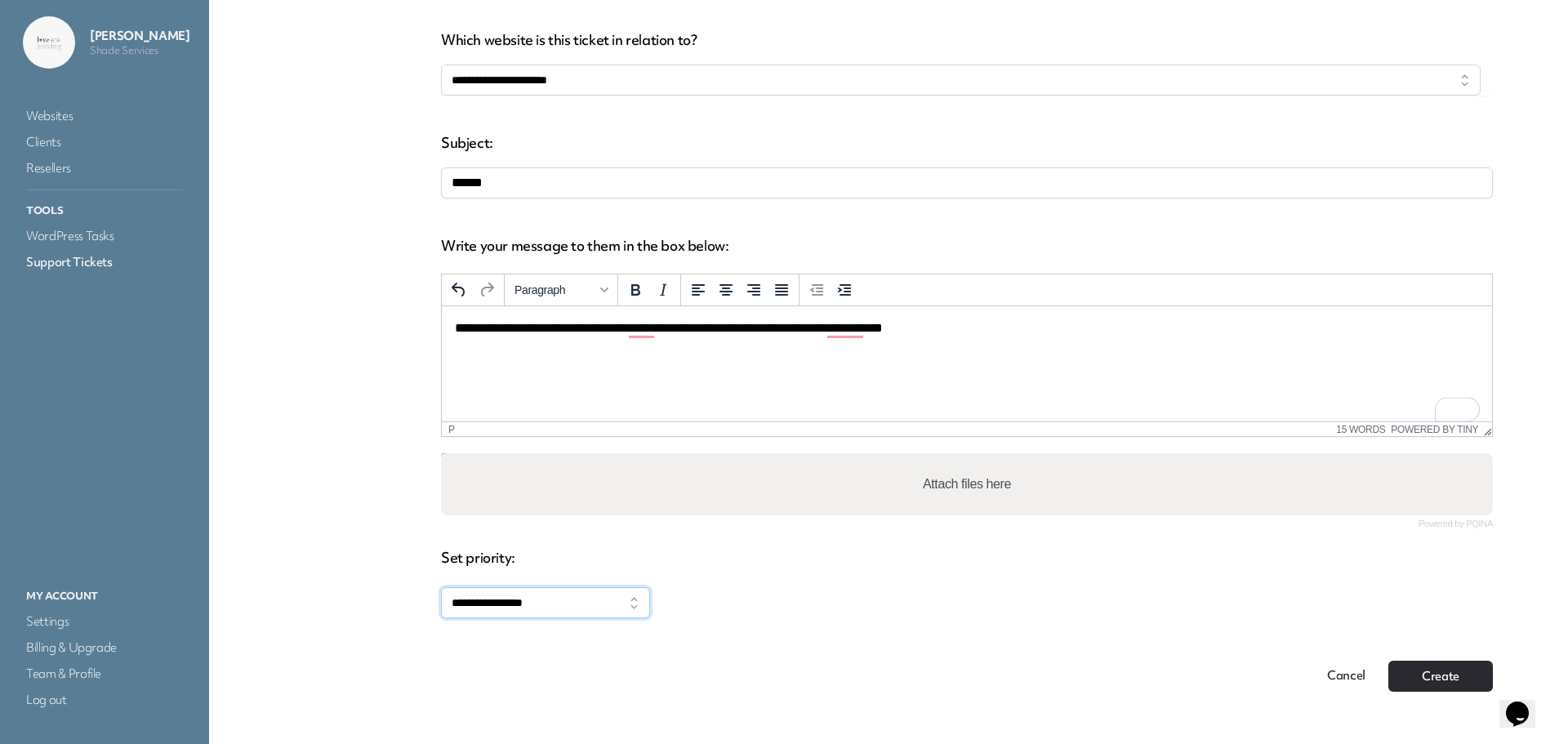 click on "**********" at bounding box center (546, 603) 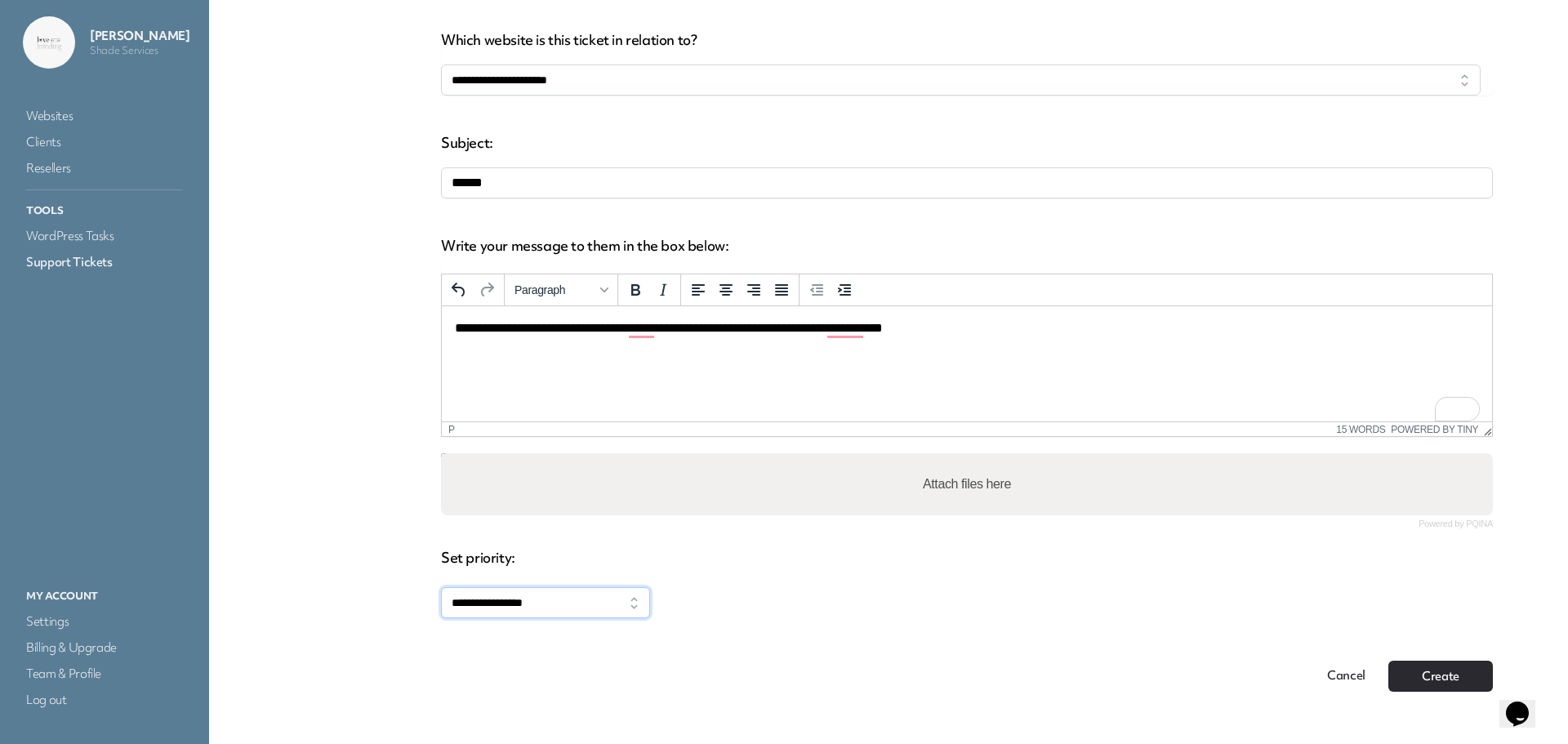 click on "**********" at bounding box center [546, 603] 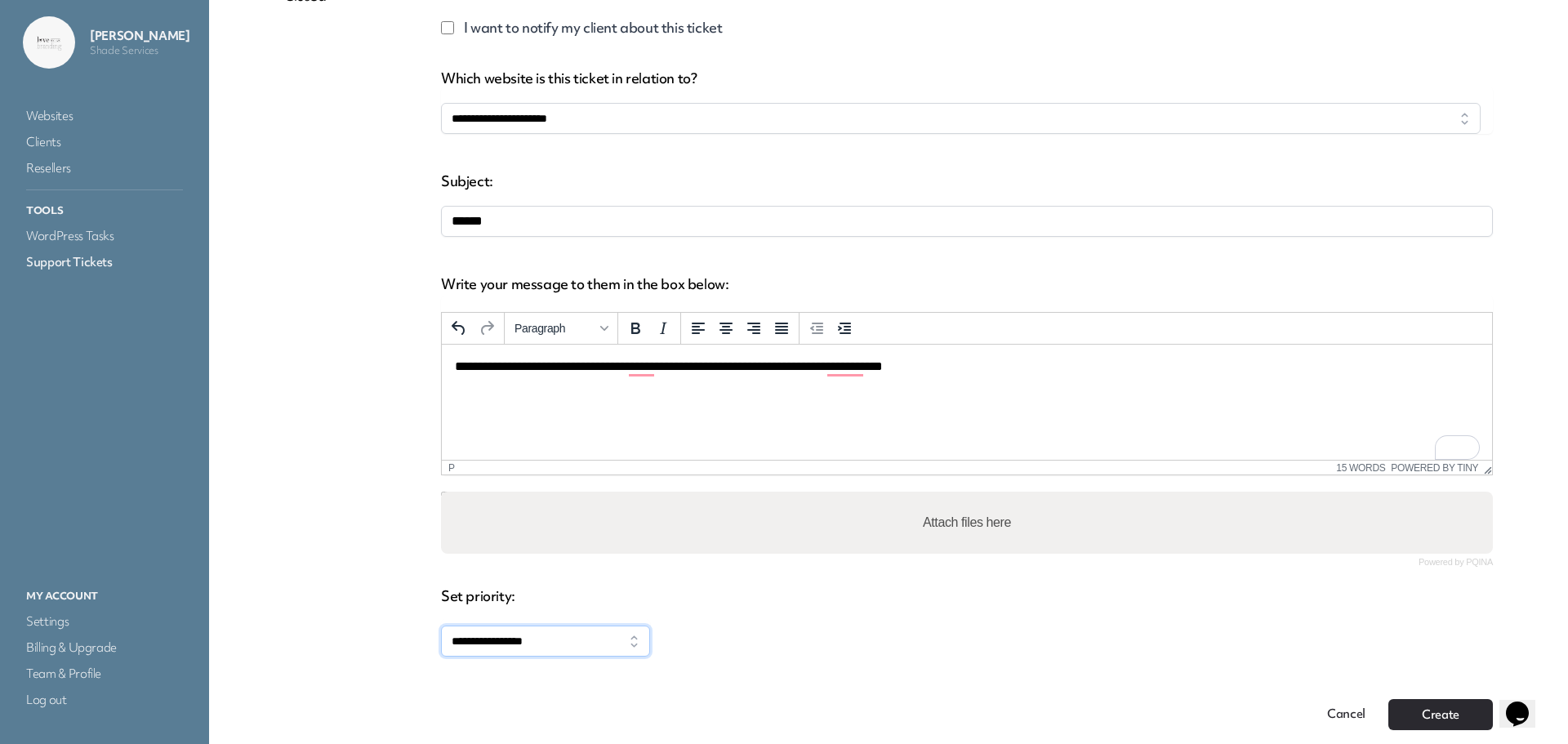 scroll, scrollTop: 268, scrollLeft: 0, axis: vertical 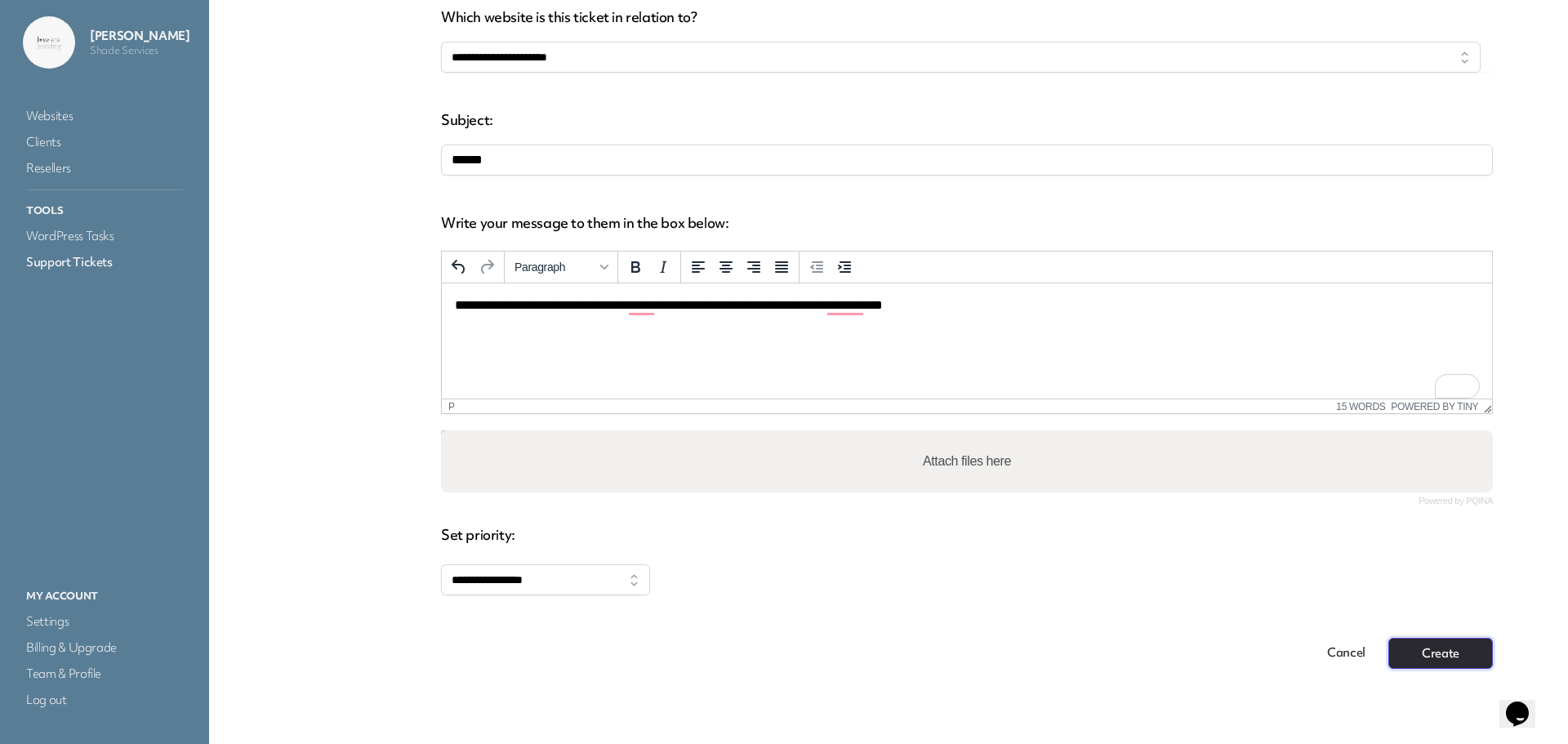click on "Create" at bounding box center (1441, 653) 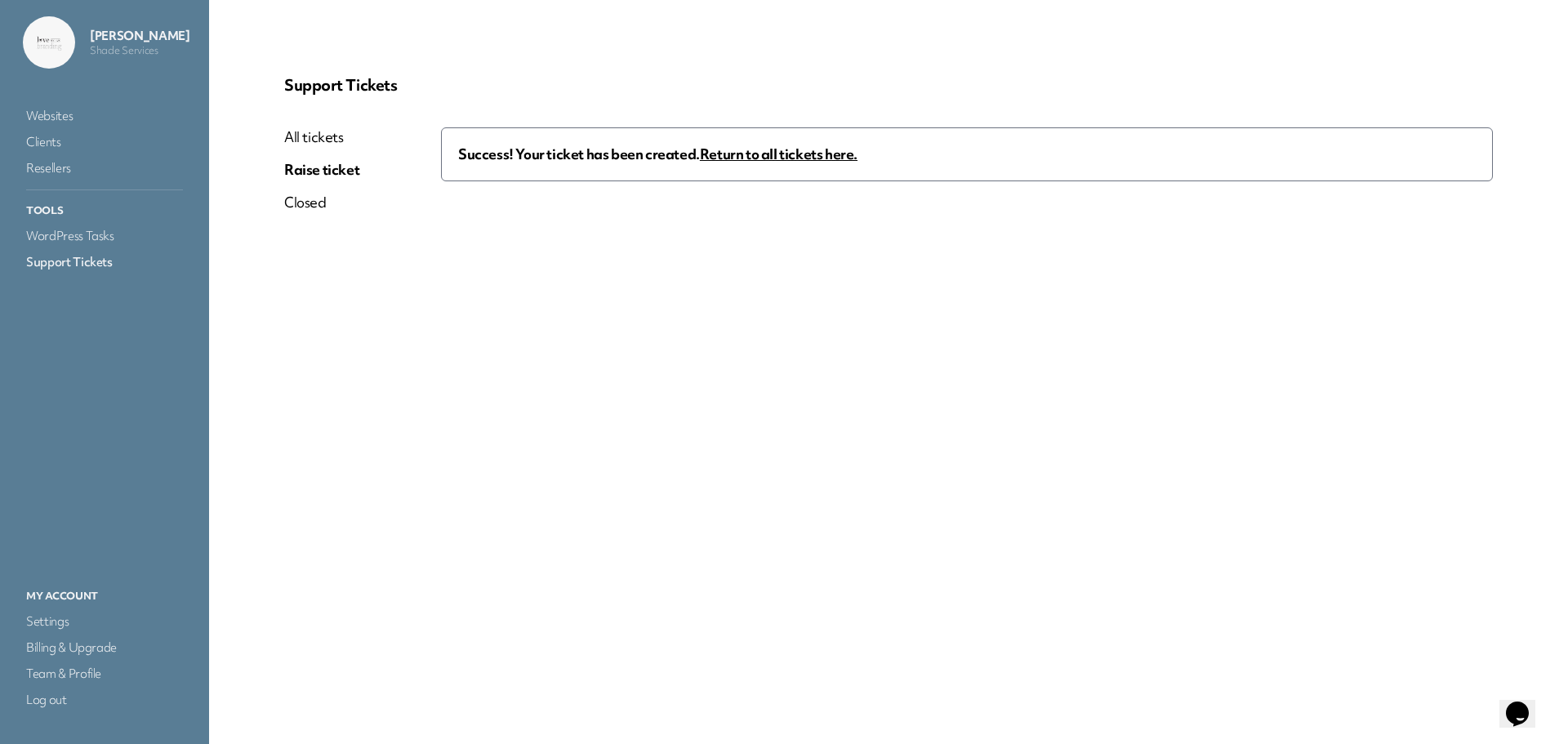 scroll, scrollTop: 0, scrollLeft: 0, axis: both 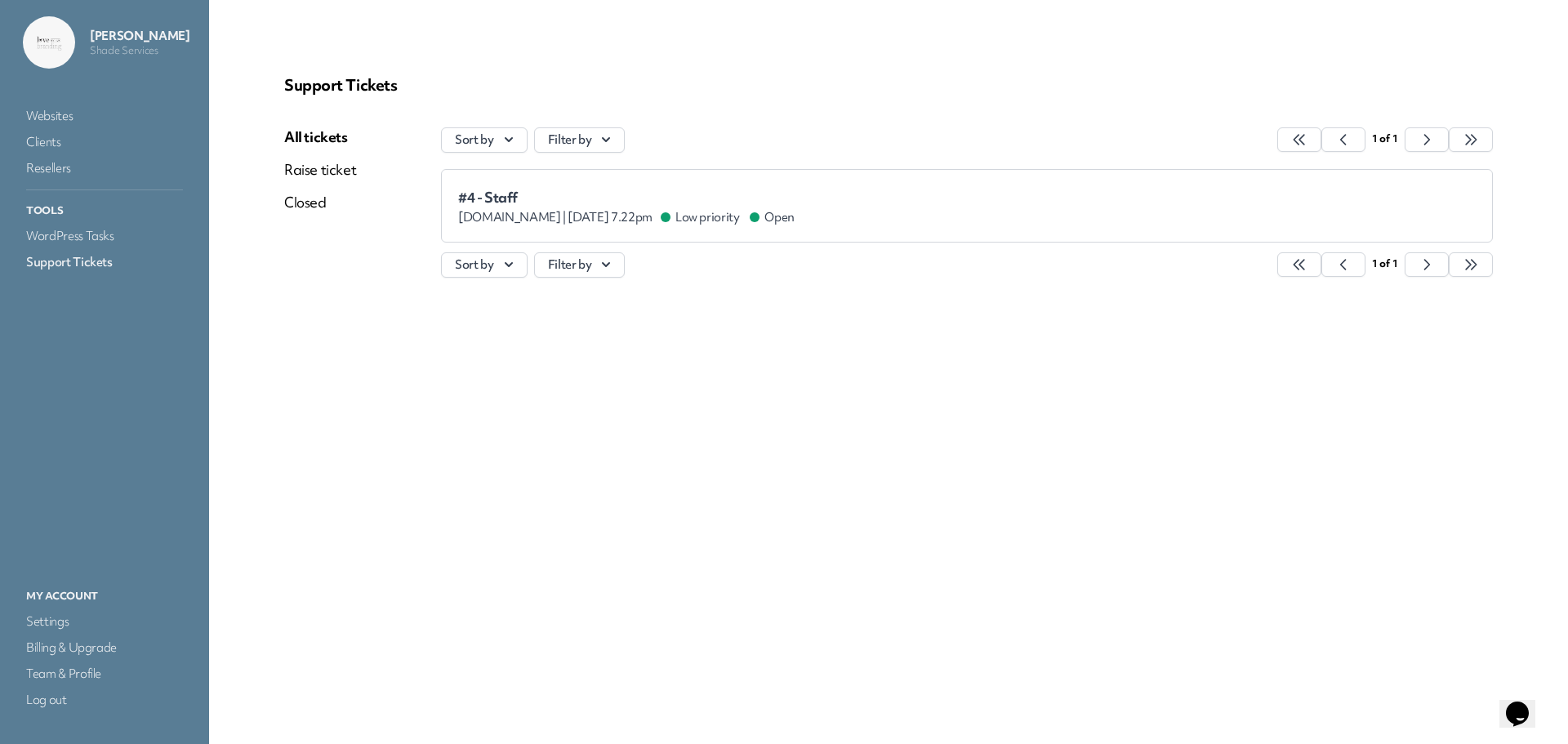 click on "#4 - Staff   empirecarecenters.com |
Jul 27th 2025 at 7.22pm
Low priority
Open" at bounding box center (626, 207) 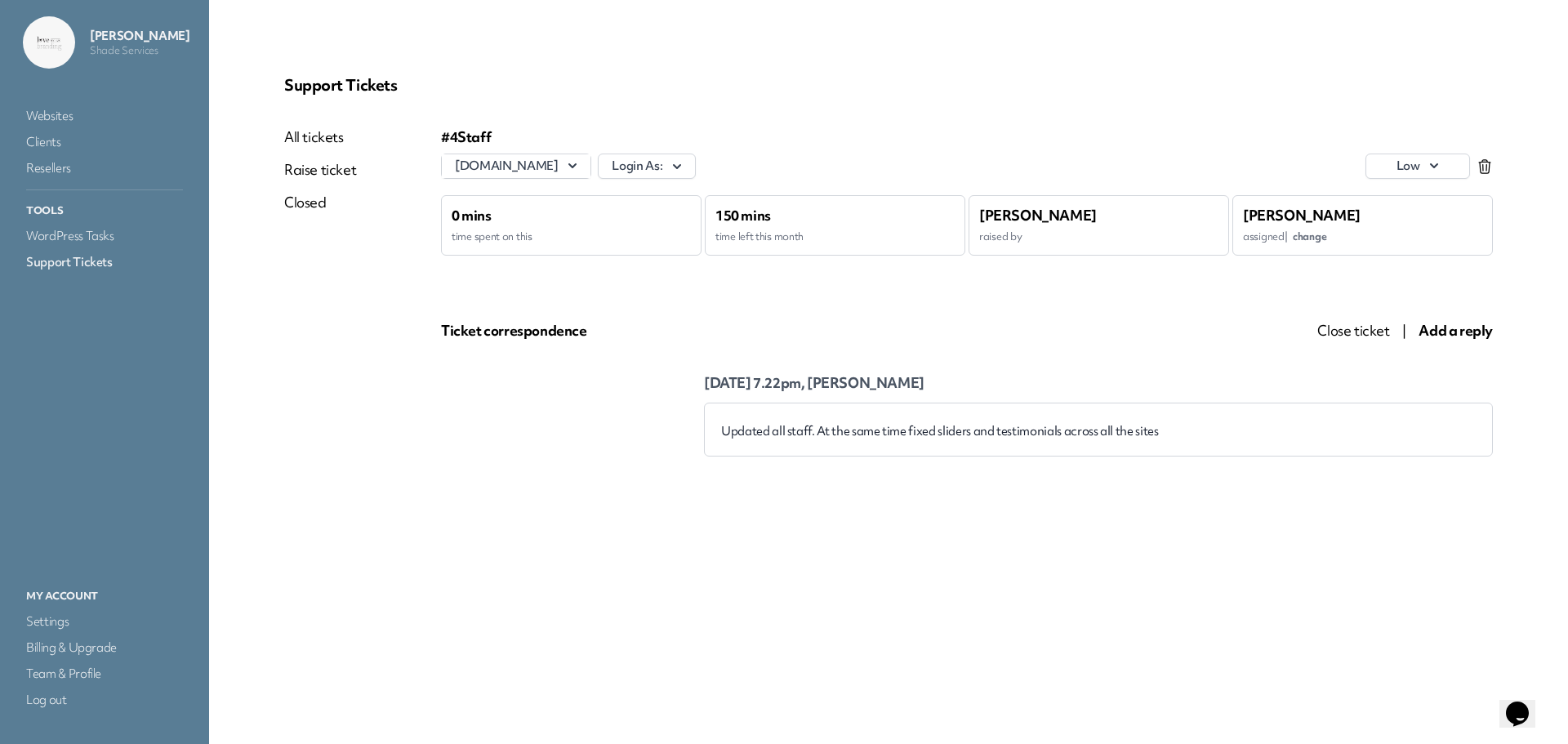 click on "Close ticket" at bounding box center [1353, 330] 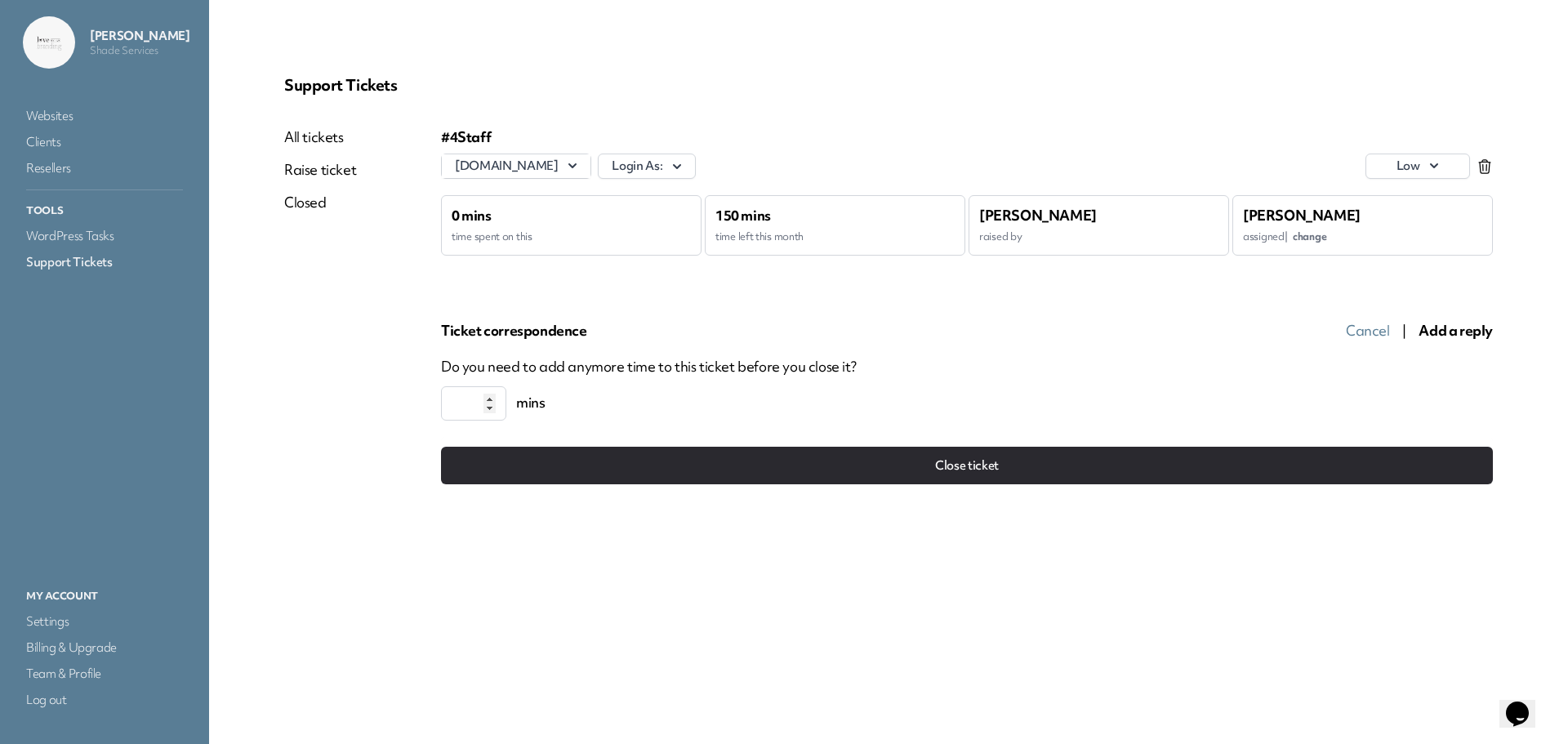 drag, startPoint x: 1355, startPoint y: 327, endPoint x: 1031, endPoint y: 412, distance: 334.96418 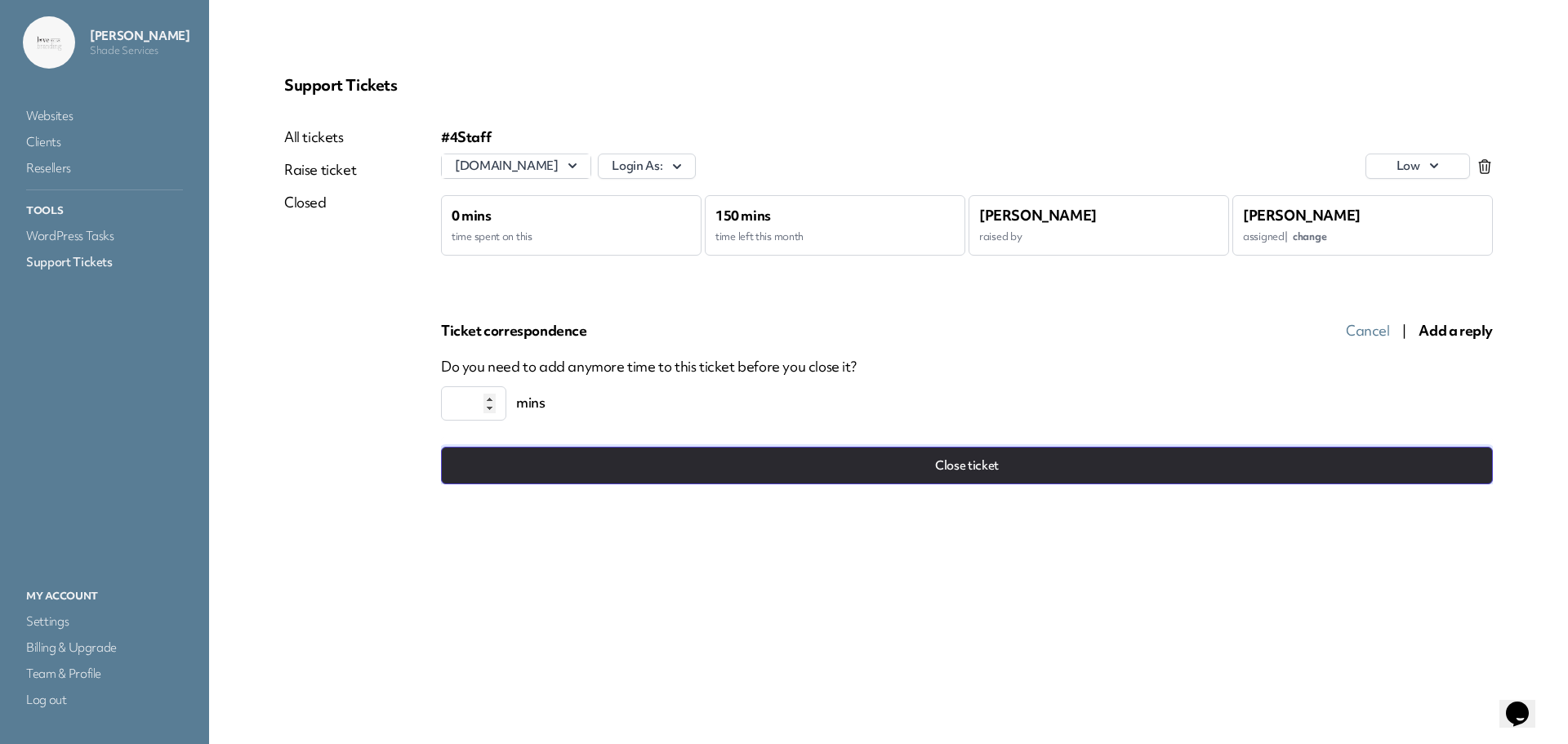 click on "Close ticket" at bounding box center (967, 466) 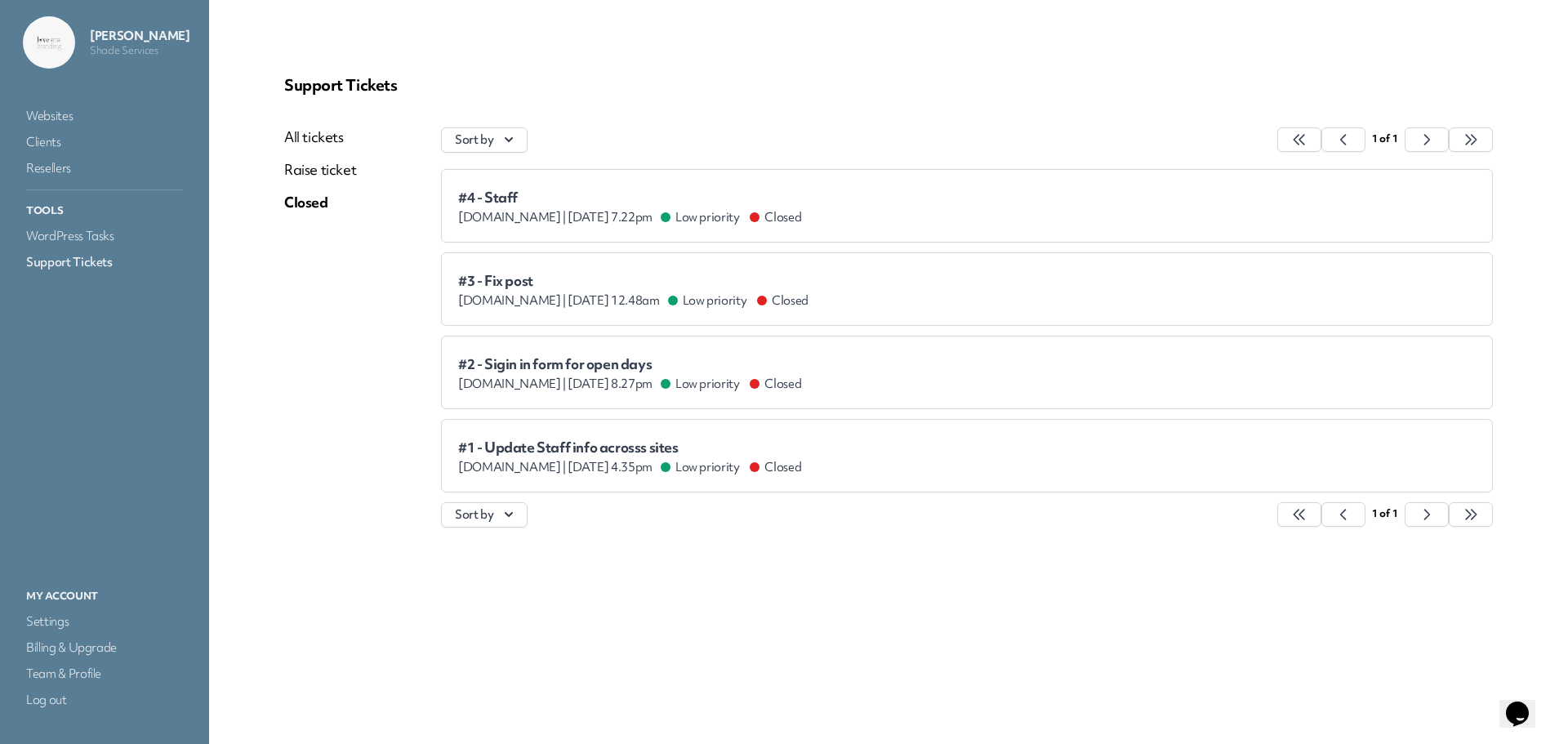 click on "empirecarecenters.com |
Jul 27th 2025 at 7.22pm
Low priority
Closed" at bounding box center (630, 217) 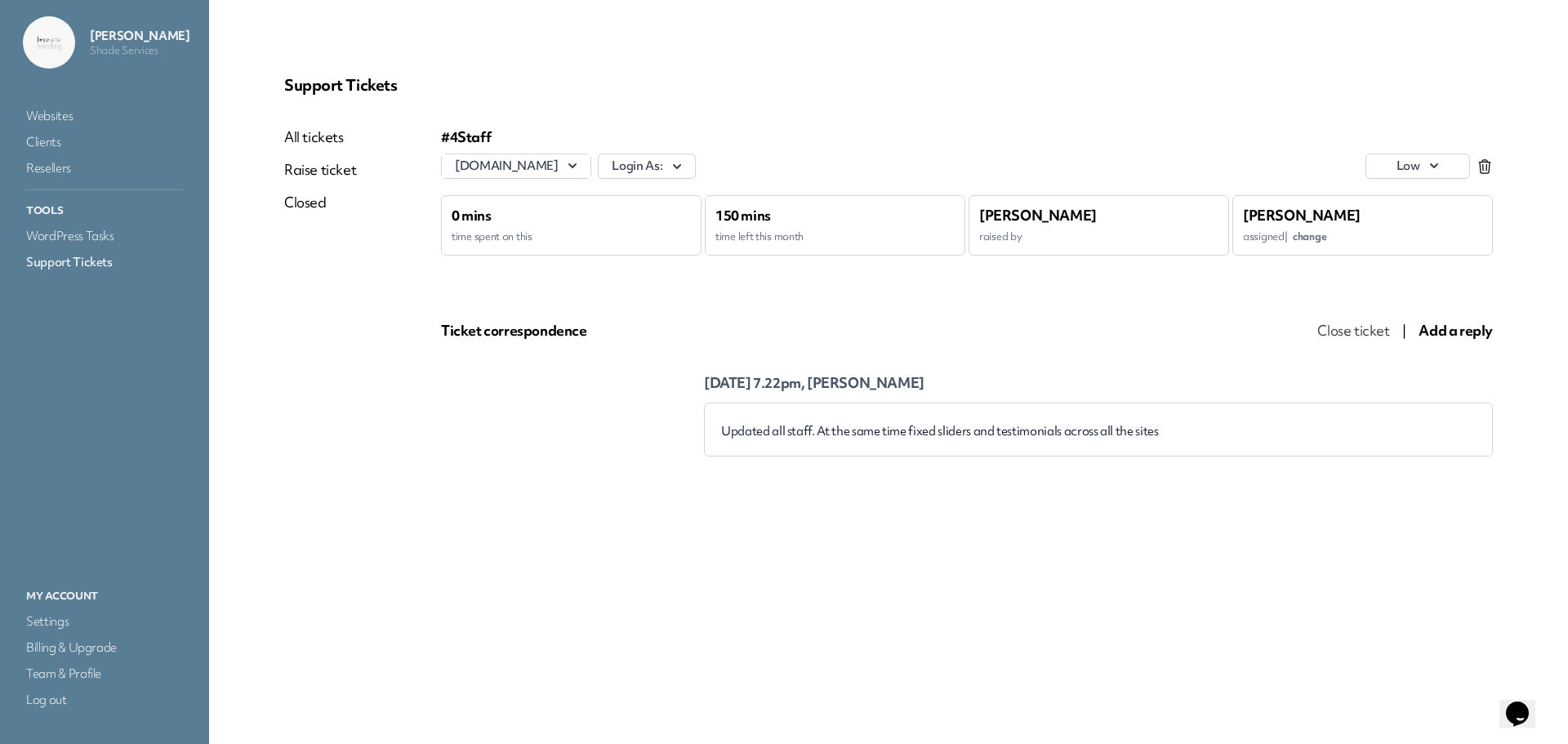 click on "Updated all staff. At the same time fixed sliders and testimonials across all the sites" at bounding box center [1098, 431] 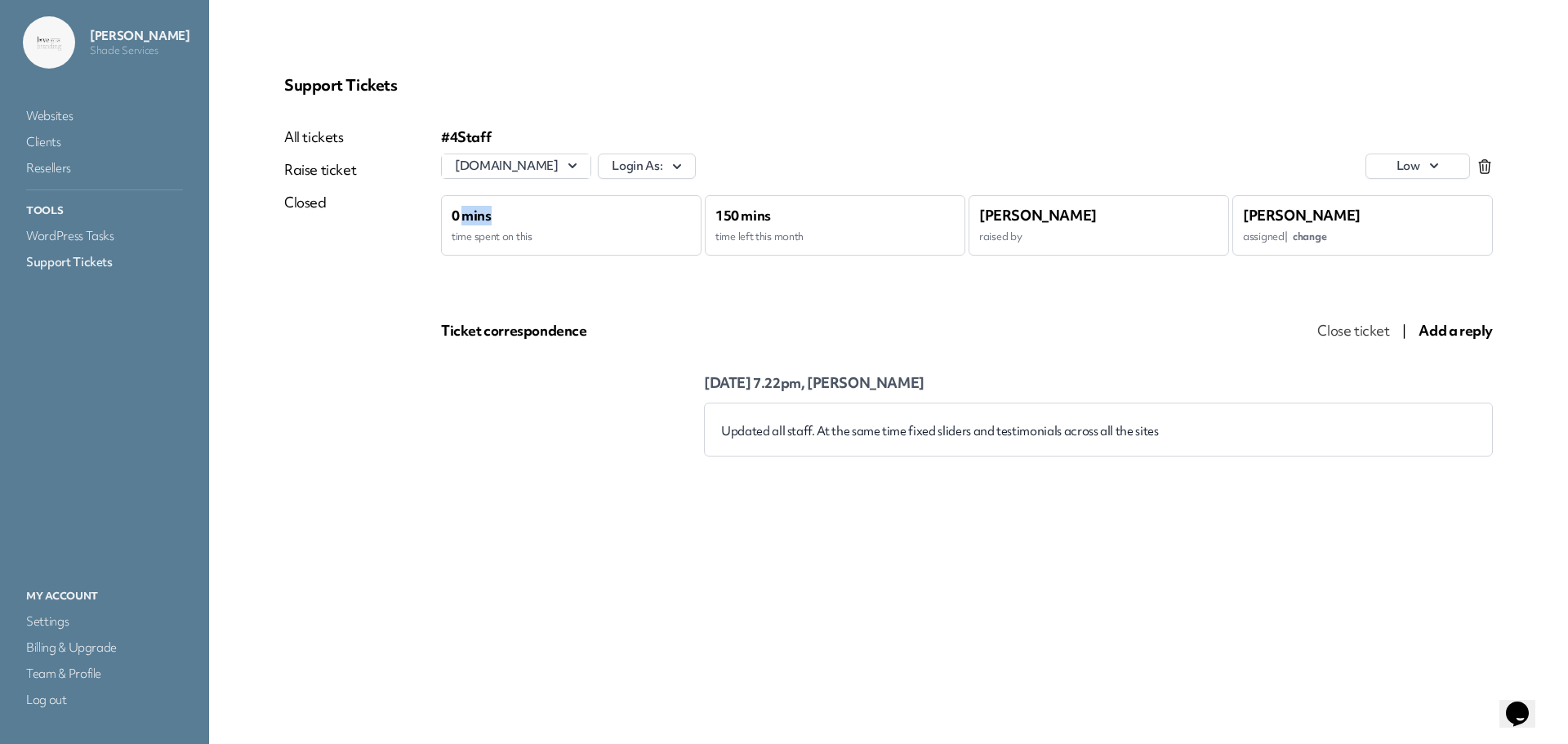 click on "0 mins" at bounding box center (471, 215) 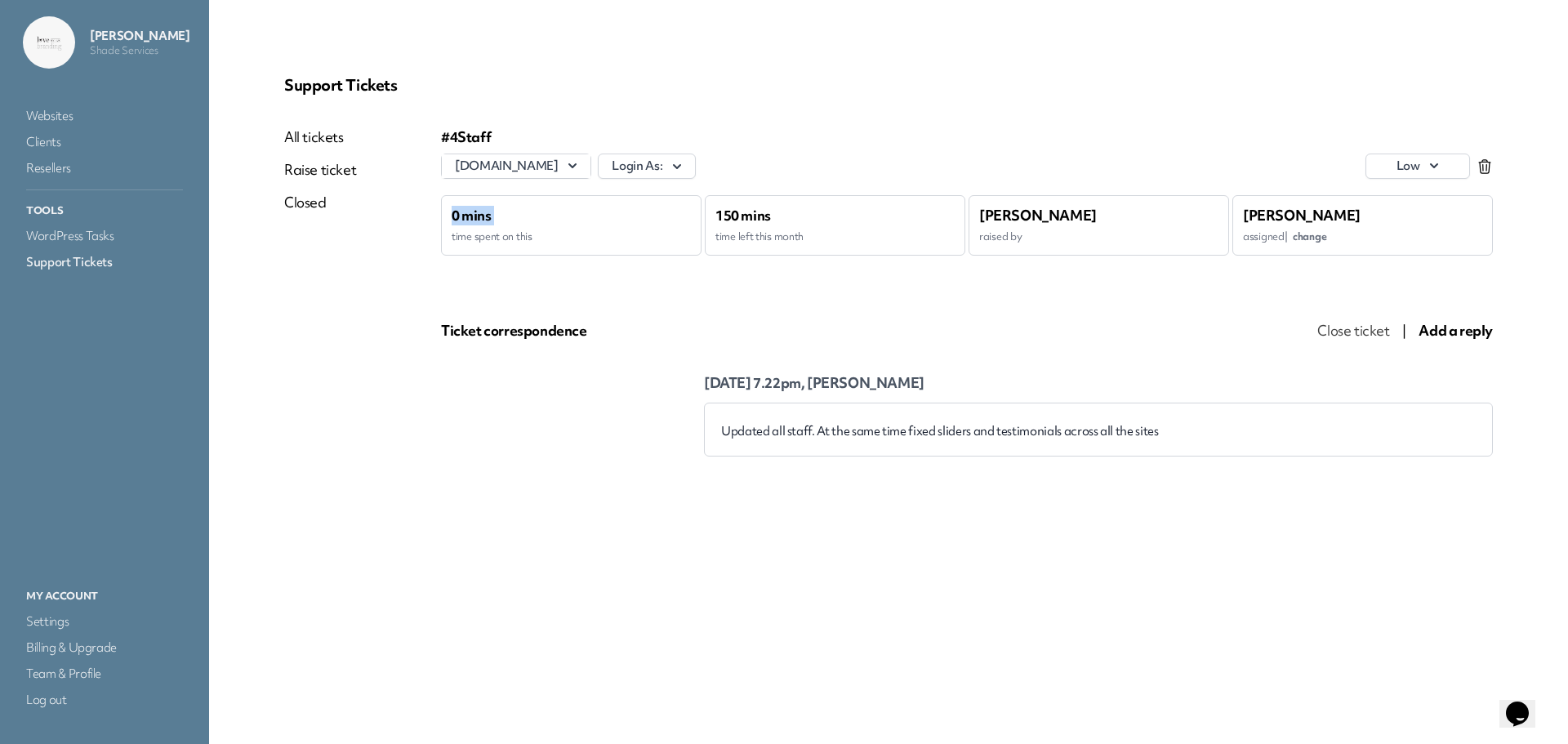 click on "0 mins" at bounding box center [471, 215] 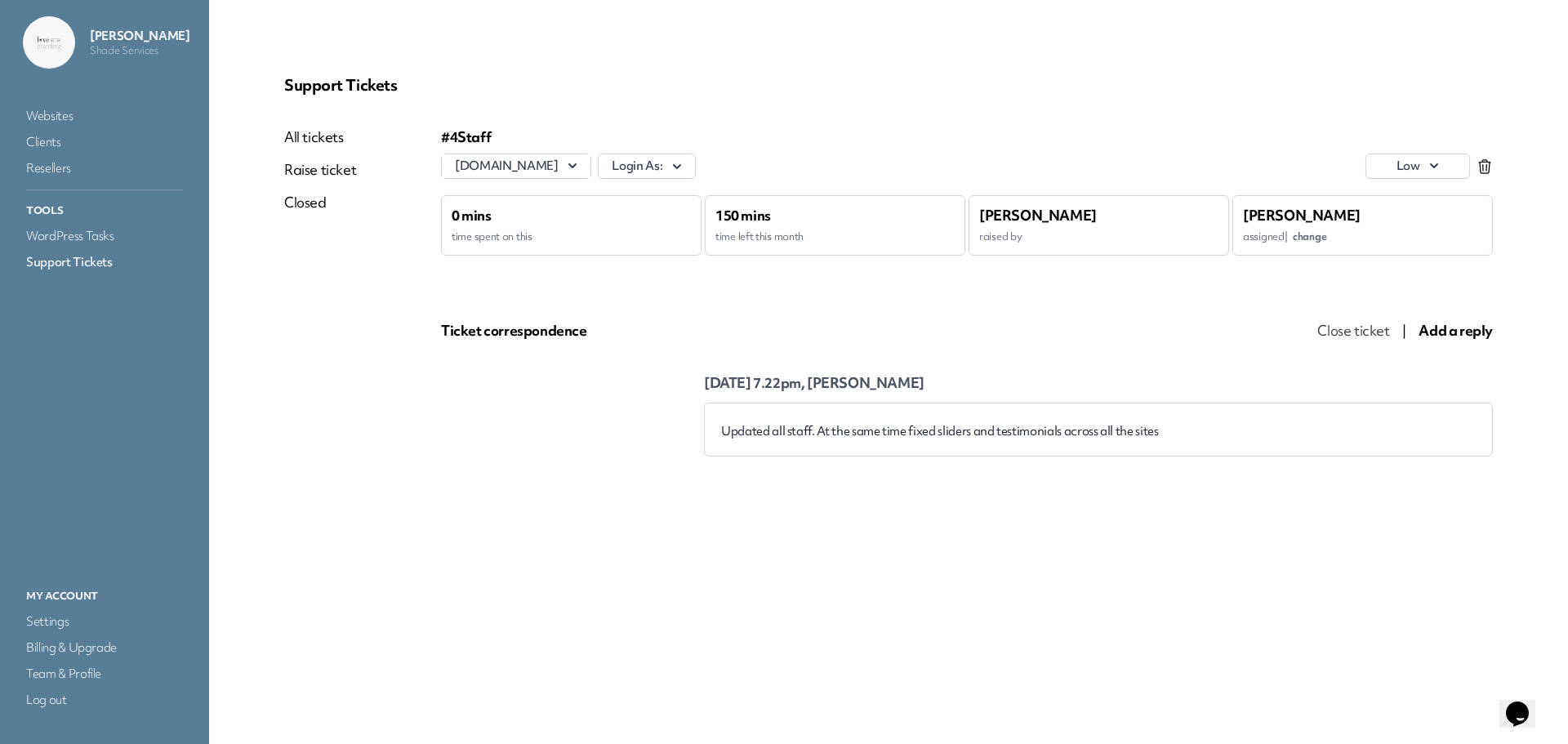 click on "Updated all staff. At the same time fixed sliders and testimonials across all the sites" at bounding box center (1098, 430) 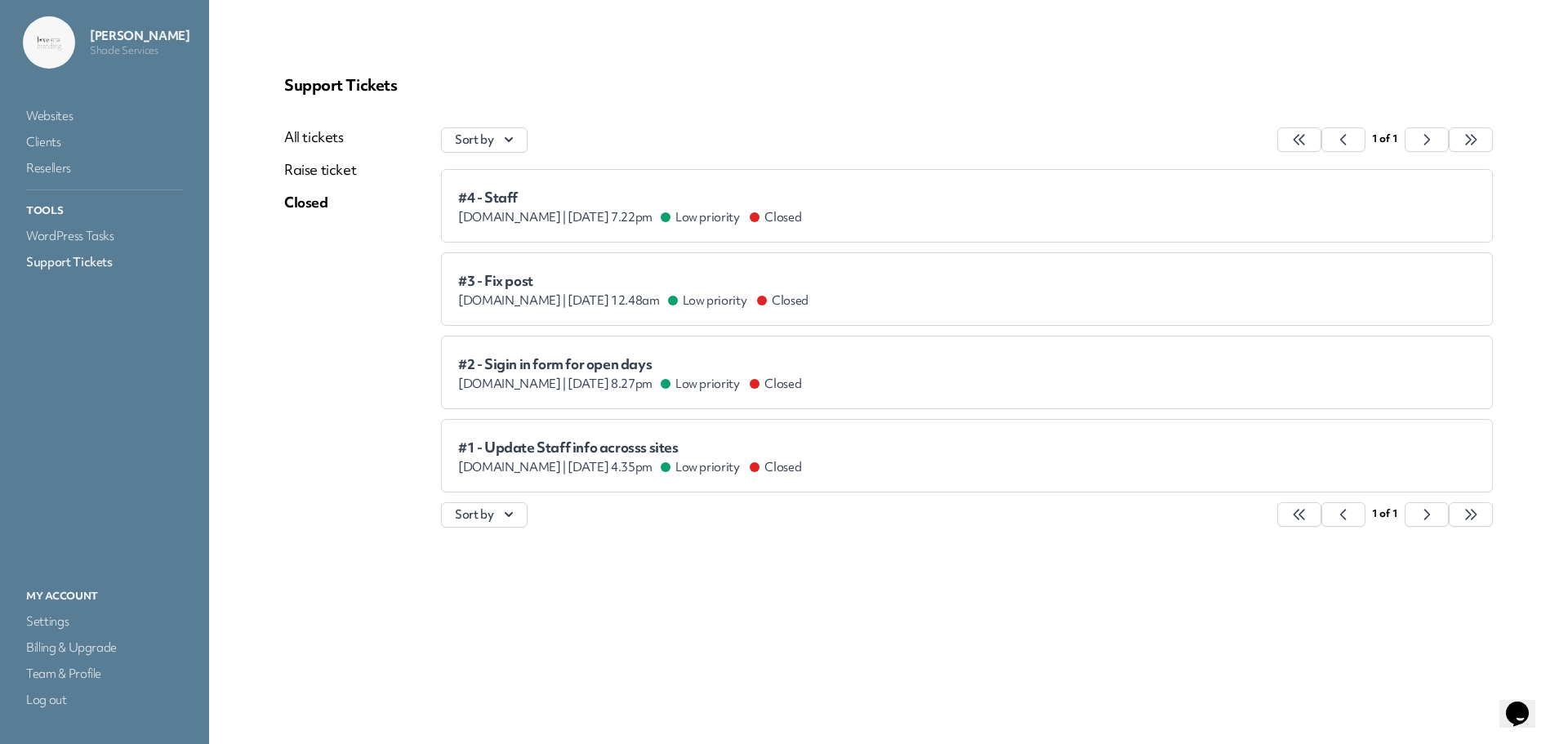click on "#4 - Staff" at bounding box center (630, 198) 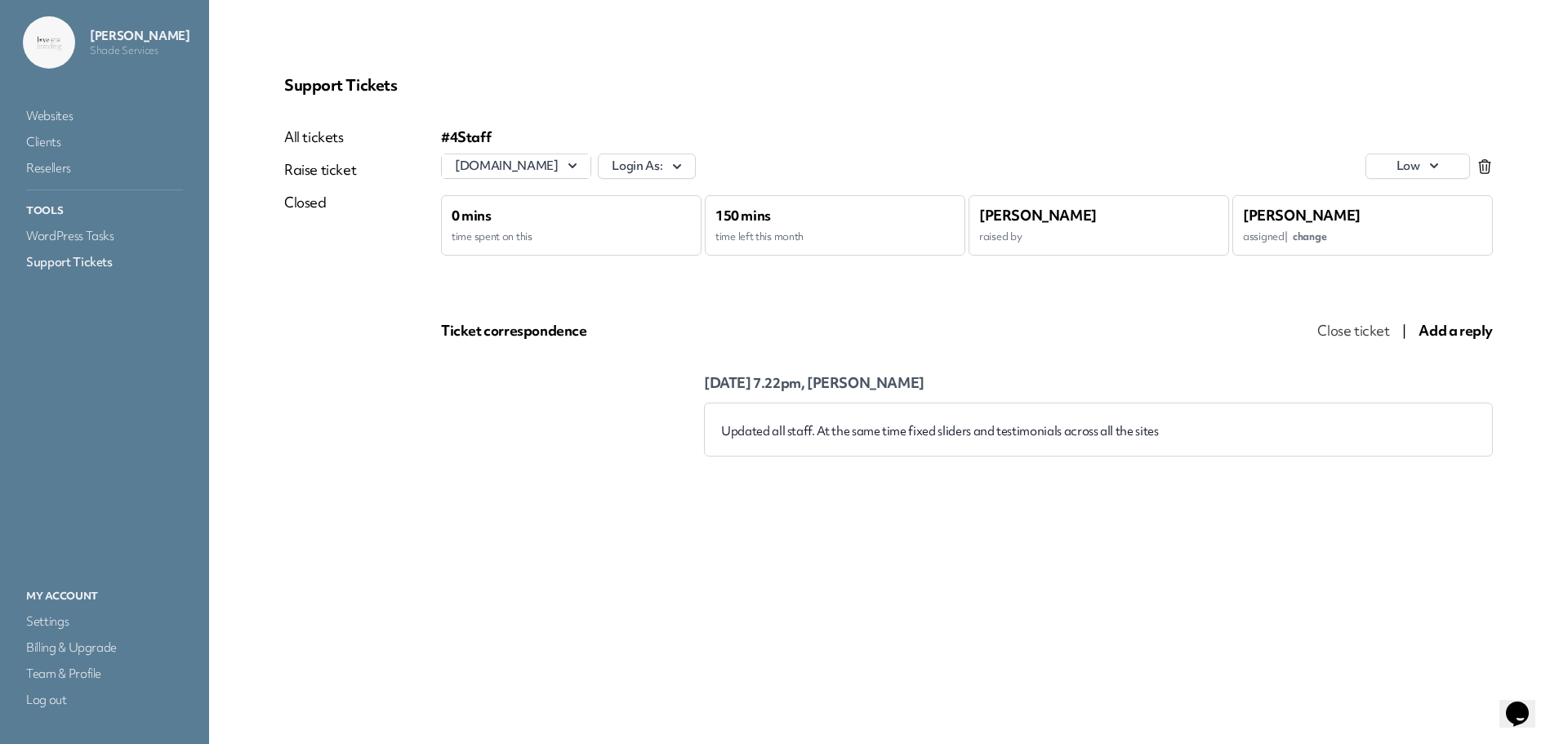 drag, startPoint x: 505, startPoint y: 207, endPoint x: 449, endPoint y: 217, distance: 56.8859 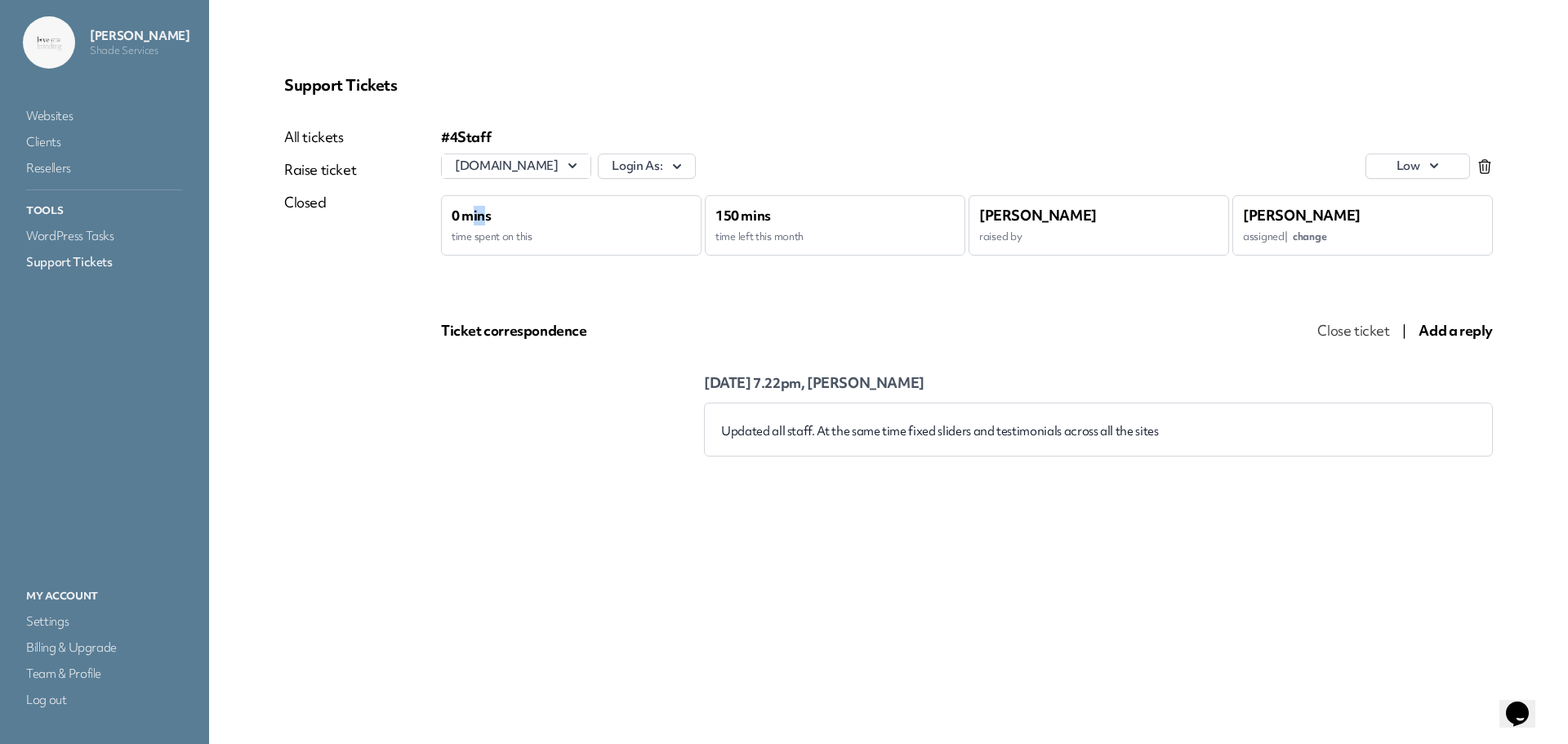 drag, startPoint x: 474, startPoint y: 219, endPoint x: 512, endPoint y: 221, distance: 38.052595 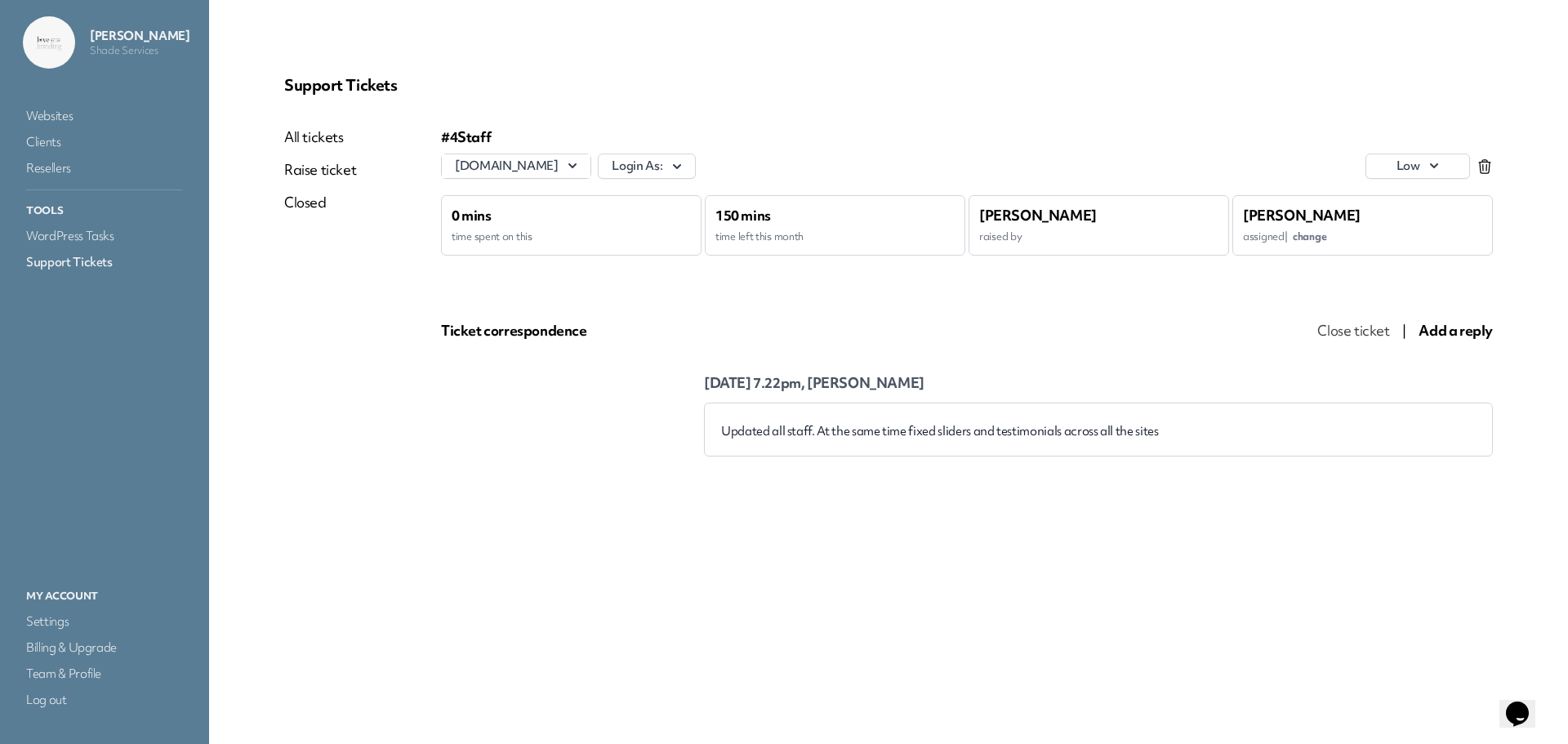 click 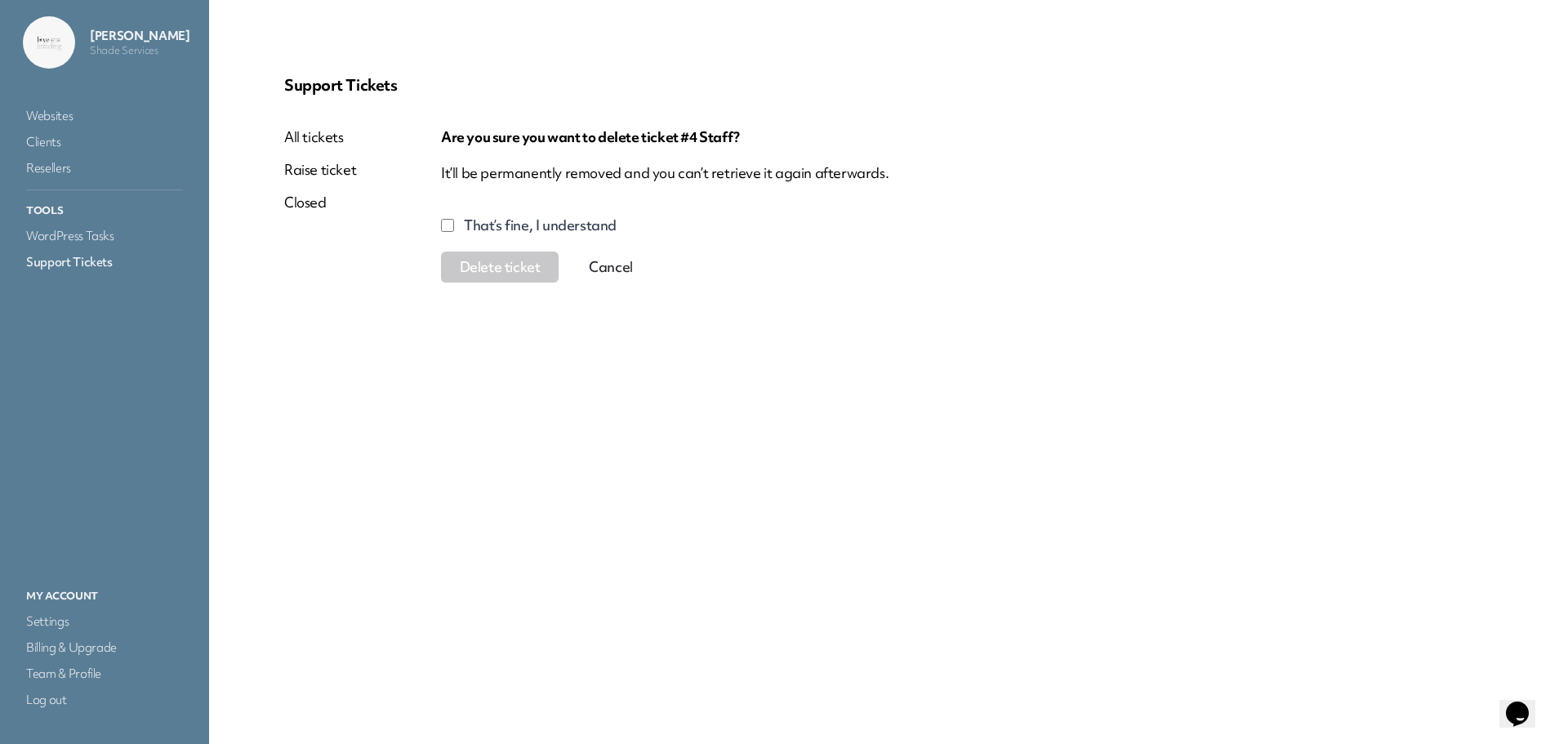 click on "That’s fine, I understand" at bounding box center [540, 225] 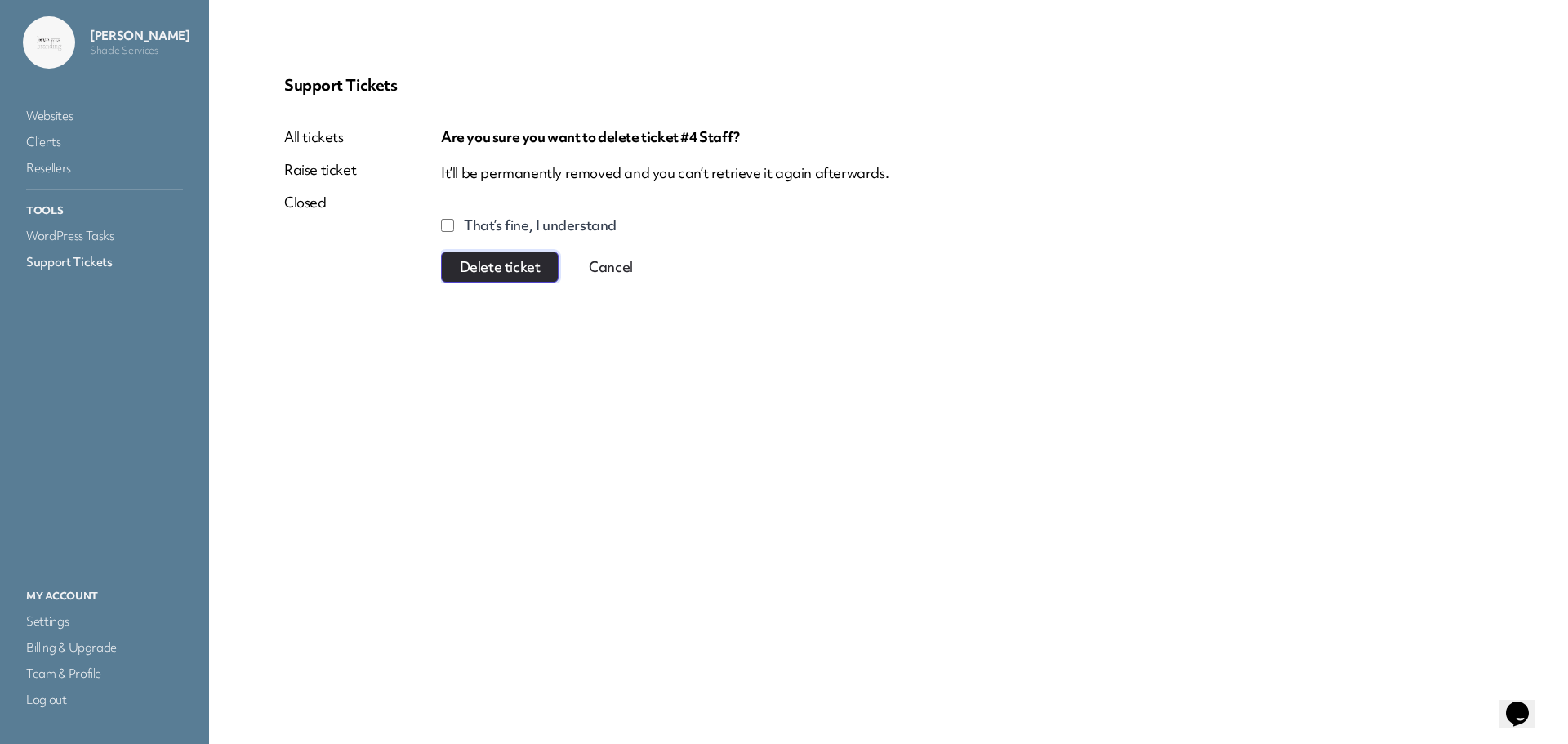 click on "Delete ticket" at bounding box center (500, 267) 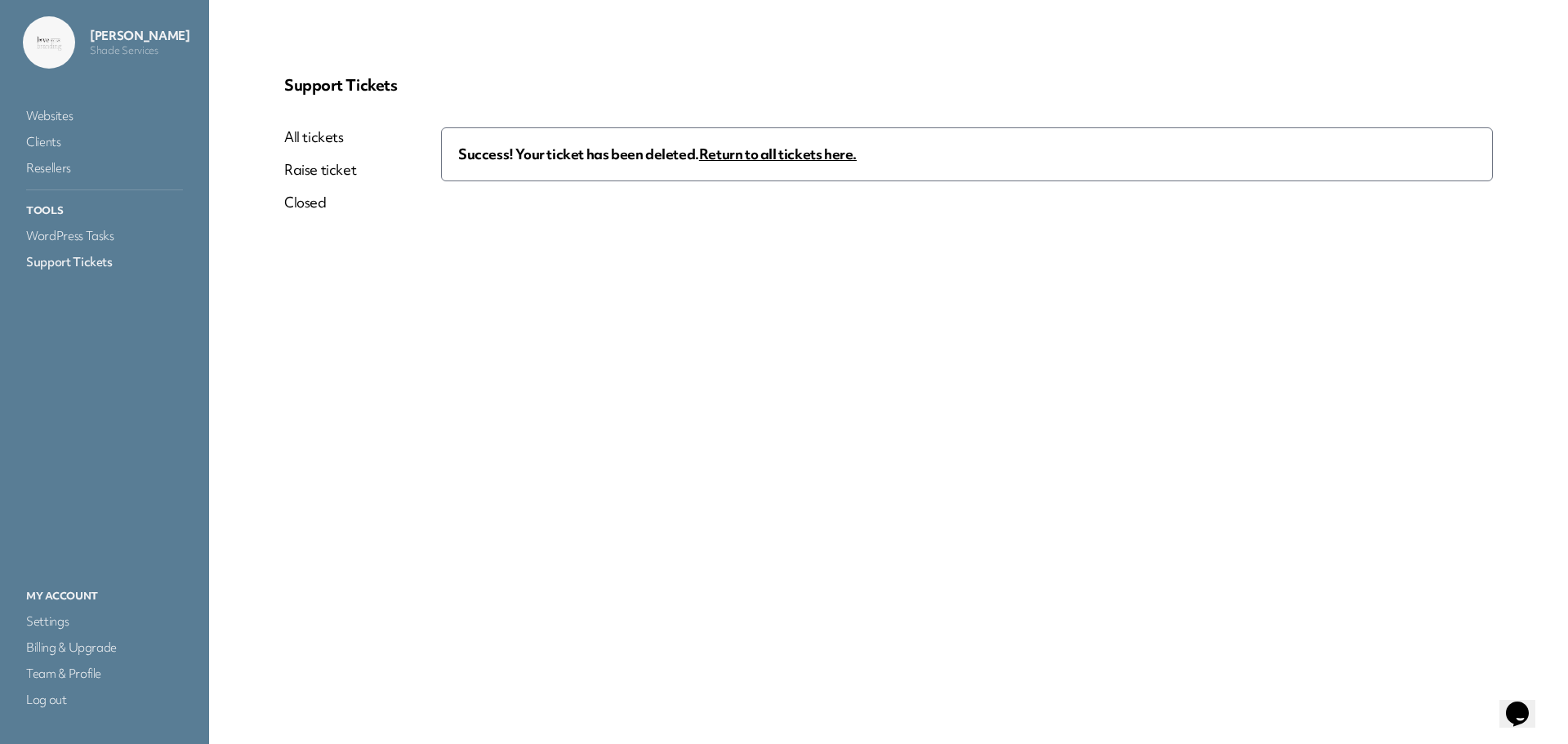 click on "All tickets" at bounding box center [320, 137] 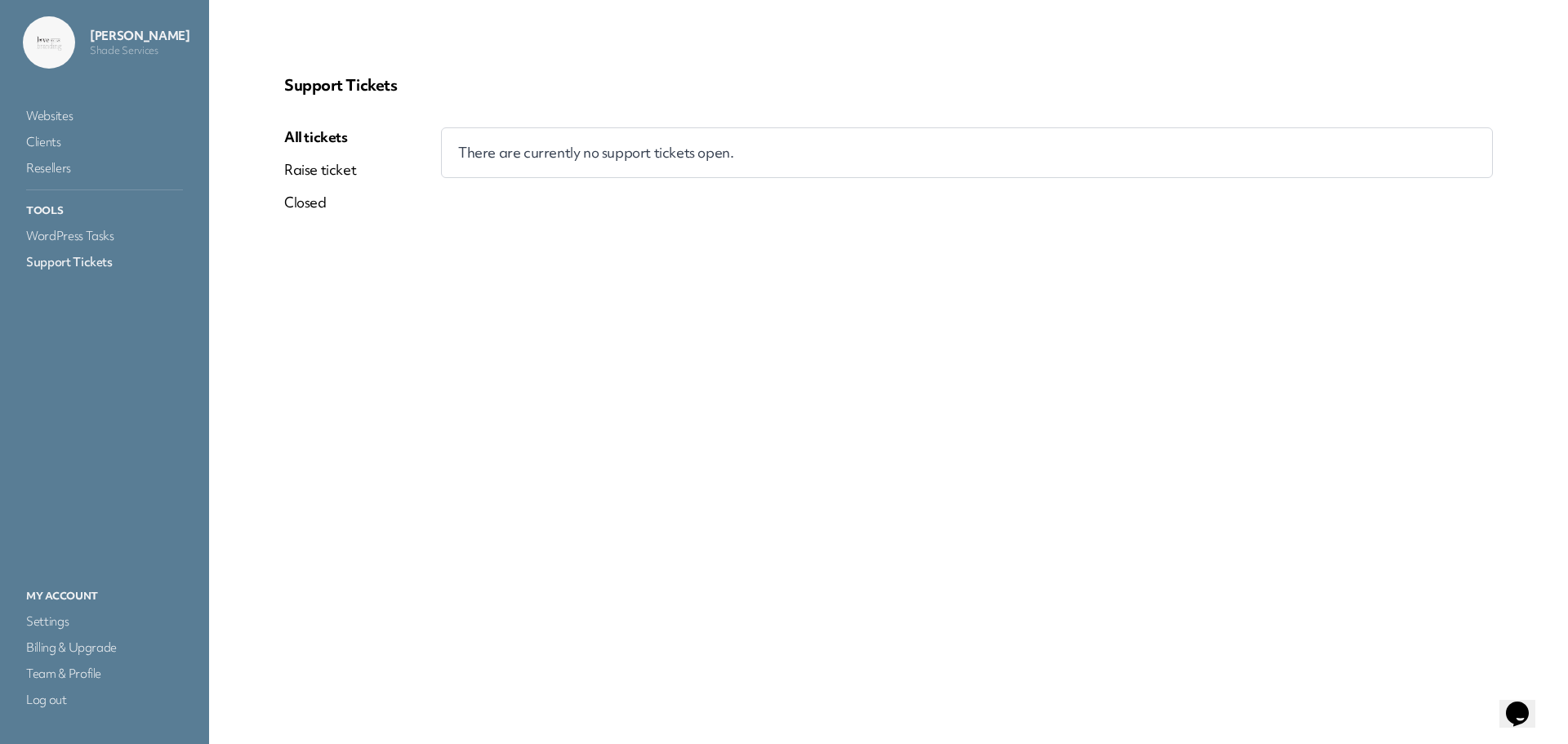 click on "All tickets
Raise ticket
Closed" at bounding box center [320, 176] 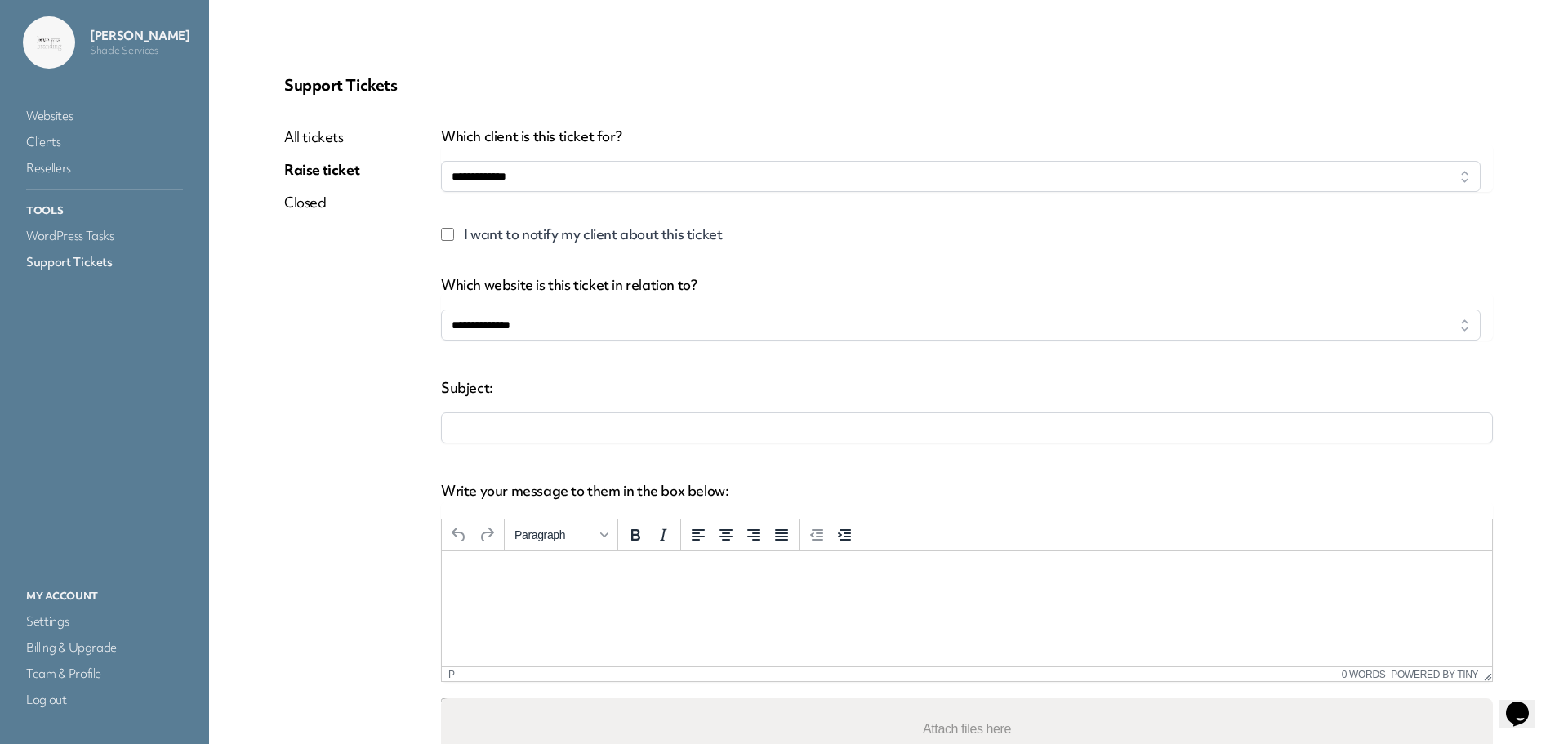 scroll, scrollTop: 0, scrollLeft: 0, axis: both 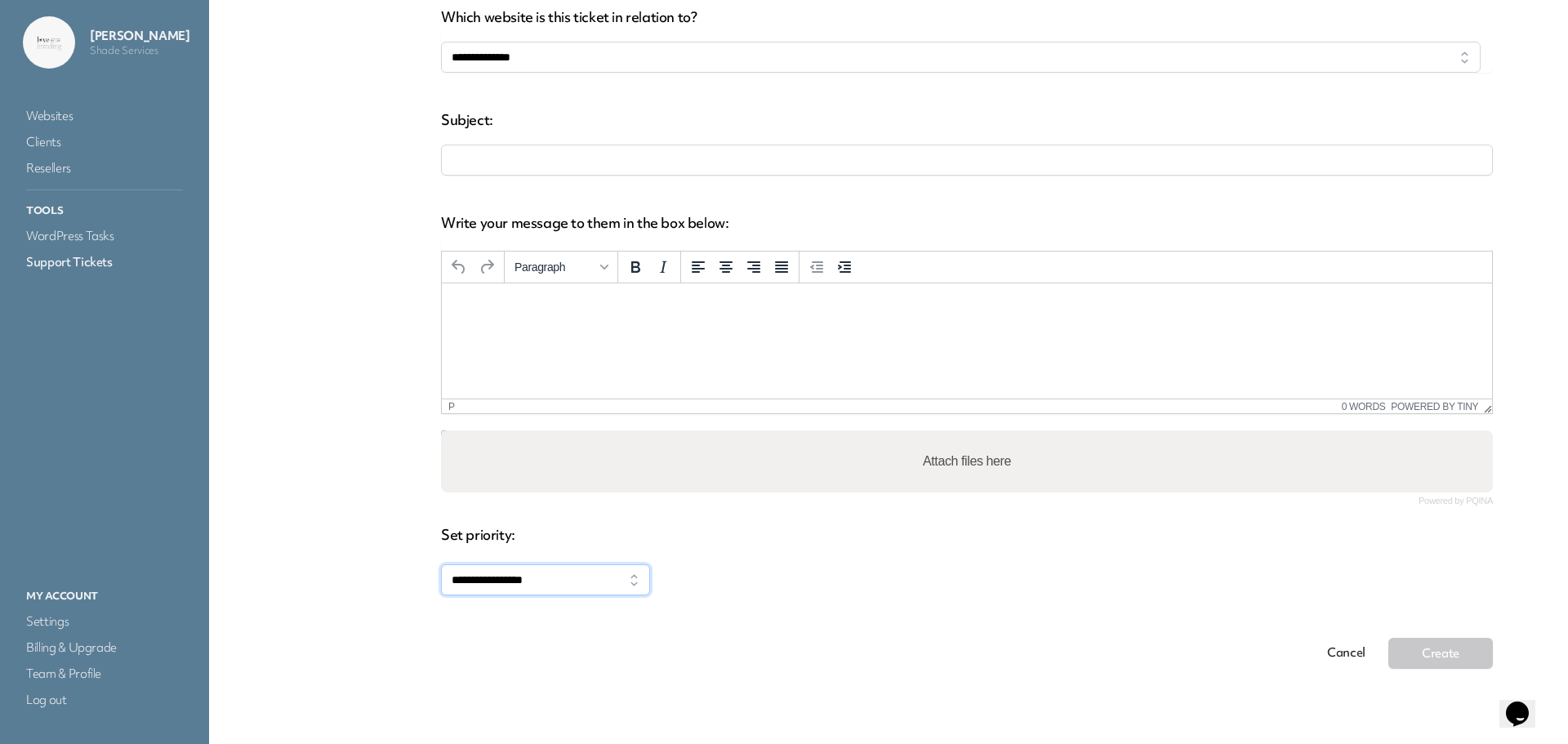 click on "**********" at bounding box center [546, 580] 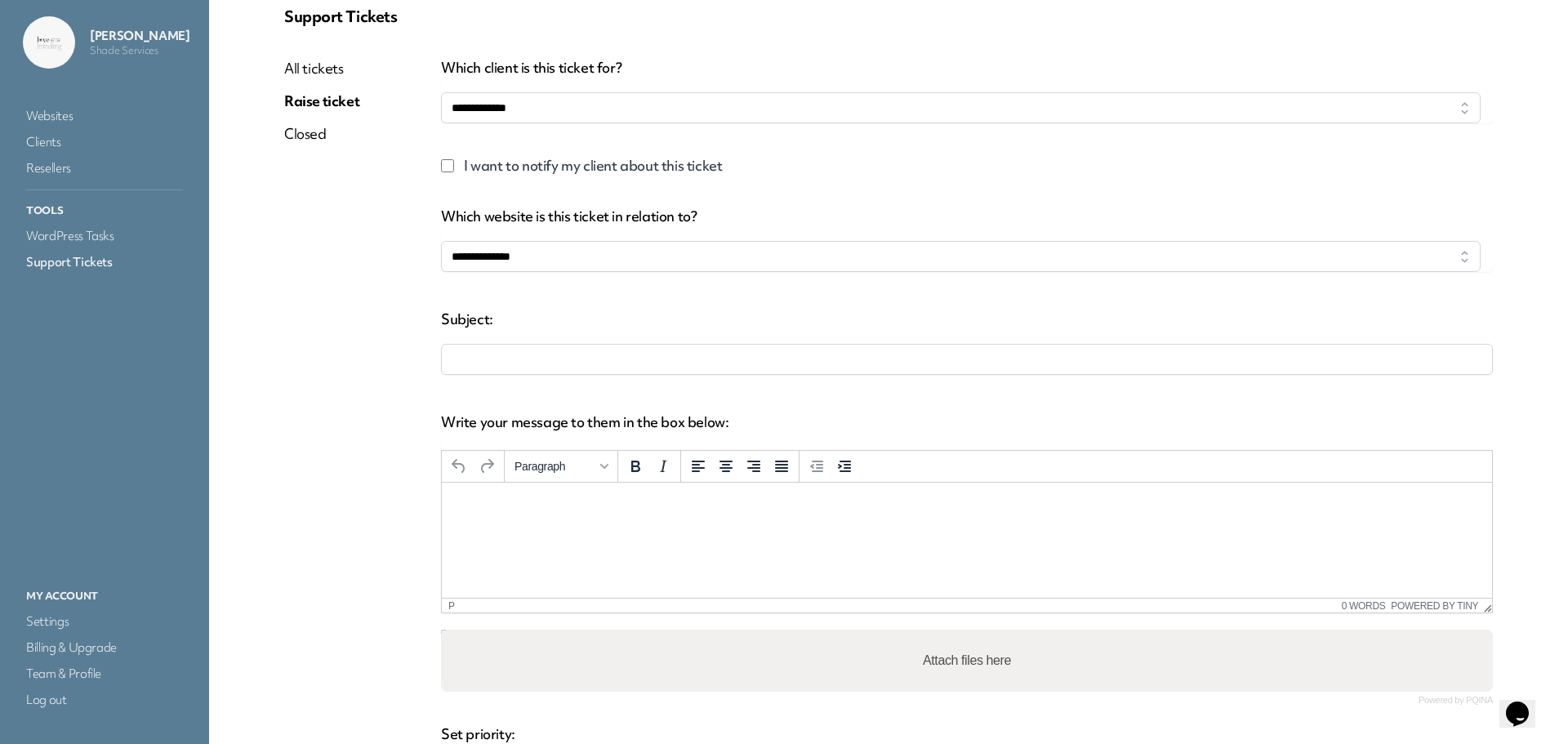 scroll, scrollTop: 23, scrollLeft: 0, axis: vertical 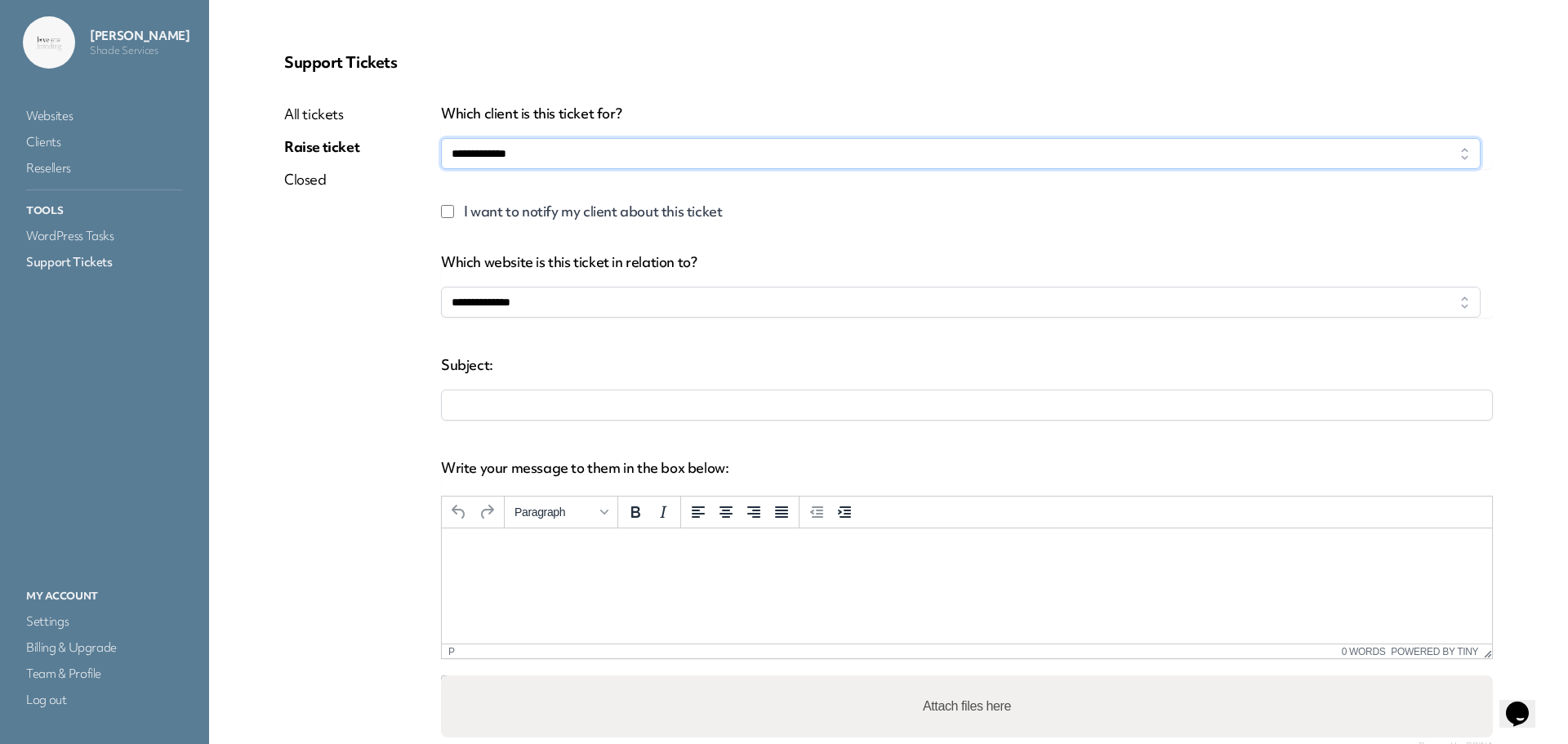 click on "**********" at bounding box center (960, 154) 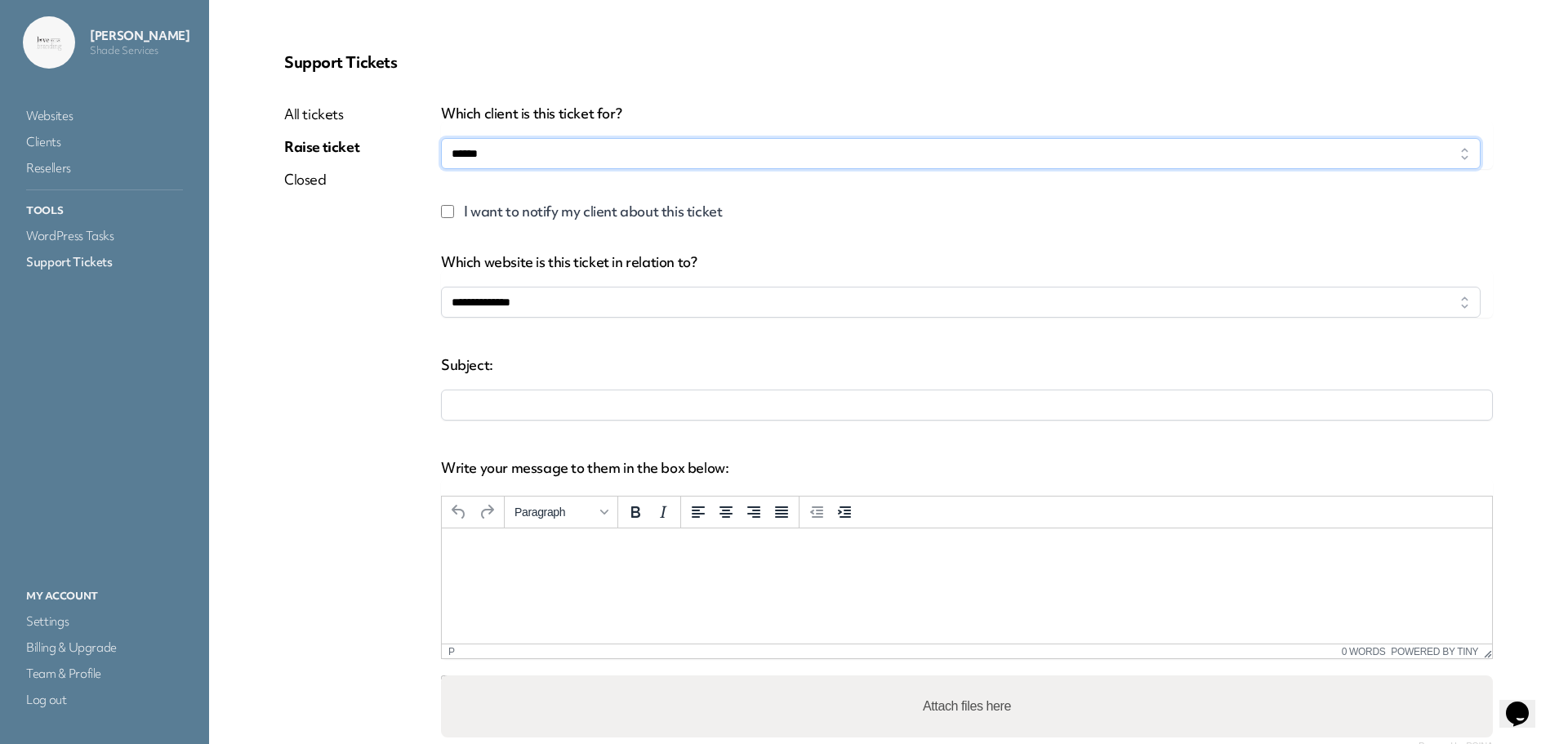 click on "**********" at bounding box center [960, 154] 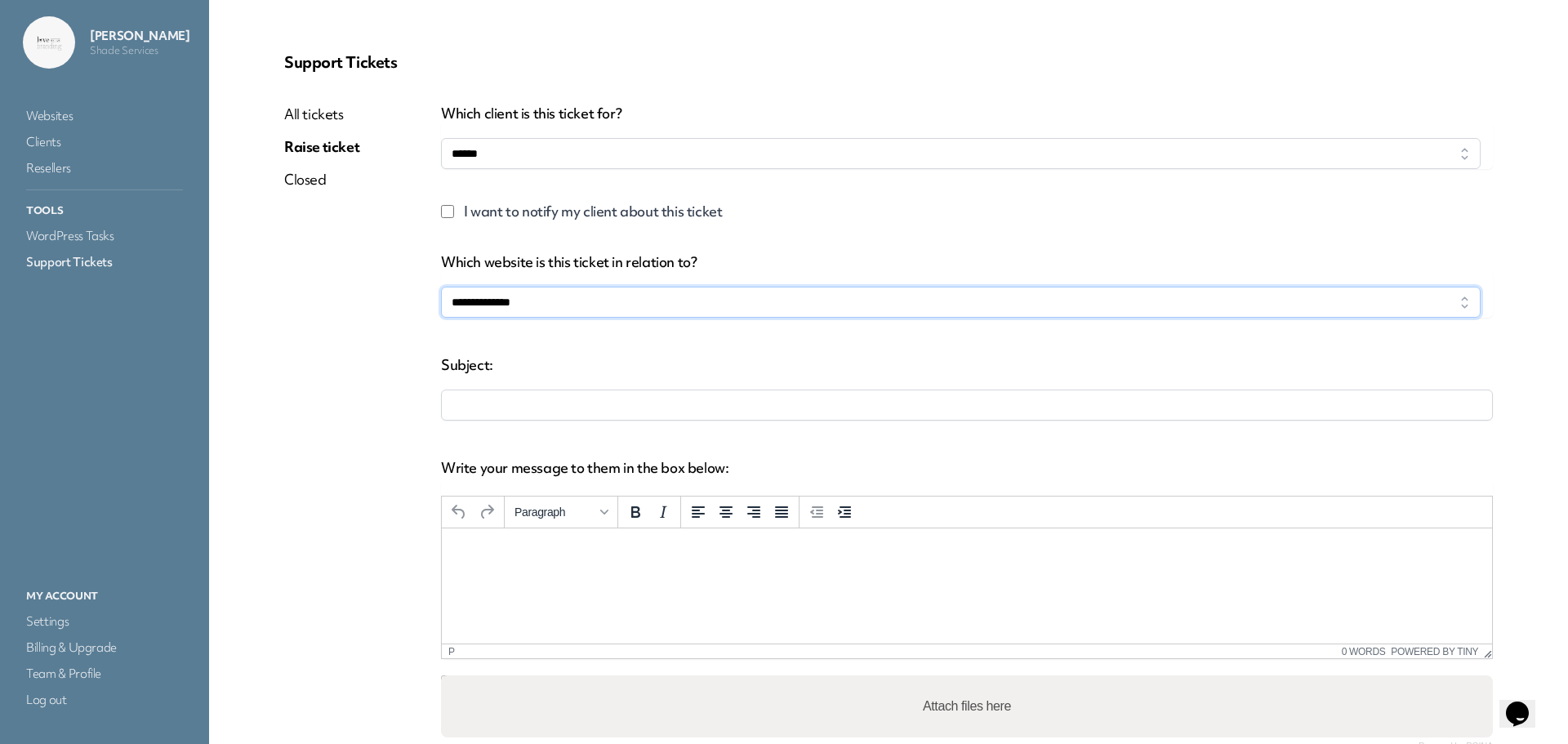 click on "**********" at bounding box center [960, 302] 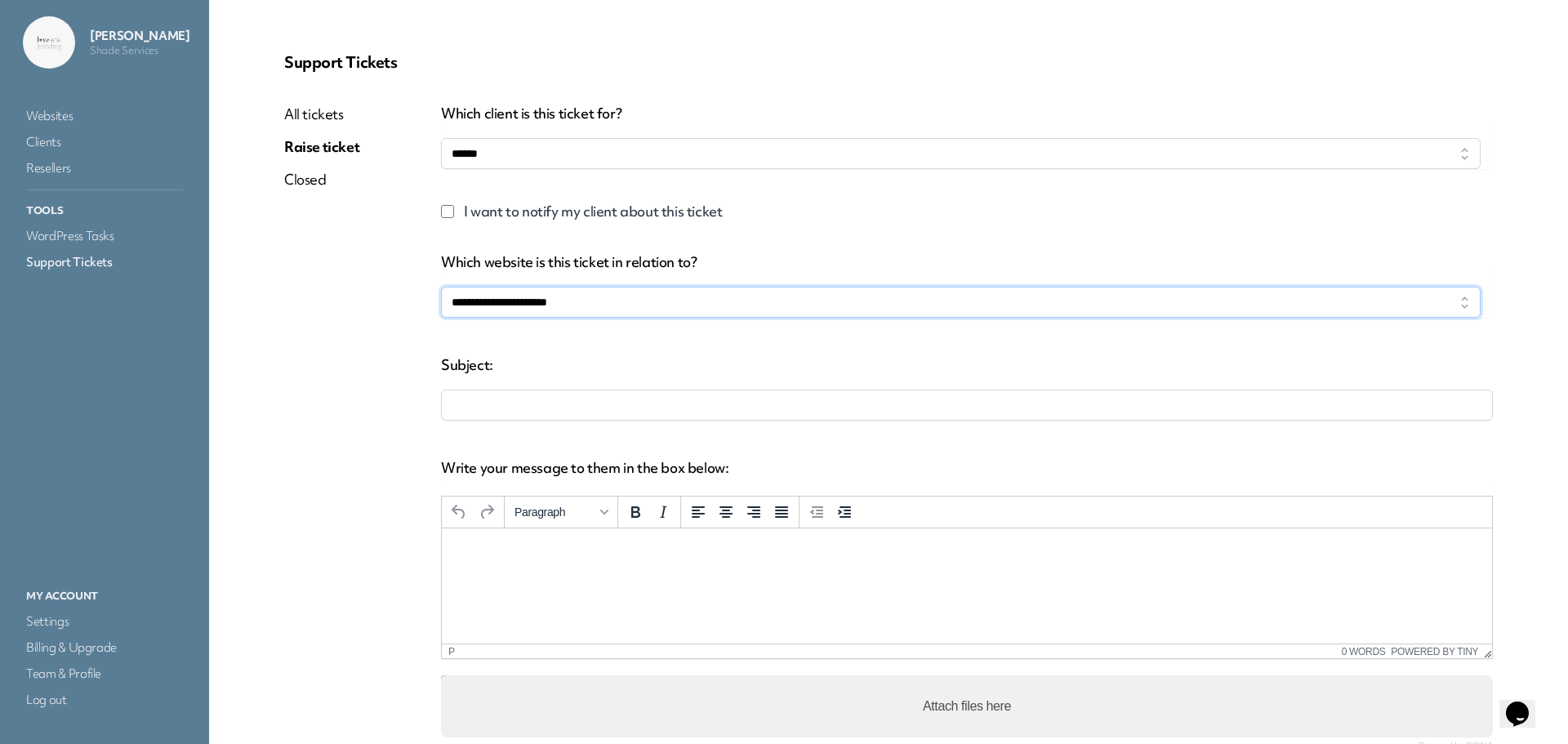 click on "**********" at bounding box center [960, 302] 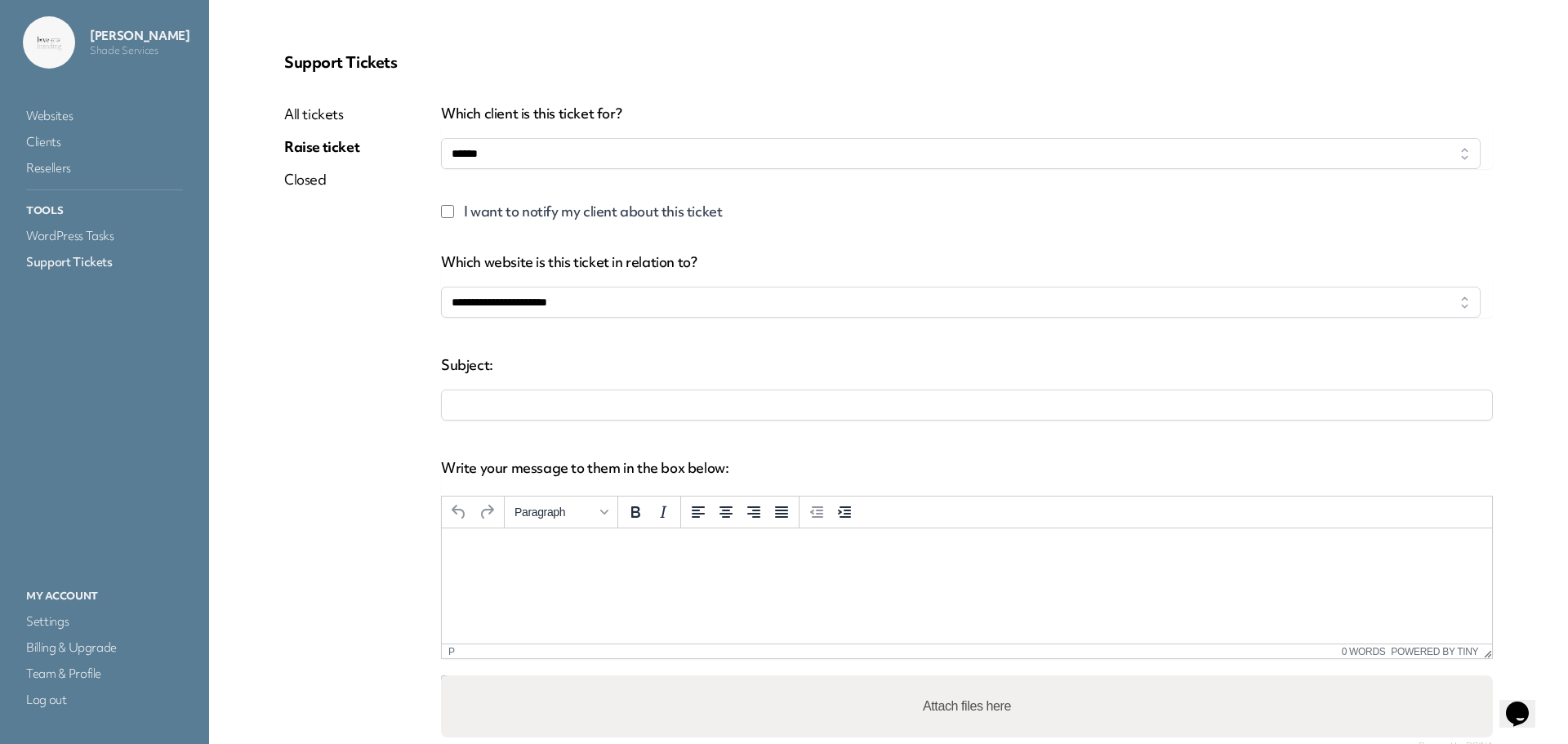 click at bounding box center (967, 405) 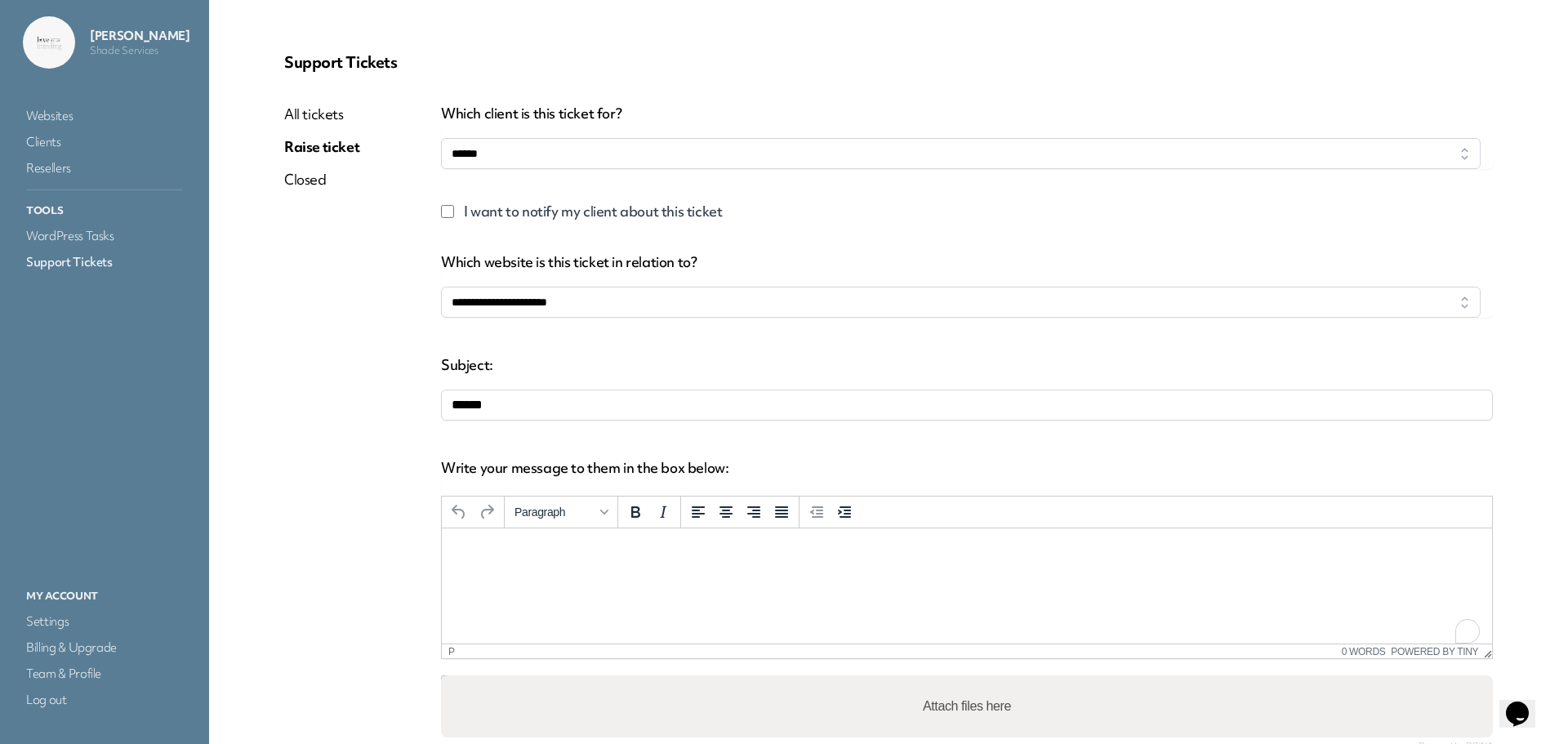 click at bounding box center (967, 550) 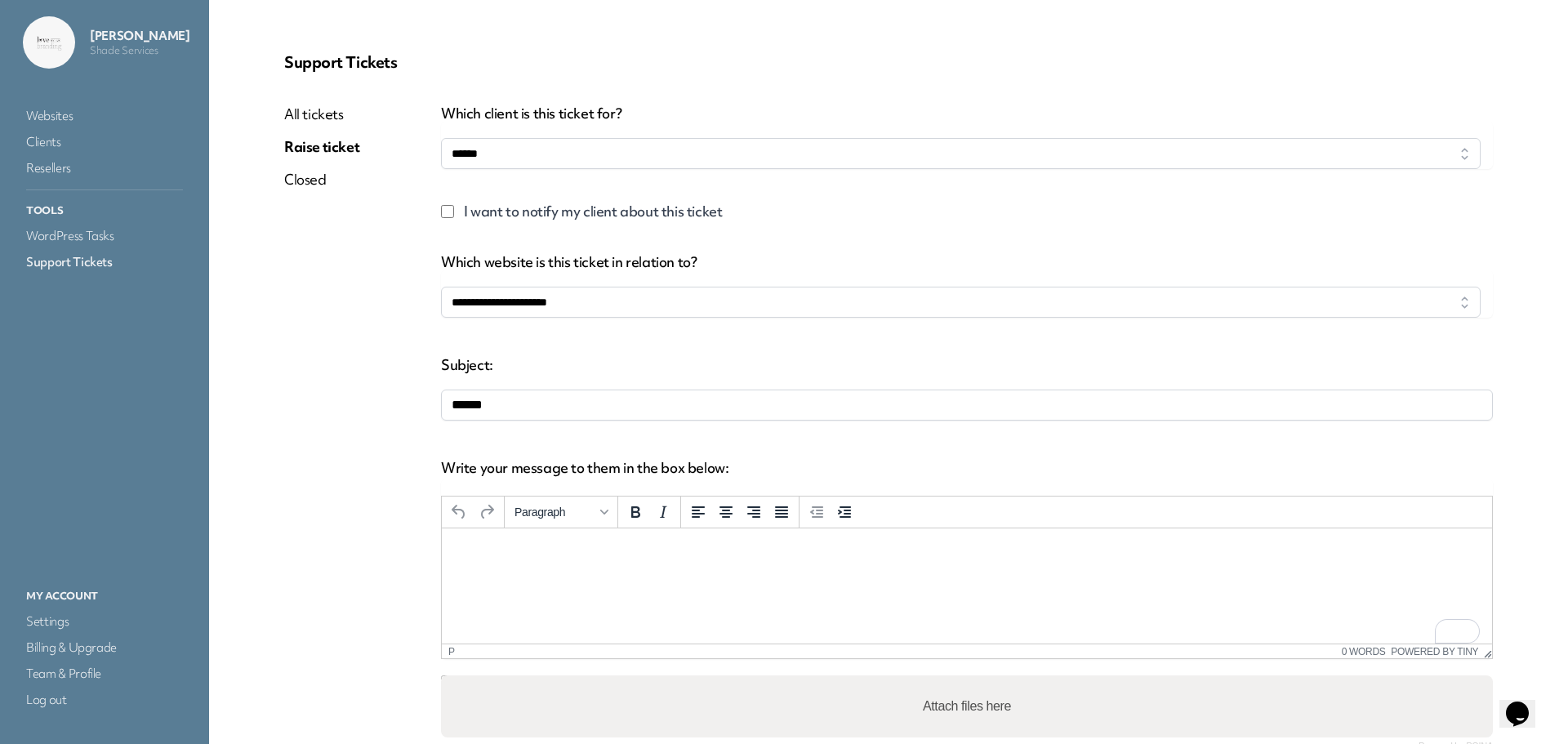type 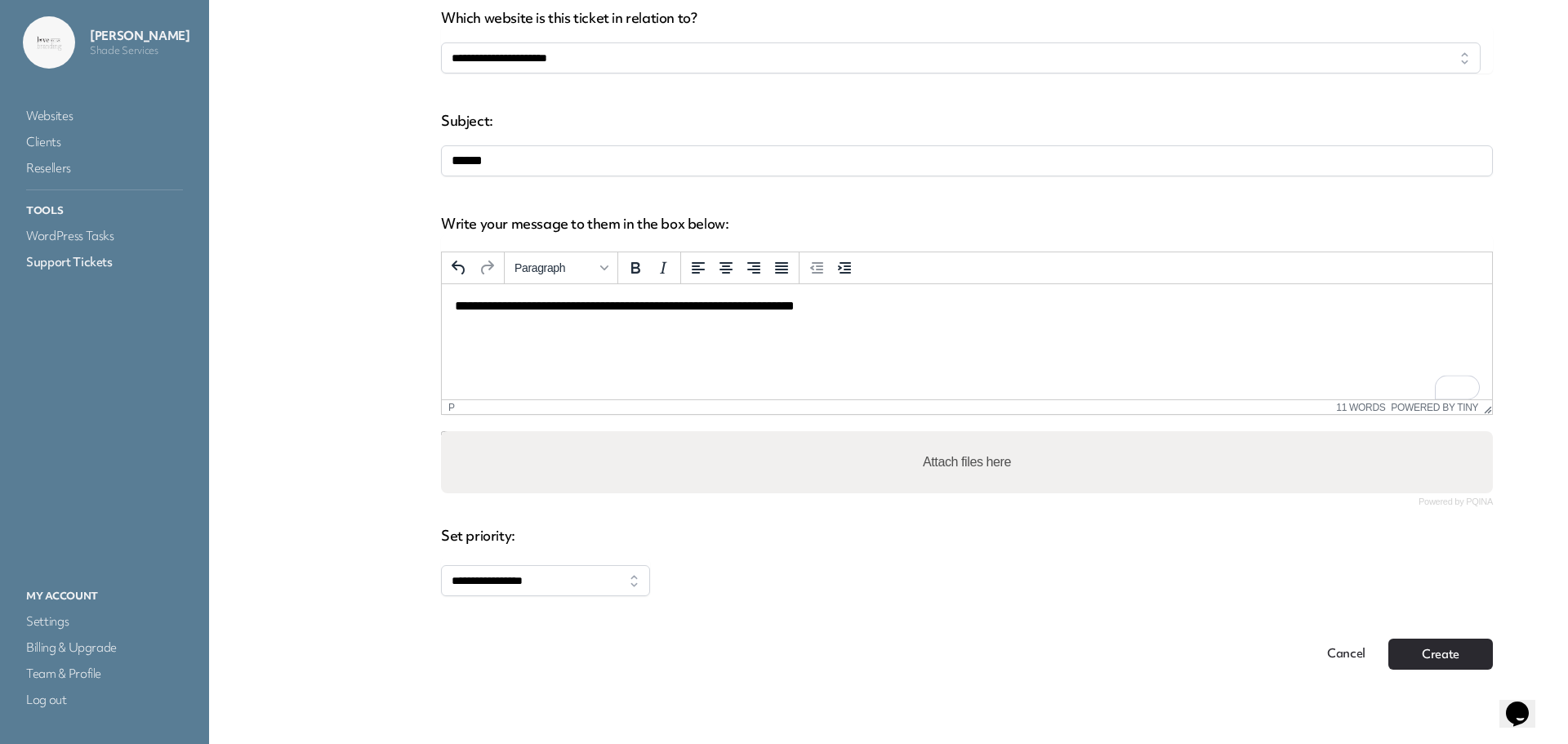 scroll, scrollTop: 268, scrollLeft: 0, axis: vertical 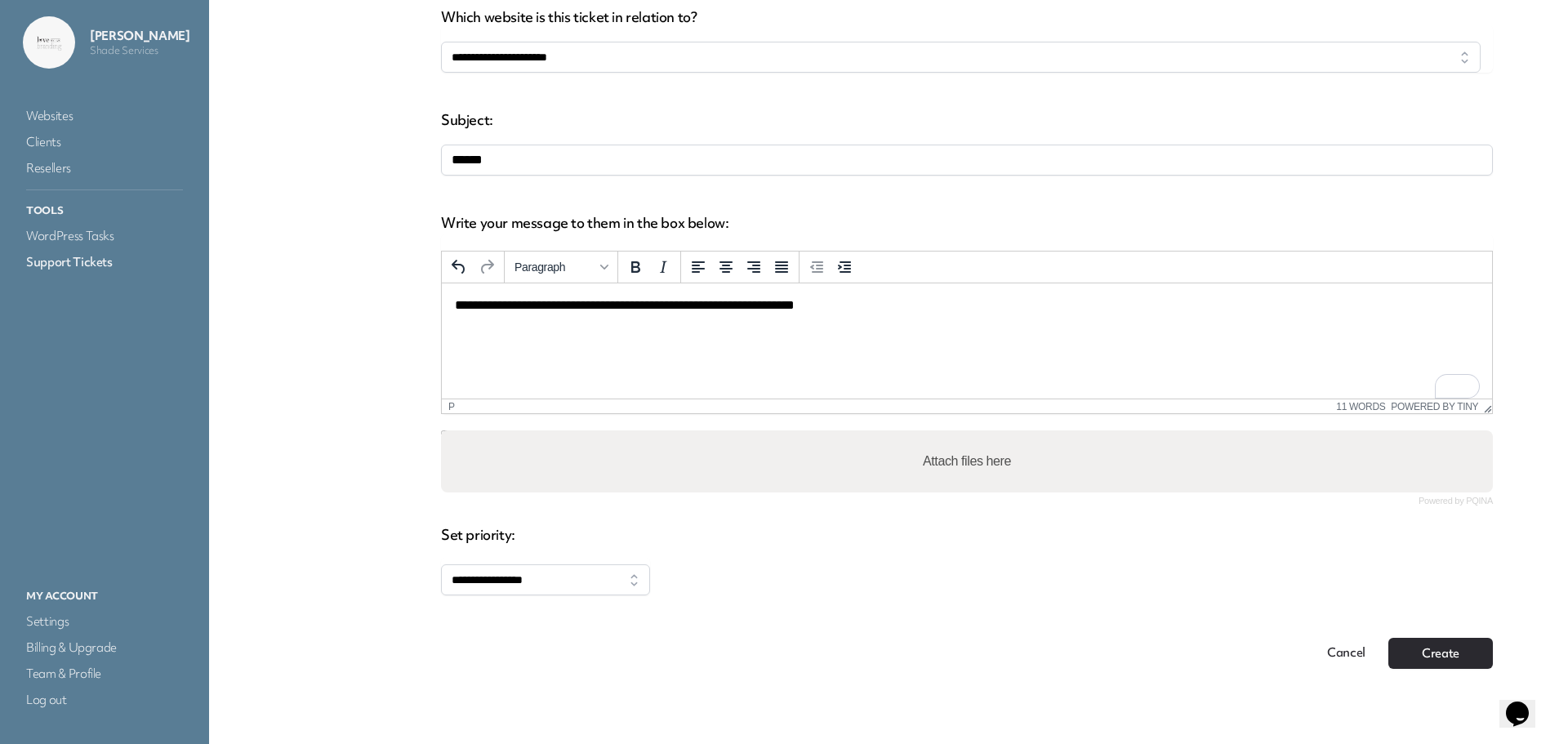 click on "**********" at bounding box center [967, 560] 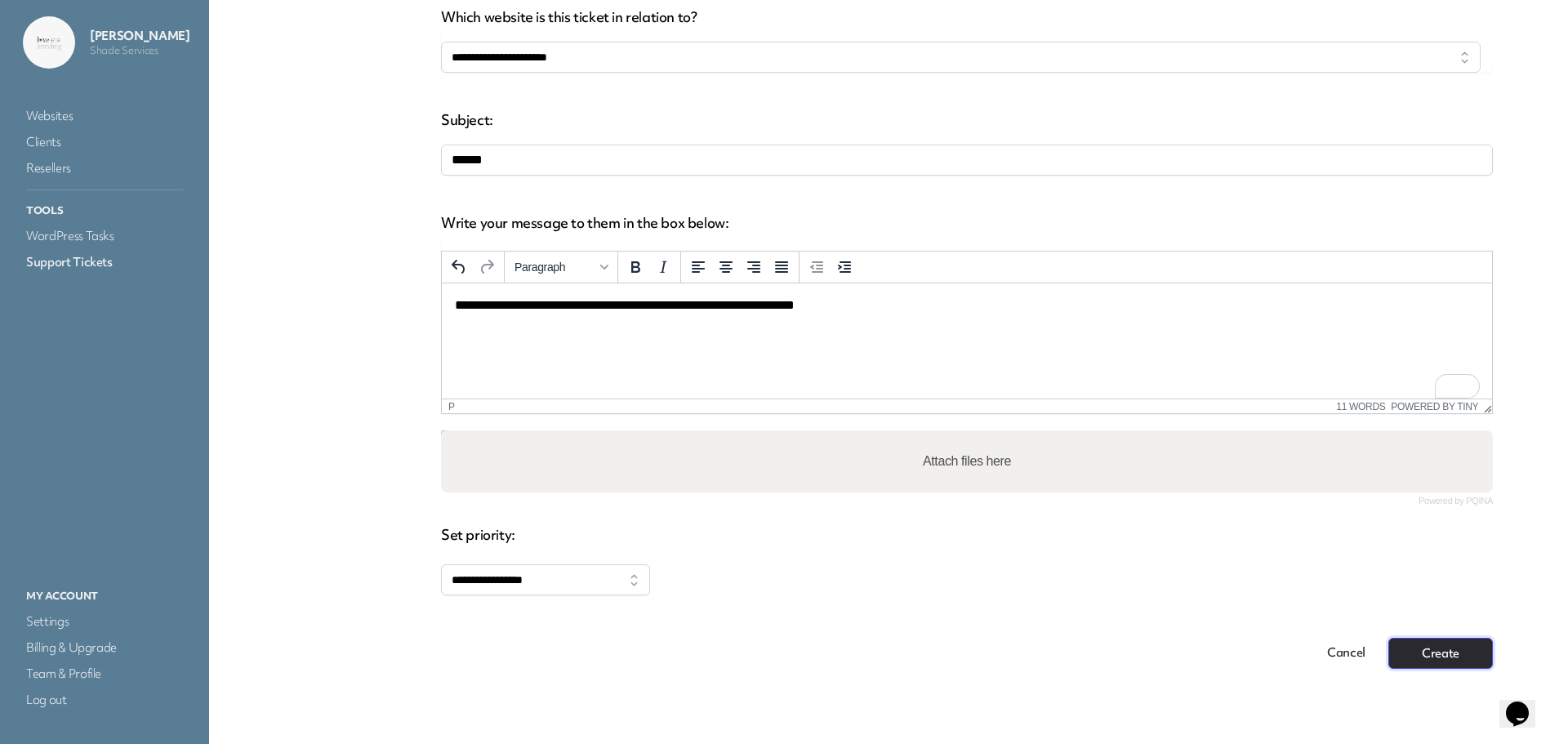 click on "Create" at bounding box center (1441, 653) 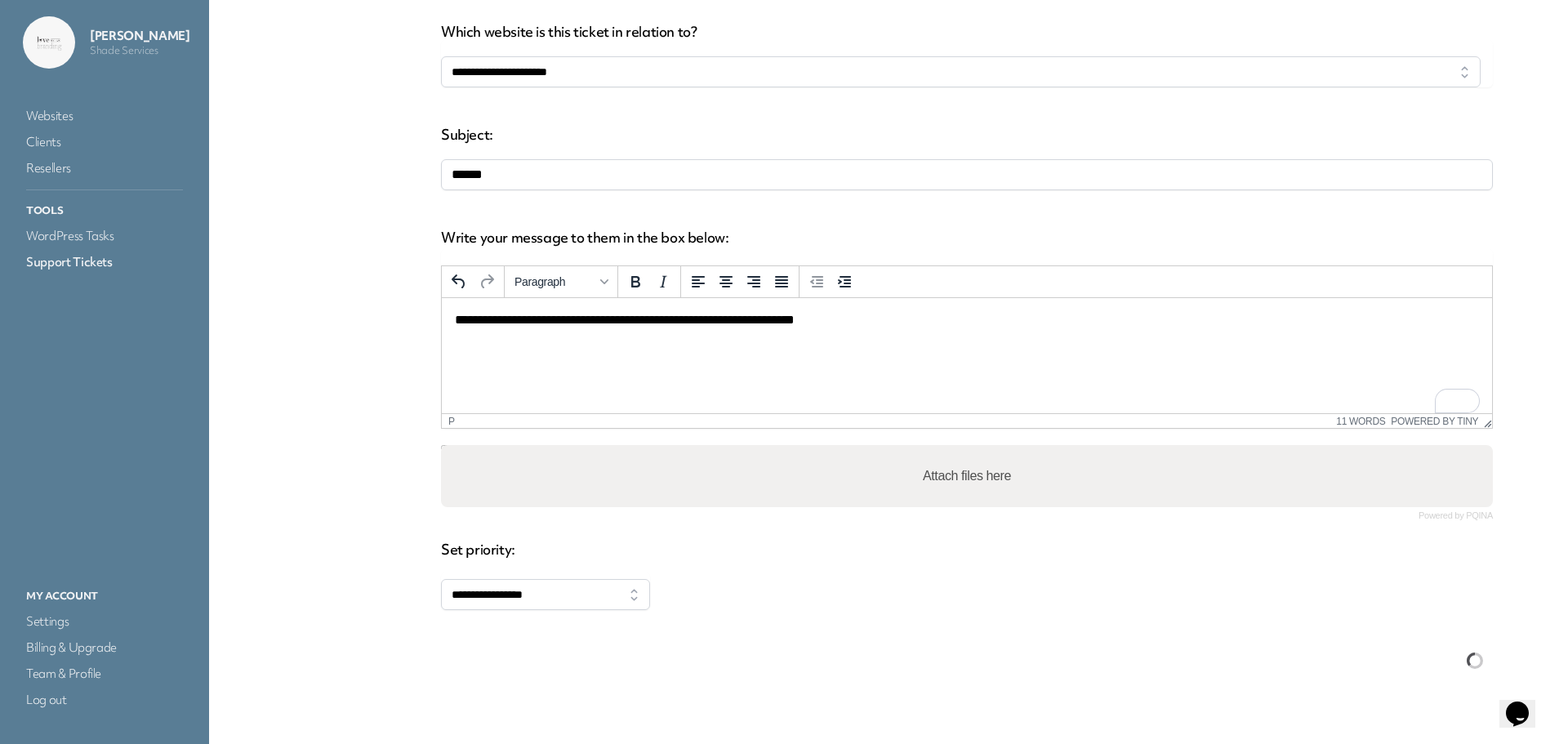 scroll, scrollTop: 0, scrollLeft: 0, axis: both 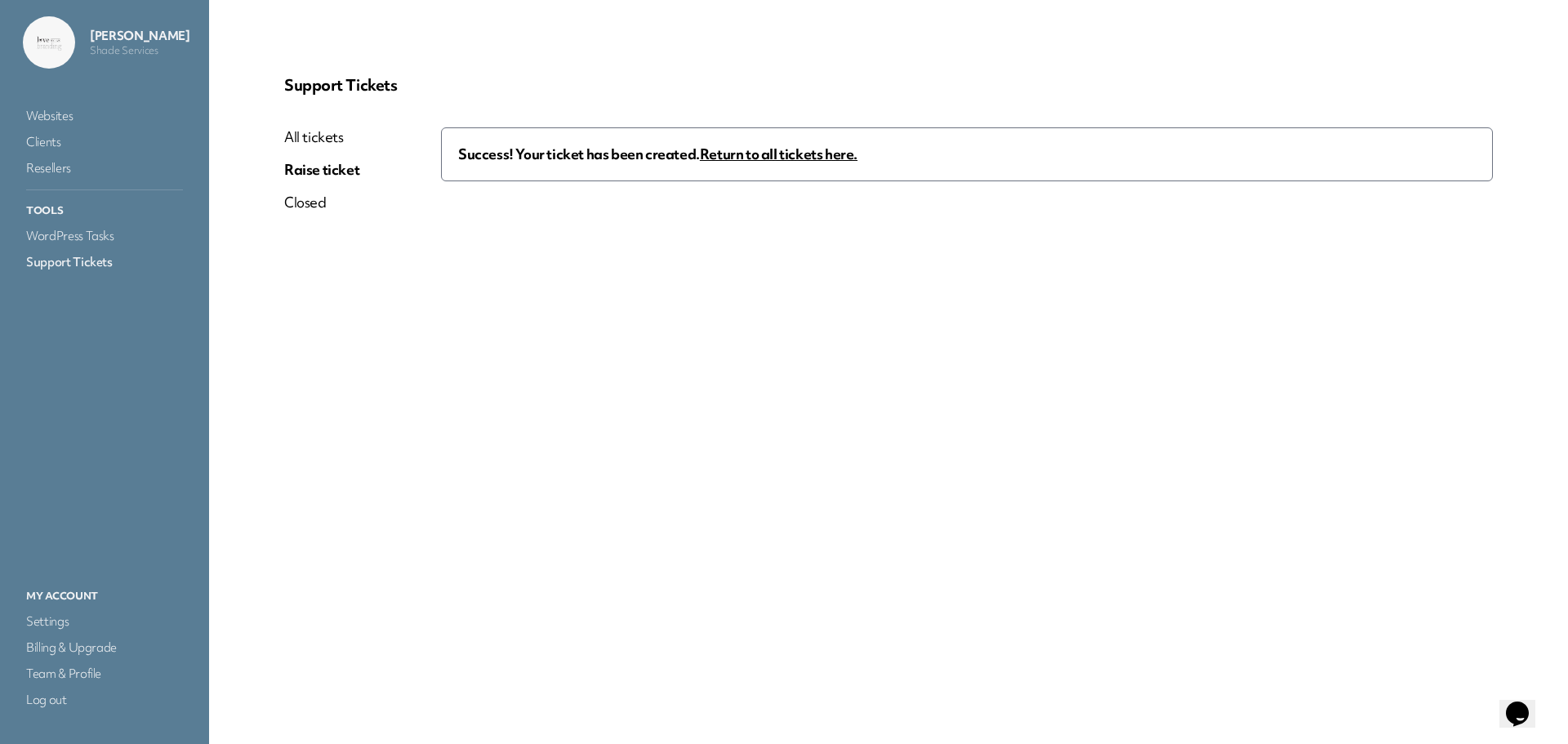 click on "All tickets" at bounding box center (322, 137) 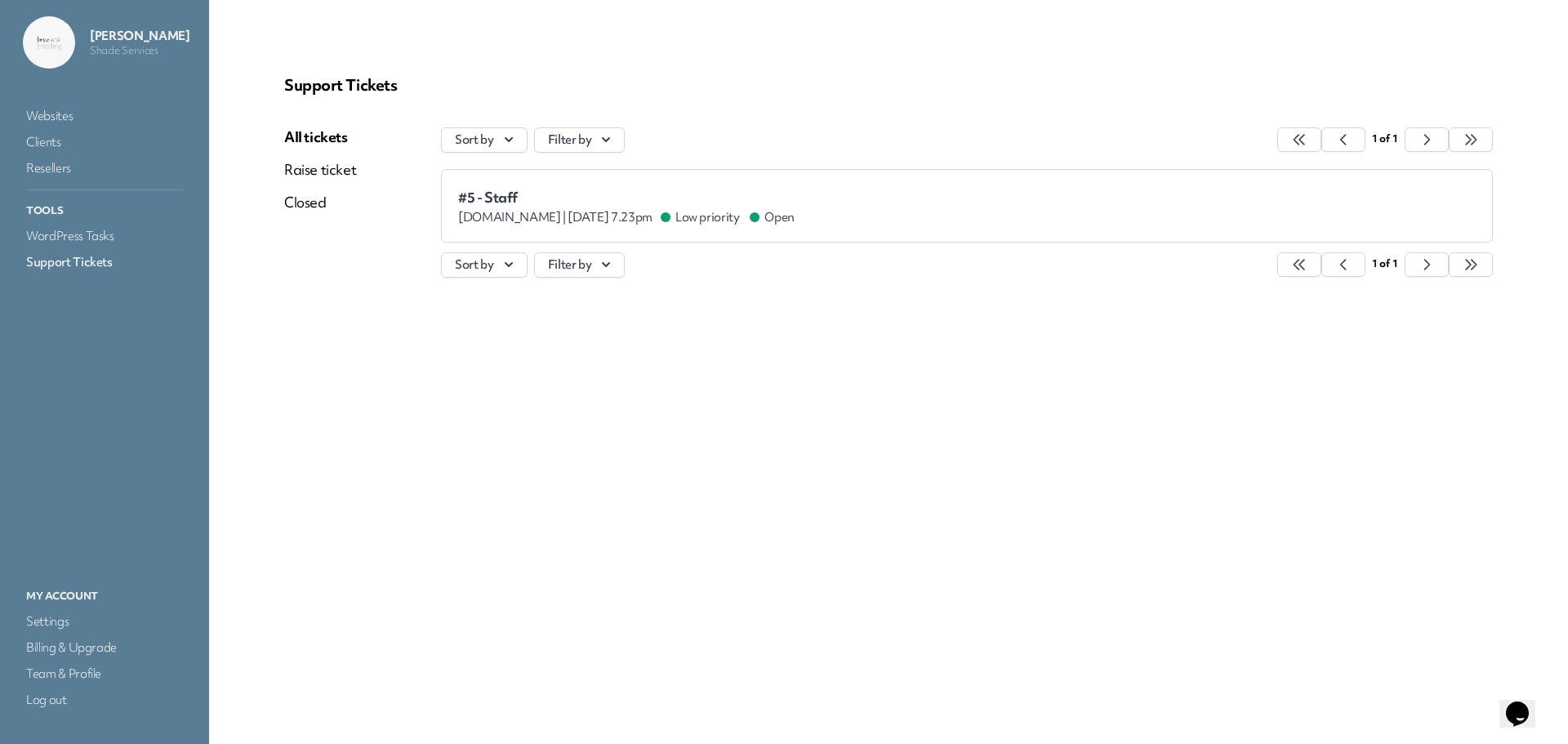 click on "empirecarecenters.com |
Jul 27th 2025 at 7.23pm
Low priority
Open" at bounding box center [626, 217] 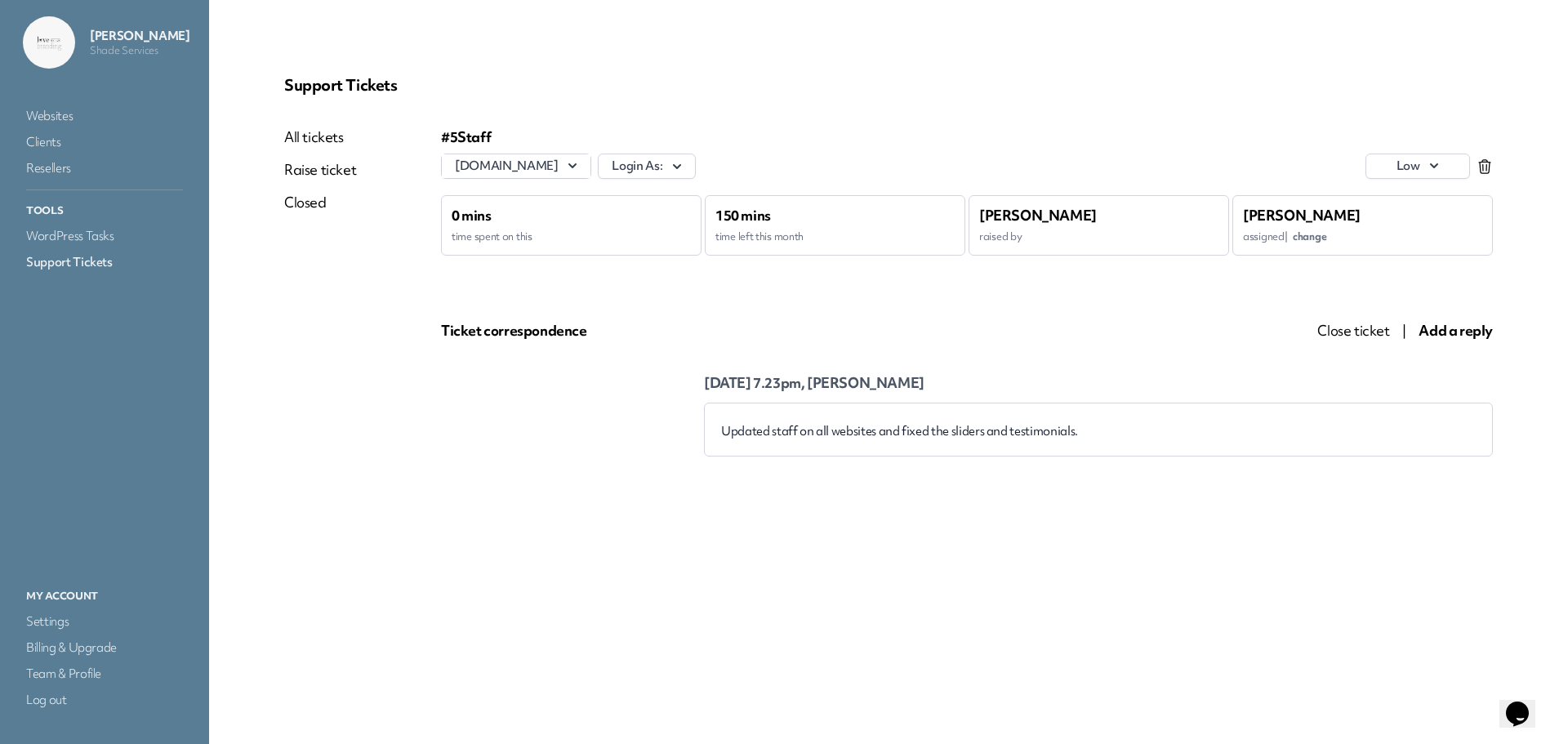 click on "0 mins   time spent on this" at bounding box center [571, 225] 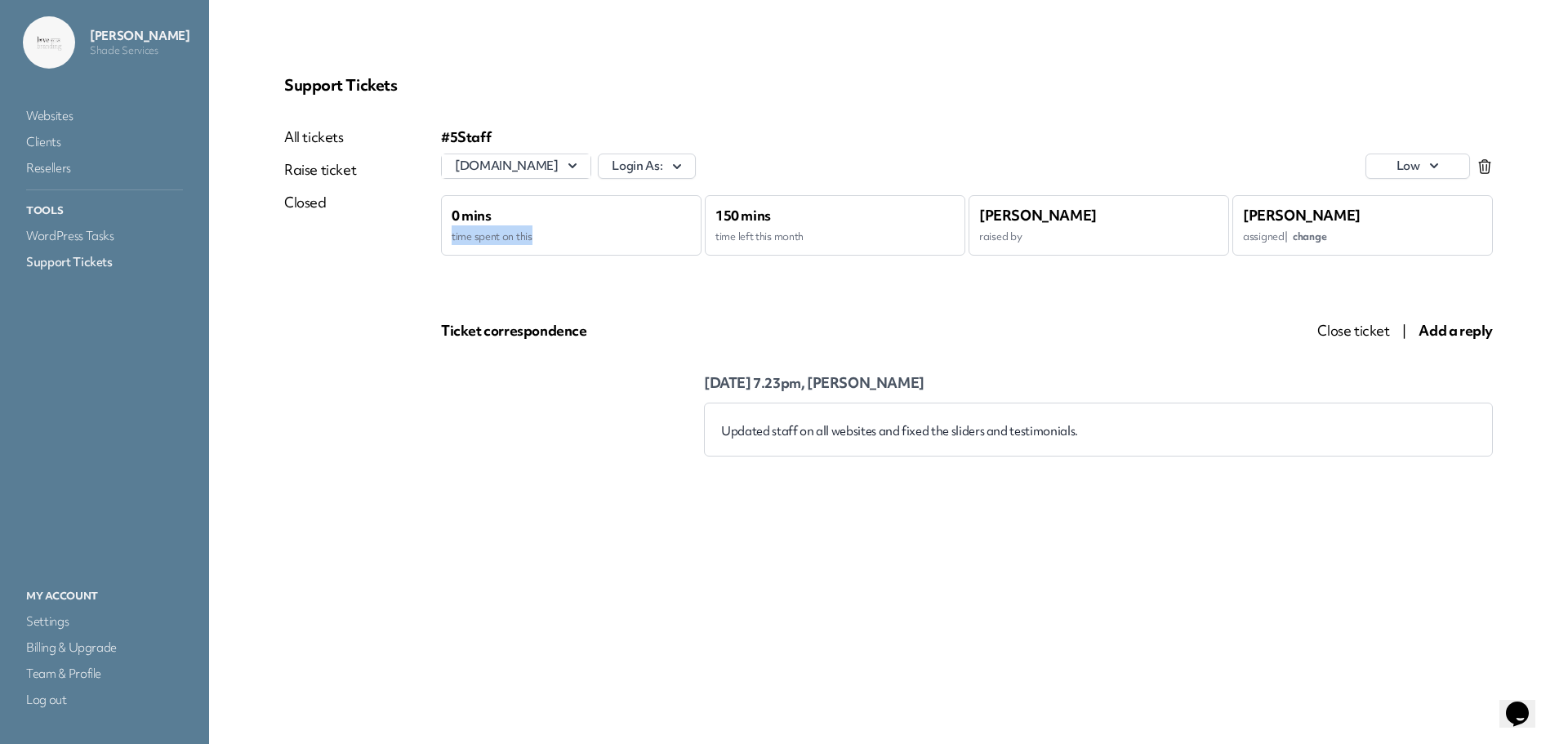 click on "0 mins   time spent on this" at bounding box center (571, 225) 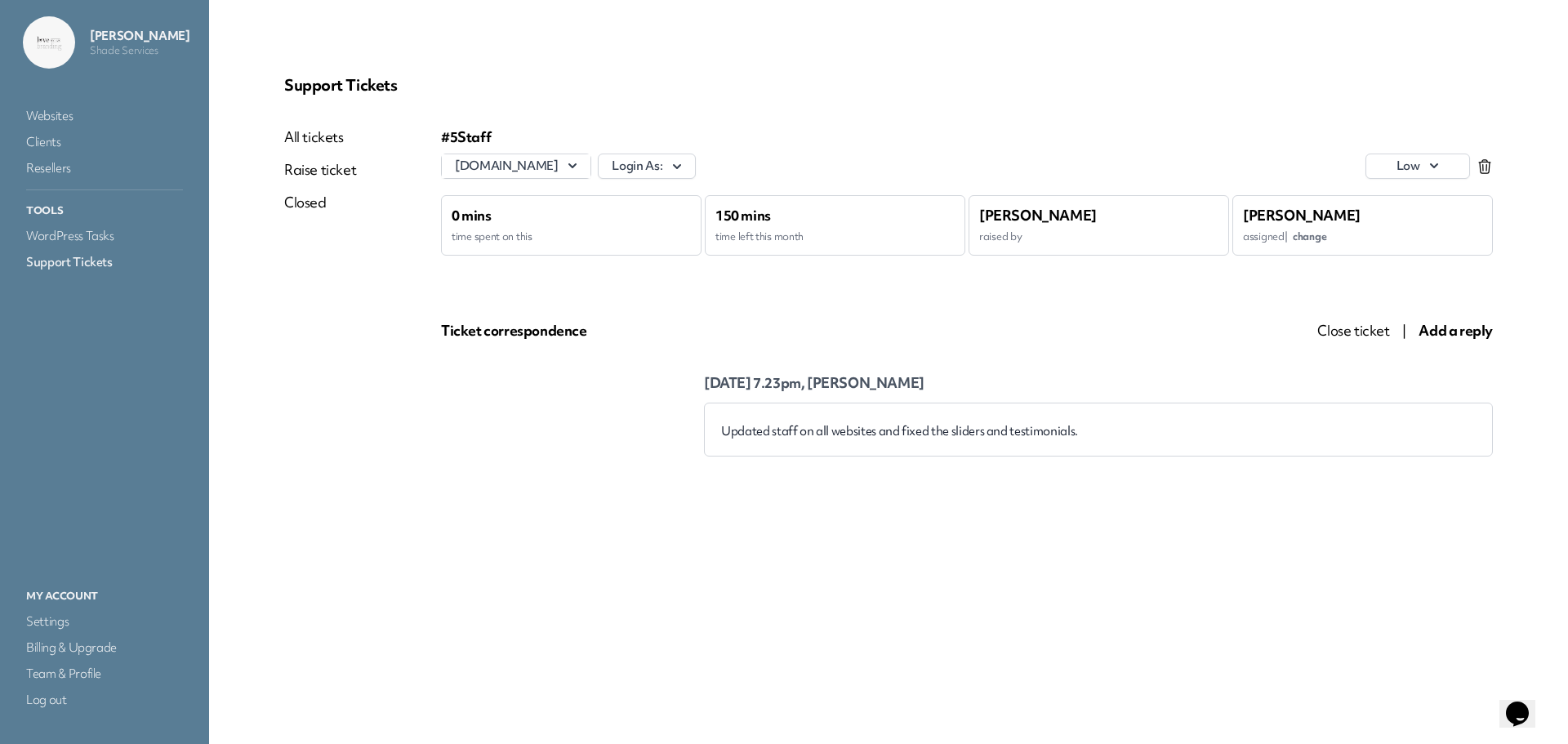 click on "Updated staff on all websites and fixed the sliders and testimonials." at bounding box center (1098, 431) 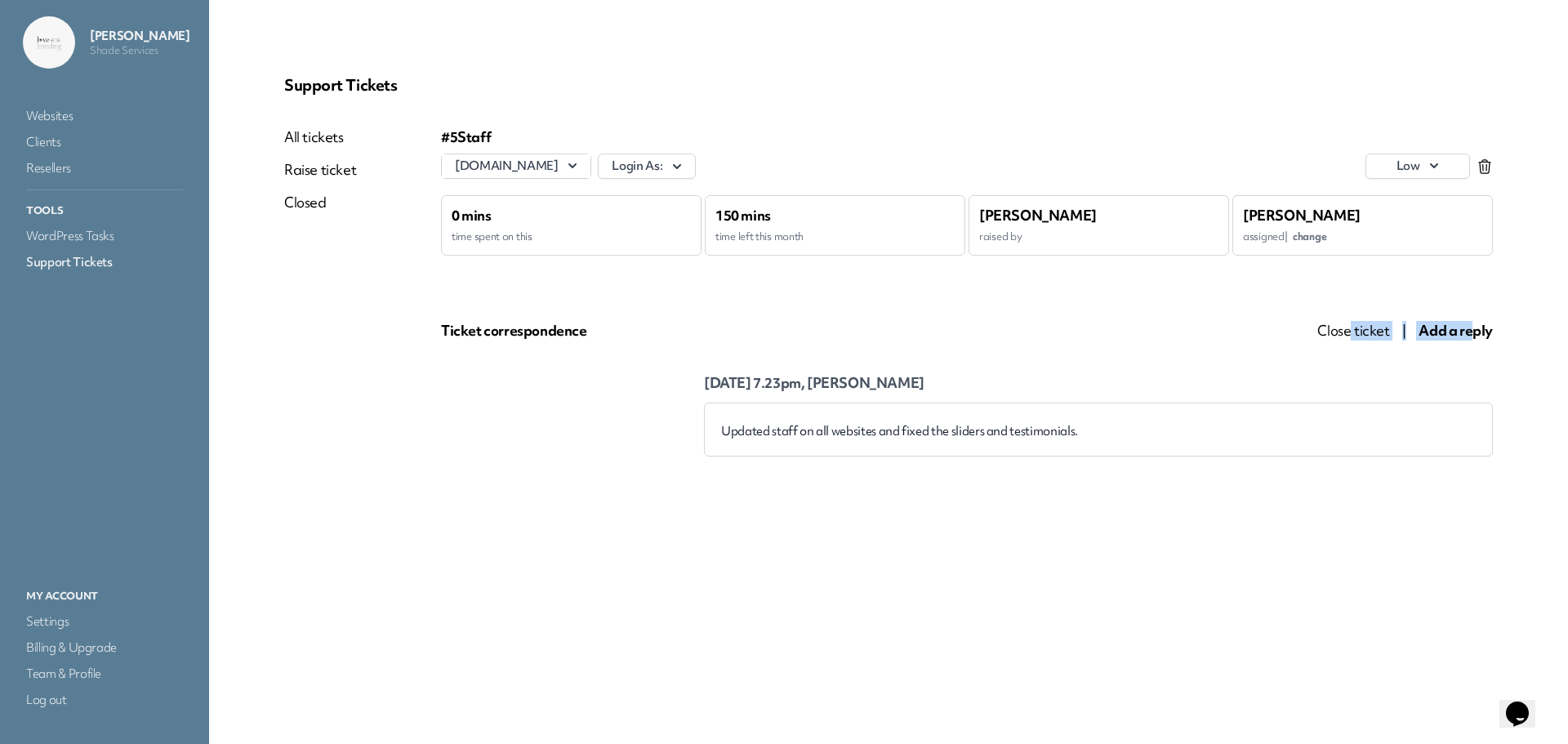 drag, startPoint x: 1470, startPoint y: 327, endPoint x: 1356, endPoint y: 338, distance: 114.52947 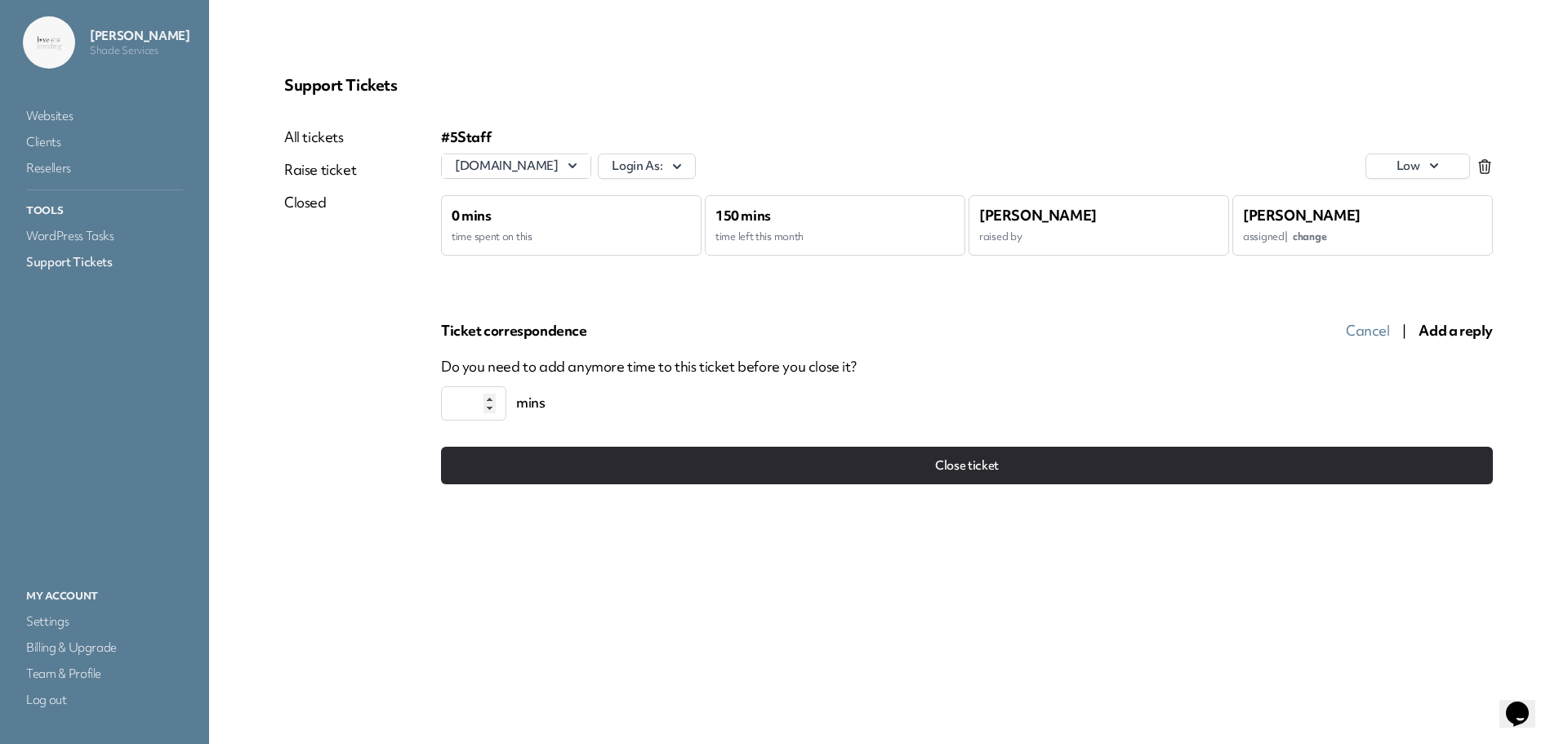 click on "*" at bounding box center [474, 403] 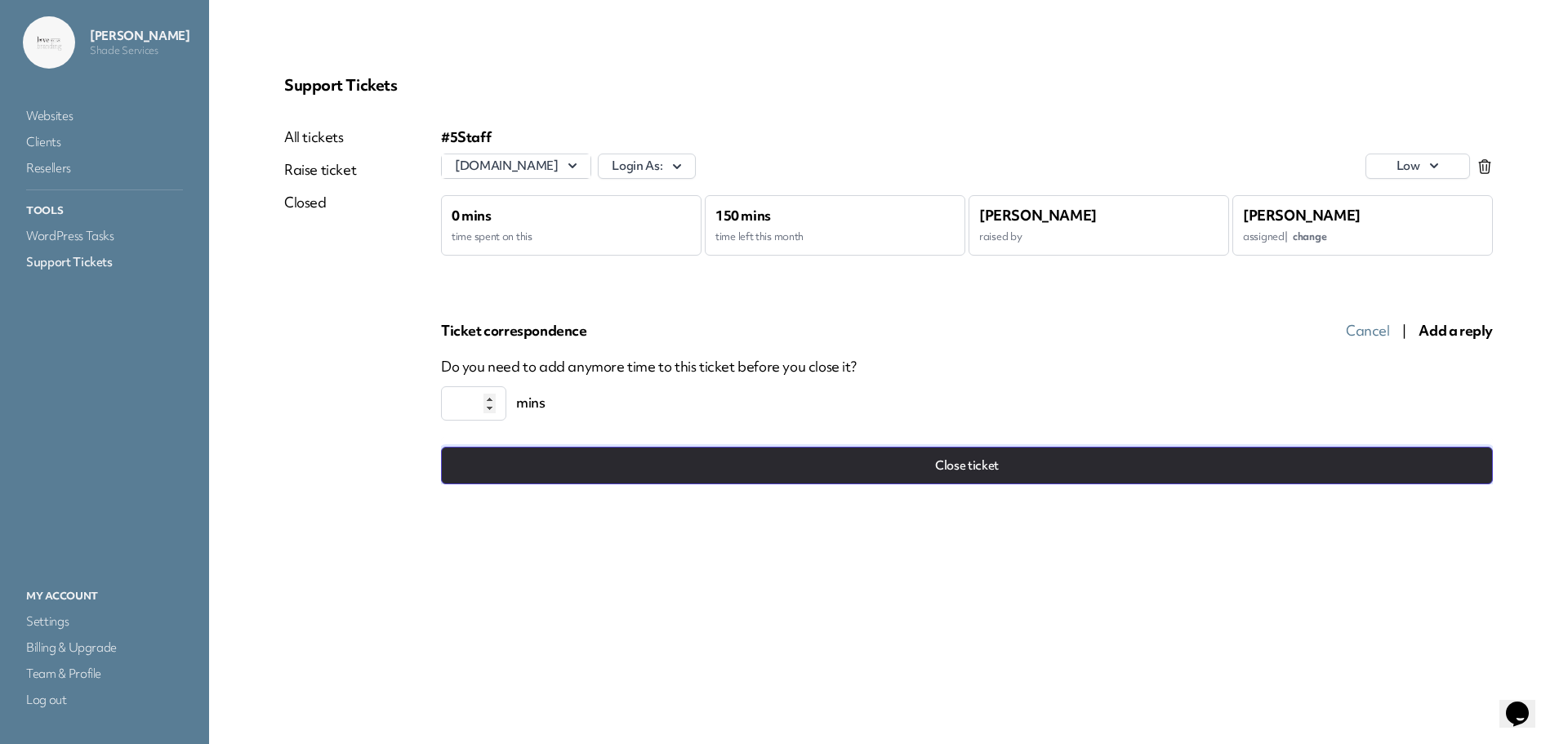 click on "Close ticket" at bounding box center (967, 466) 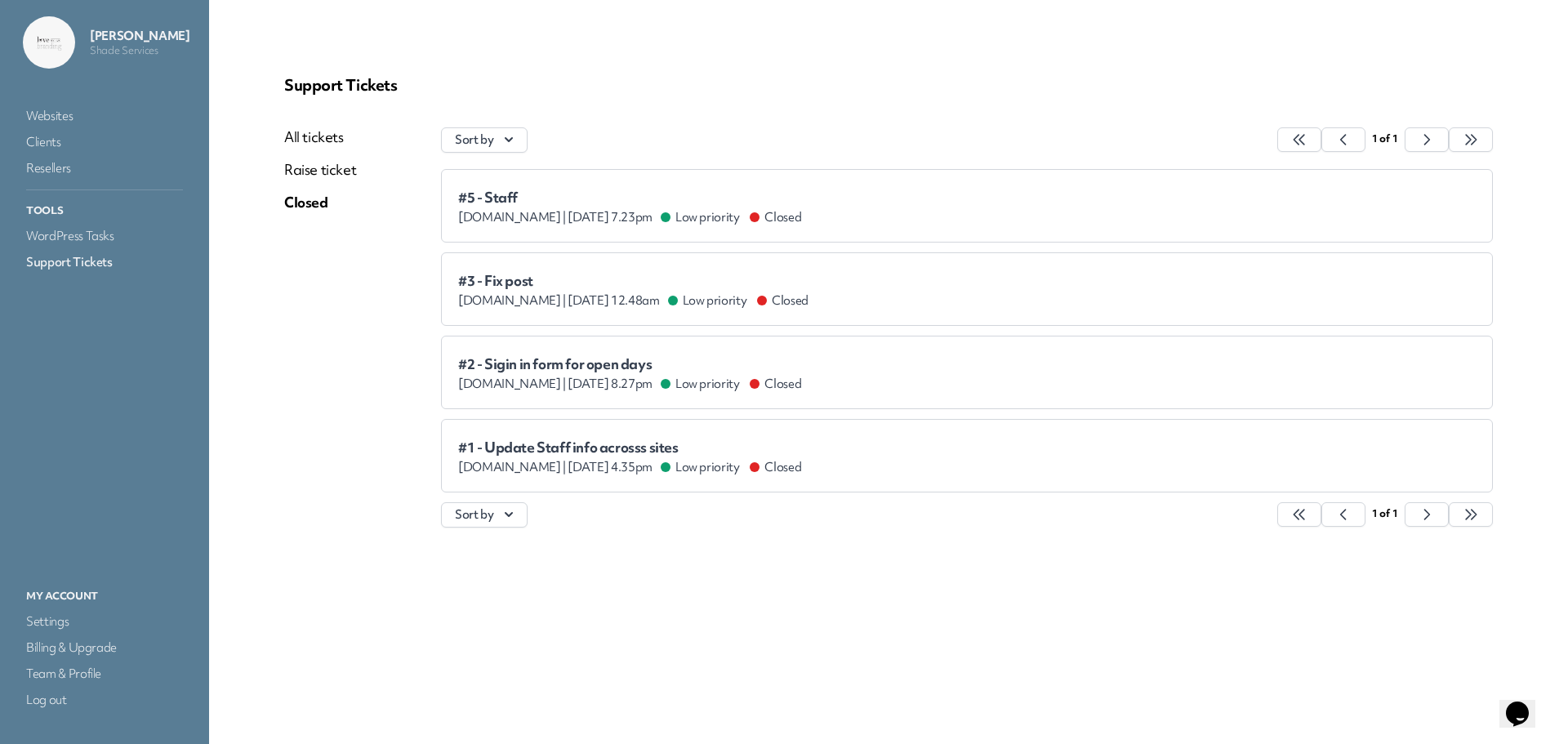 click on "All tickets" at bounding box center [320, 137] 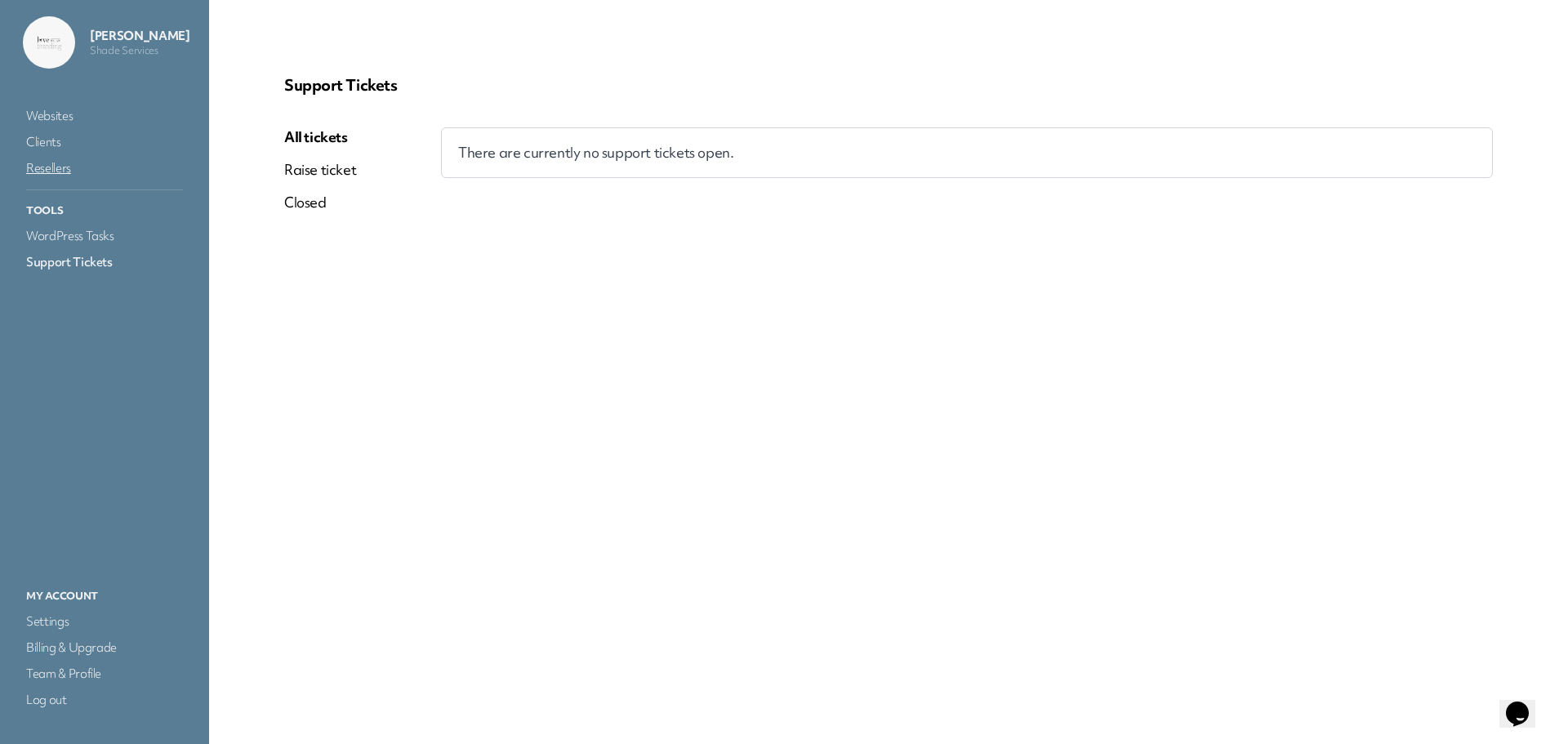 click on "Resellers" at bounding box center [105, 168] 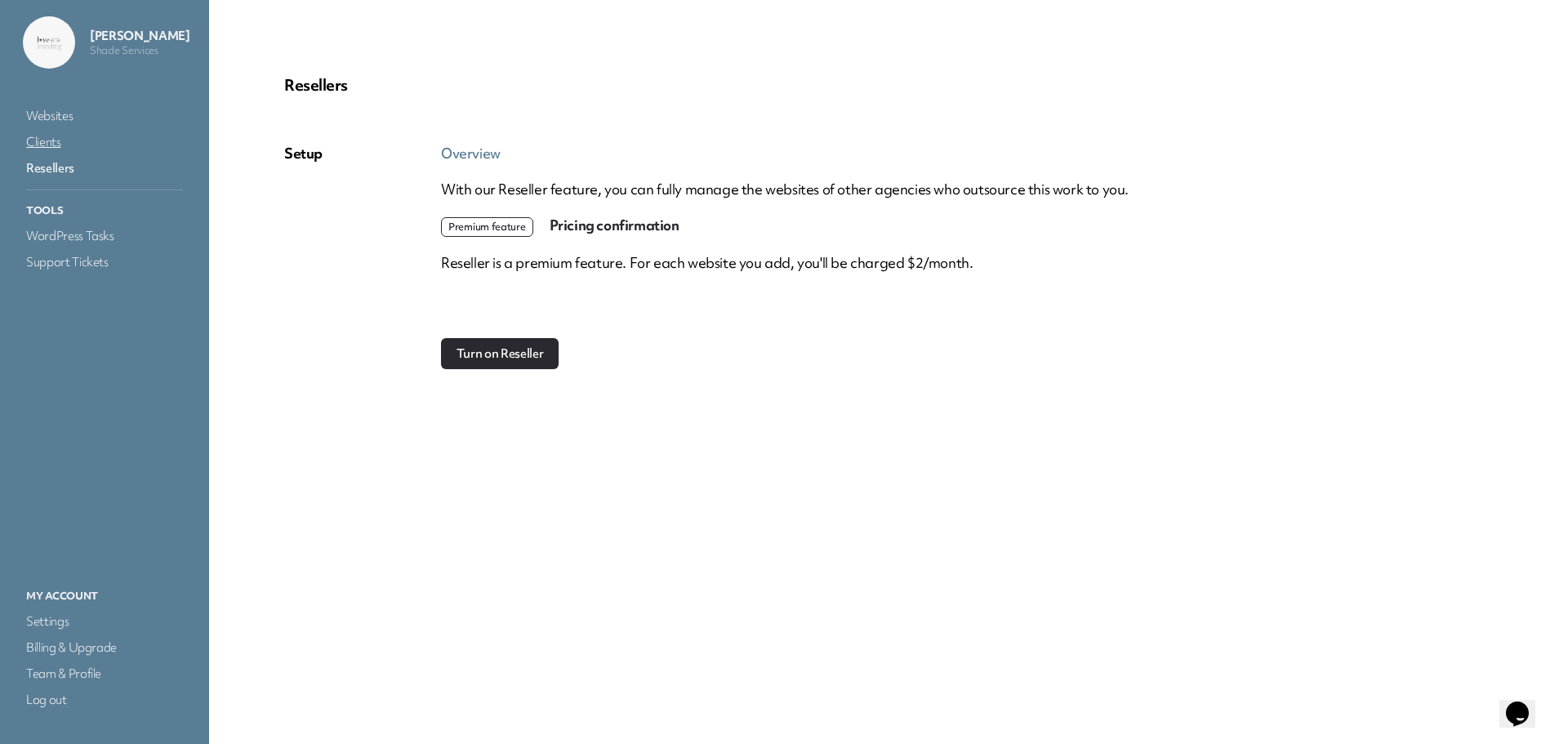 click on "Clients" at bounding box center [105, 142] 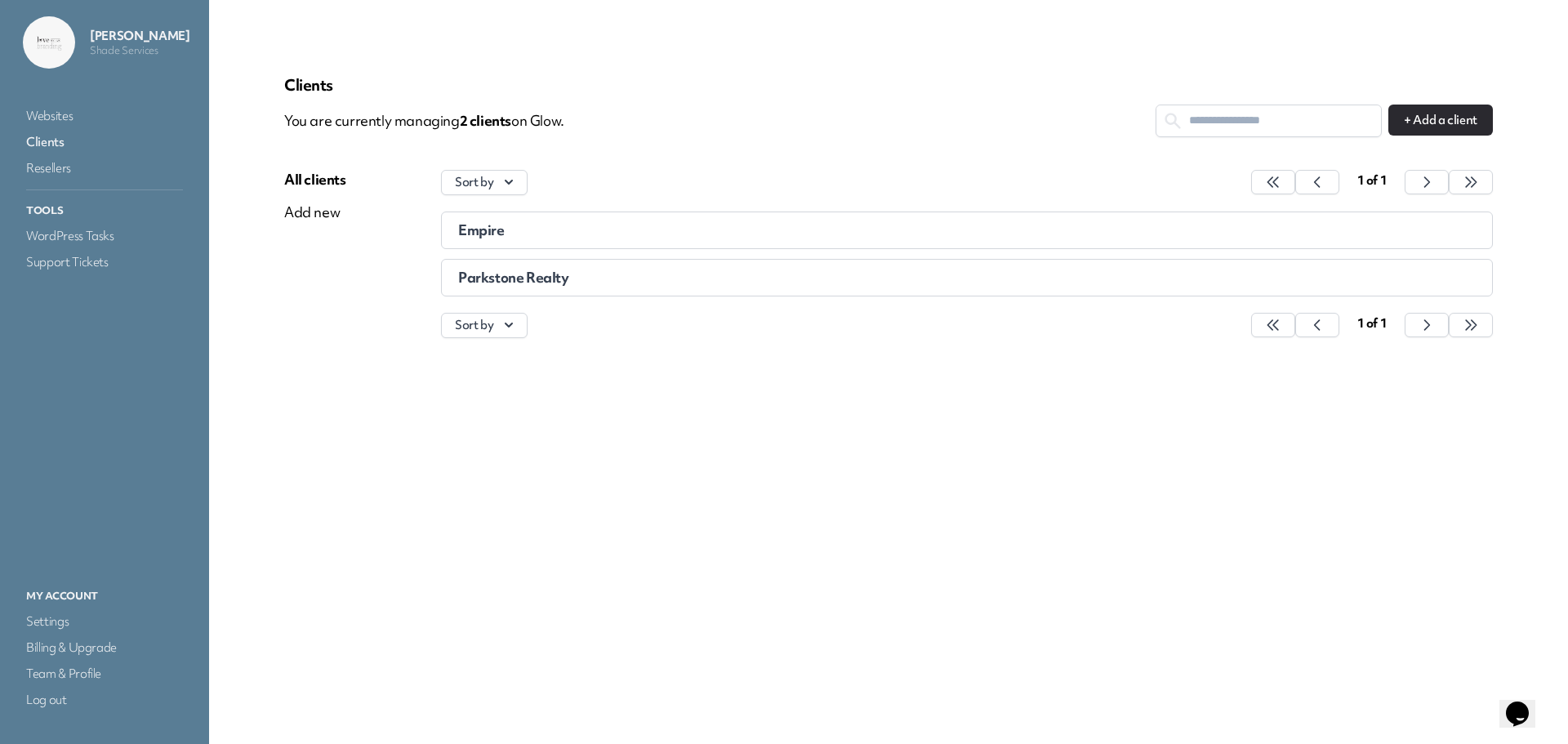click on "Empire" at bounding box center [967, 230] 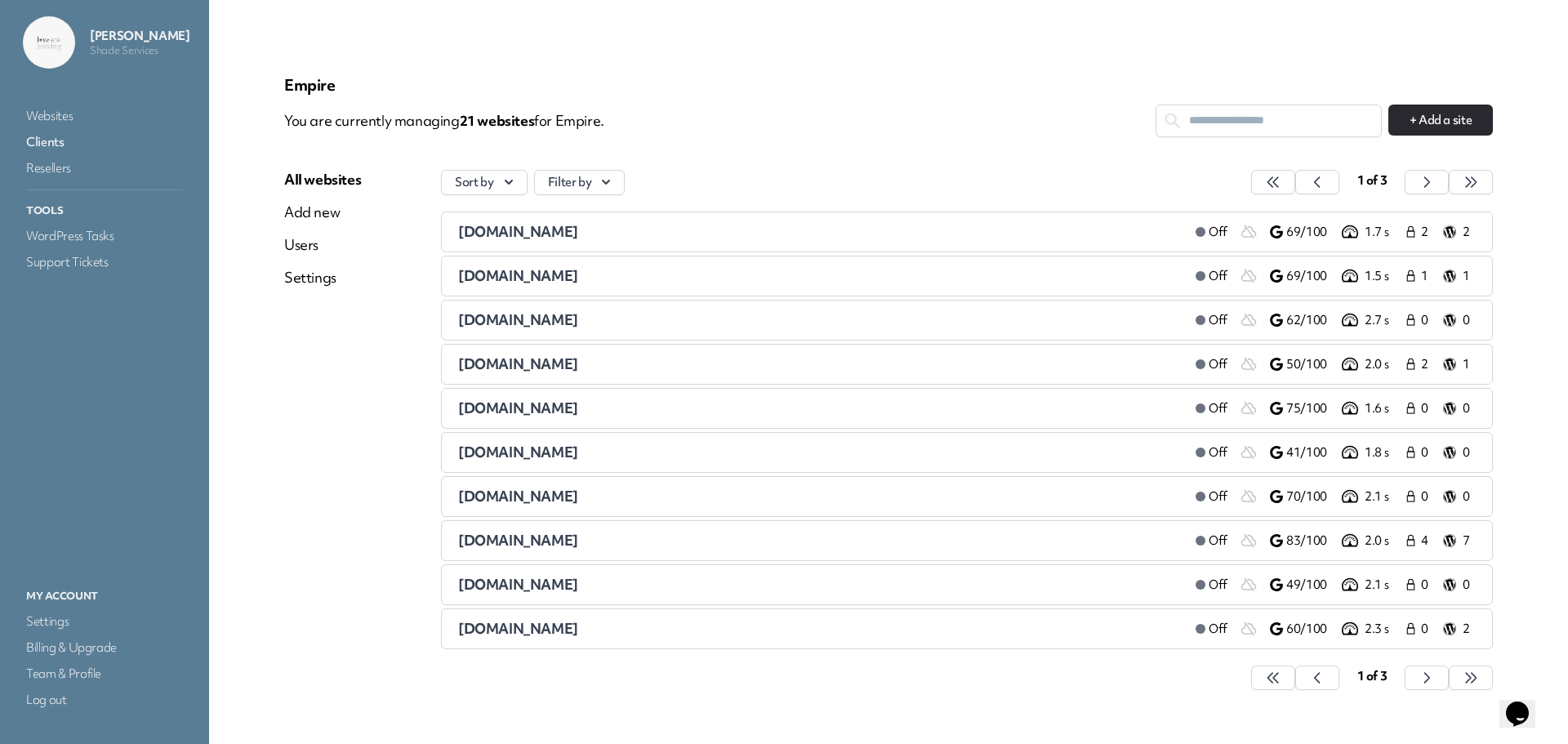 click on "[DOMAIN_NAME]" at bounding box center [820, 541] 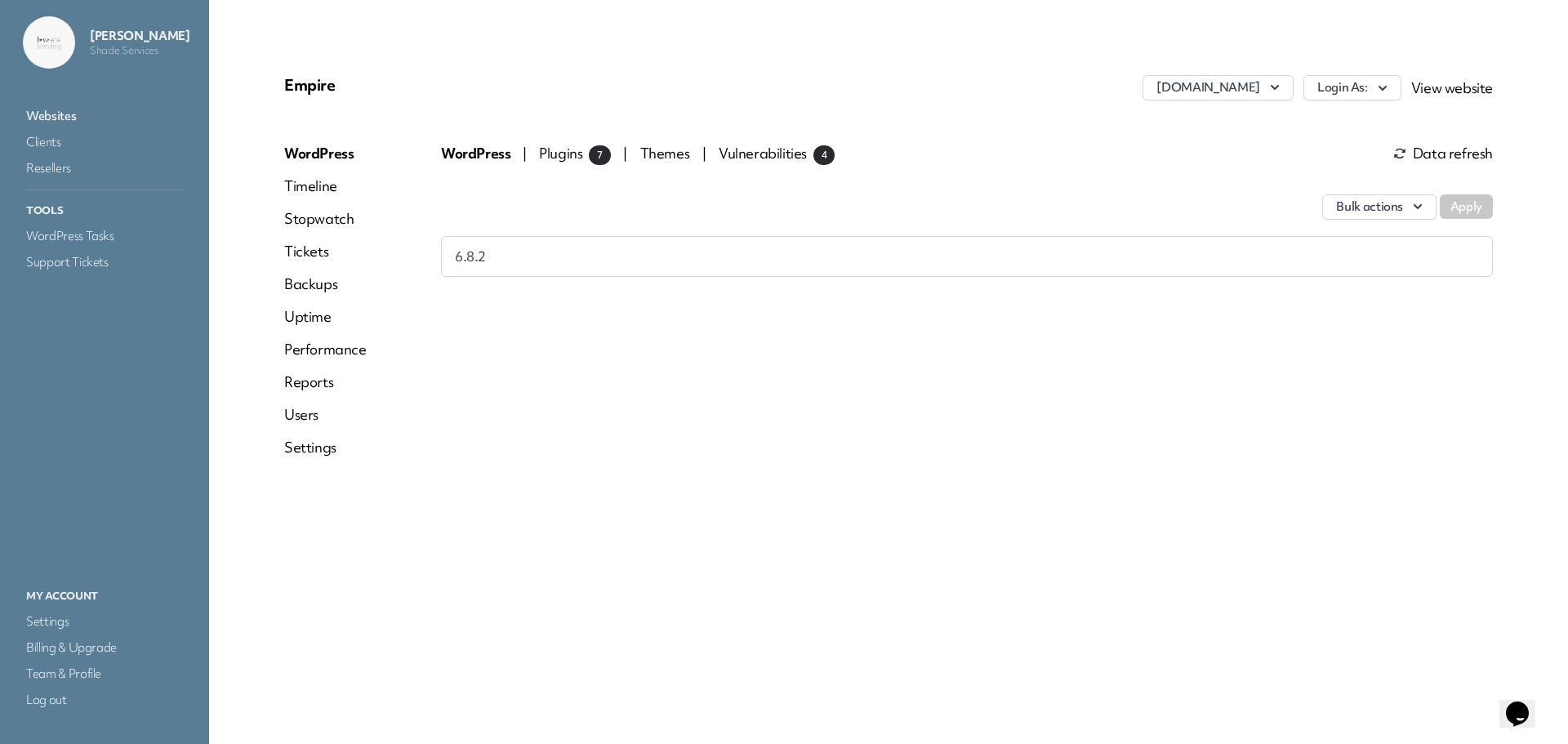 click on "Stopwatch" at bounding box center [325, 219] 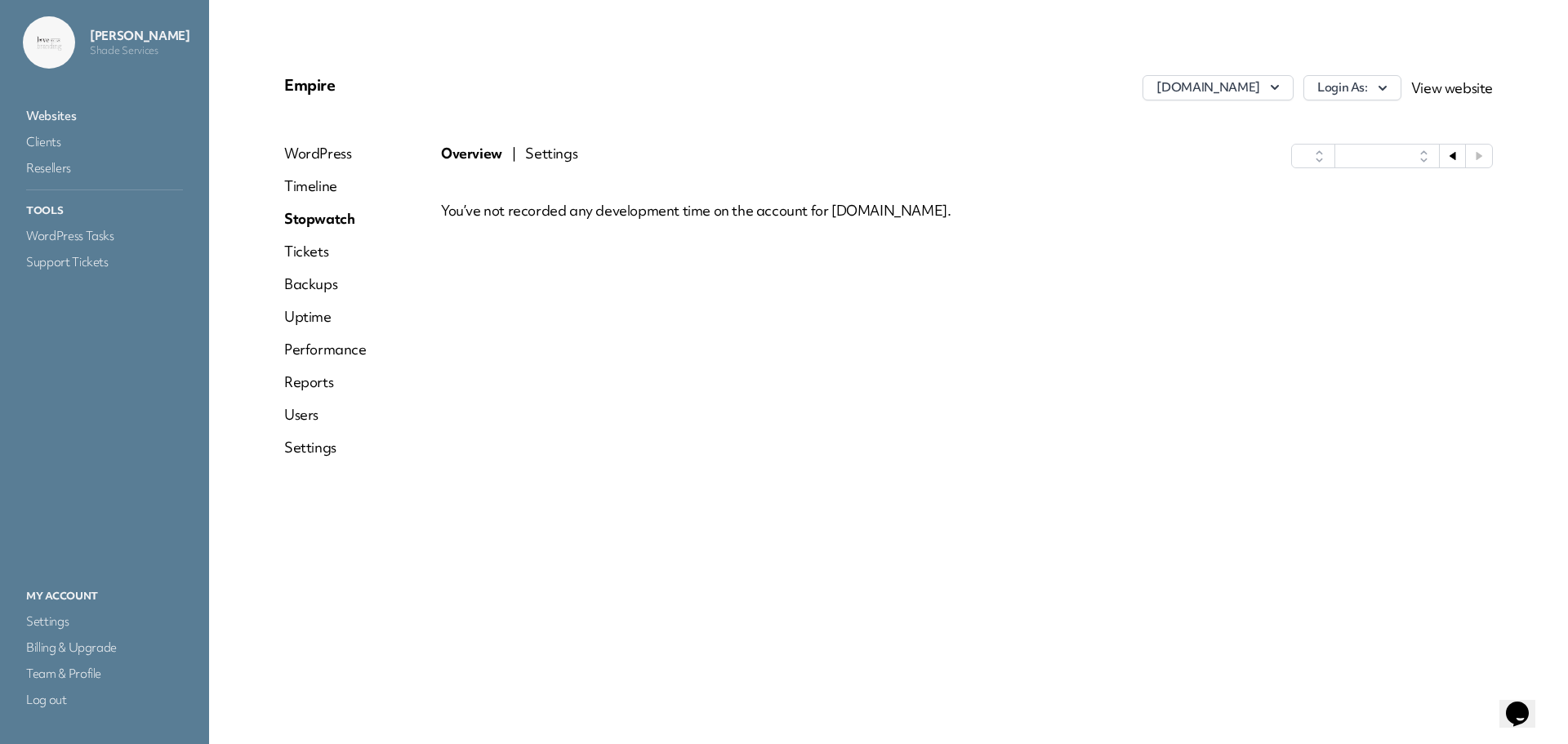select on "****" 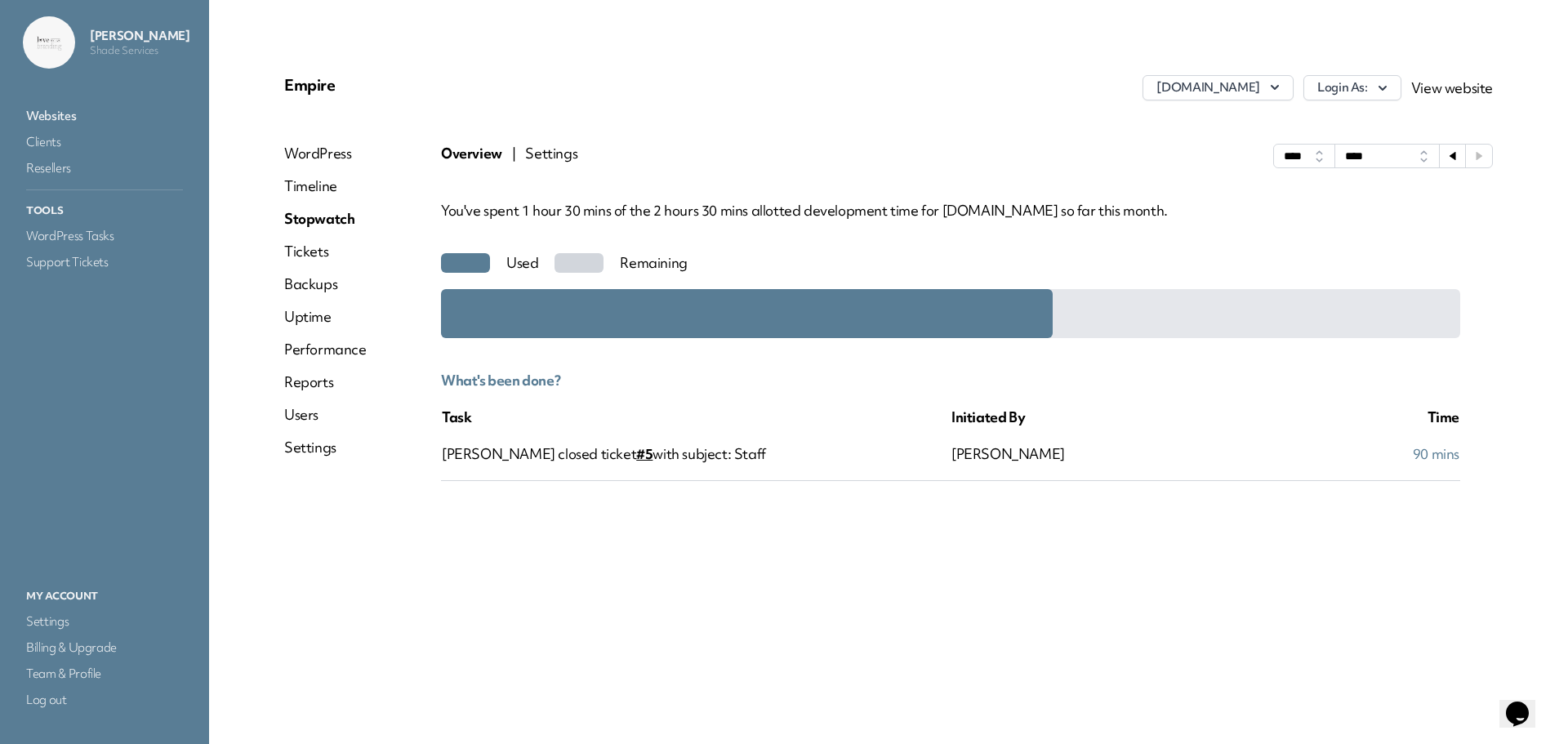 click on "#5" at bounding box center (644, 453) 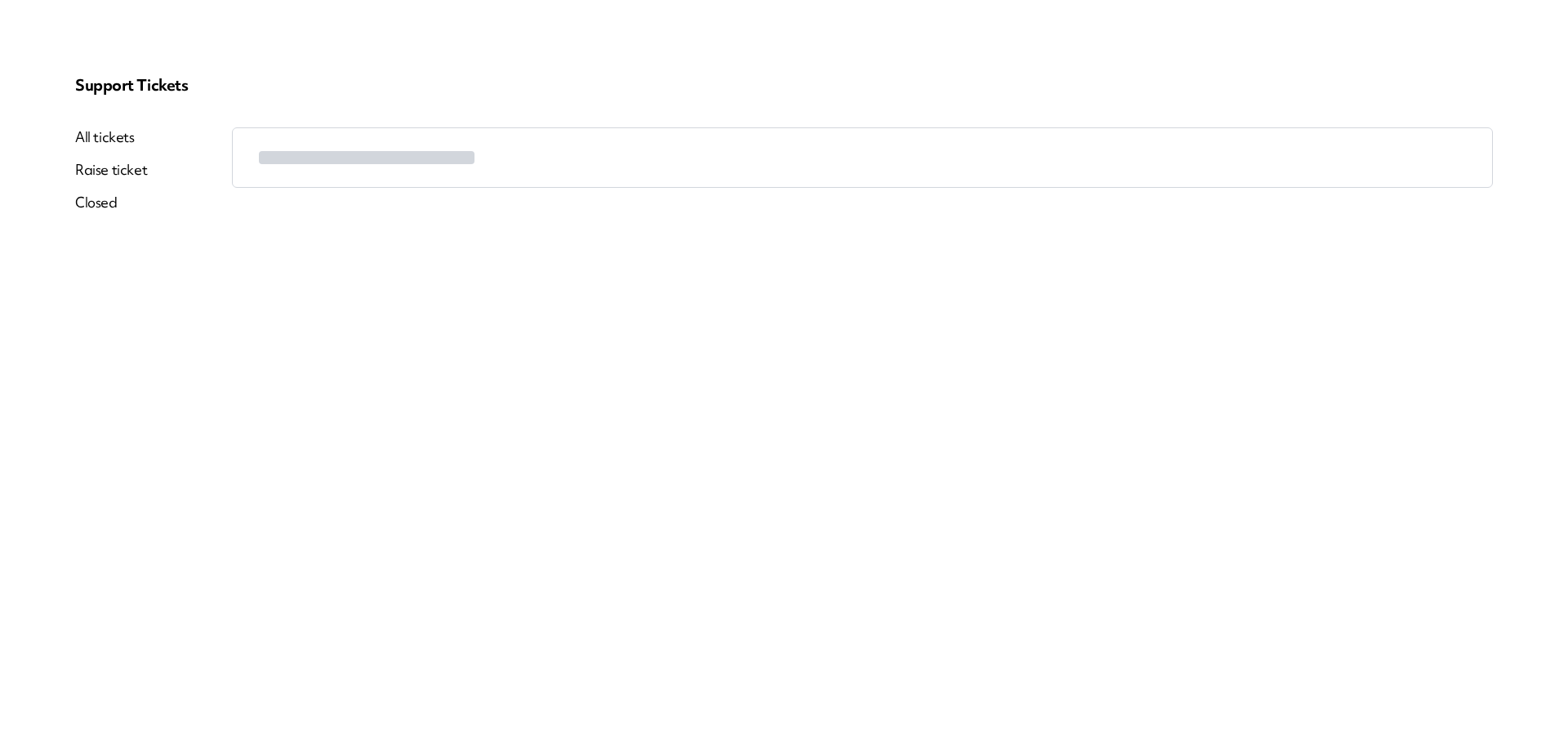 scroll, scrollTop: 0, scrollLeft: 0, axis: both 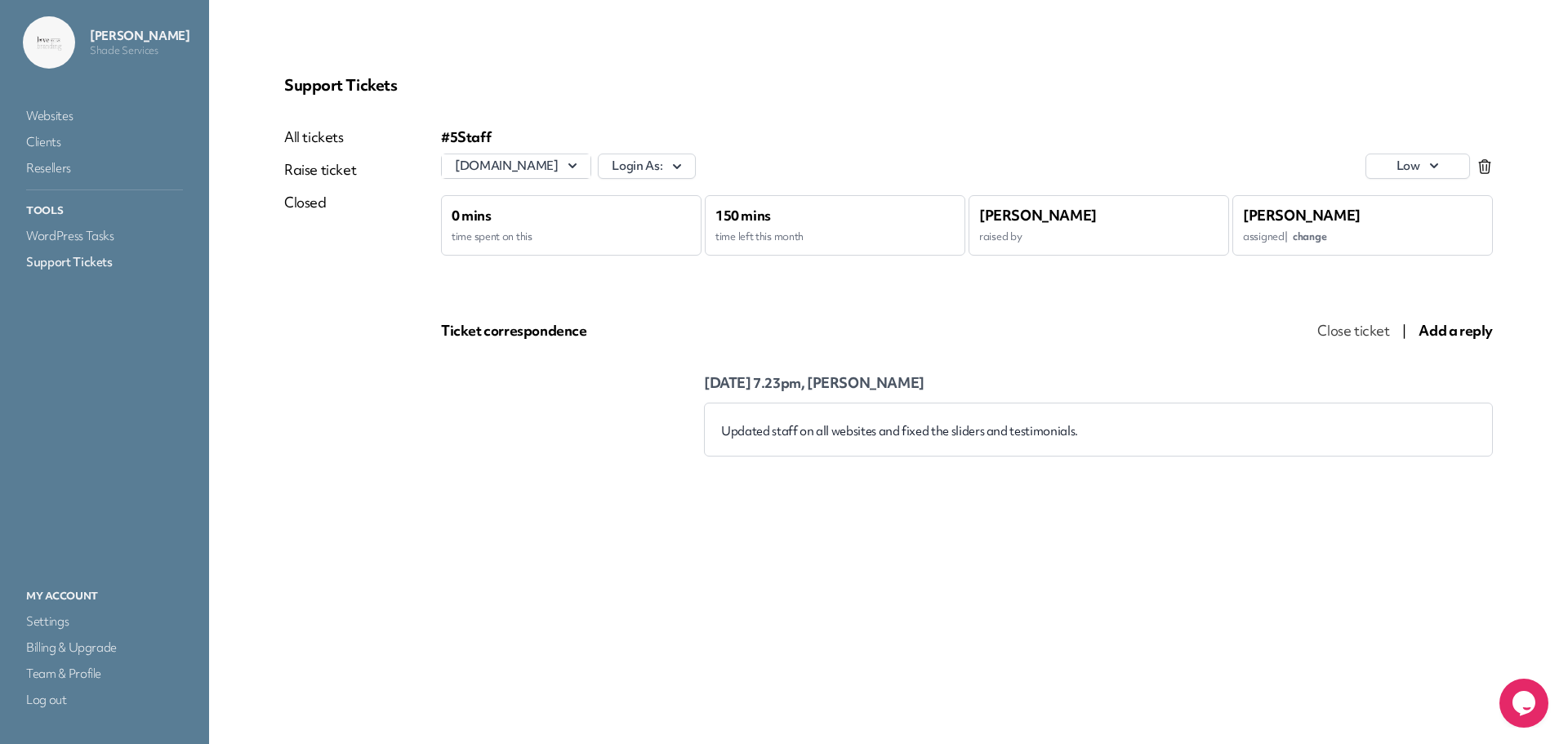 click on "0 mins   time spent on this" at bounding box center [571, 225] 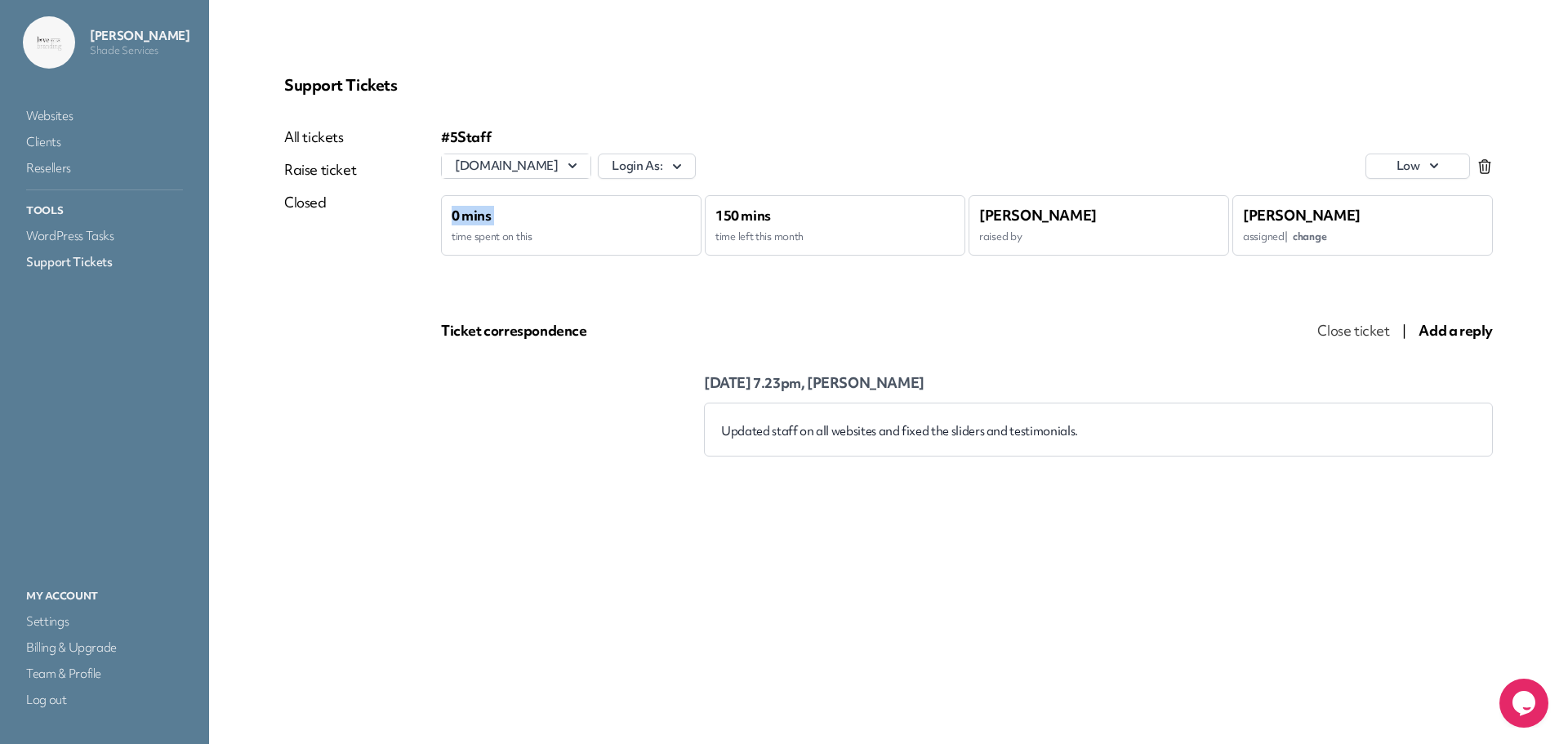 click on "0 mins   time spent on this" at bounding box center [571, 225] 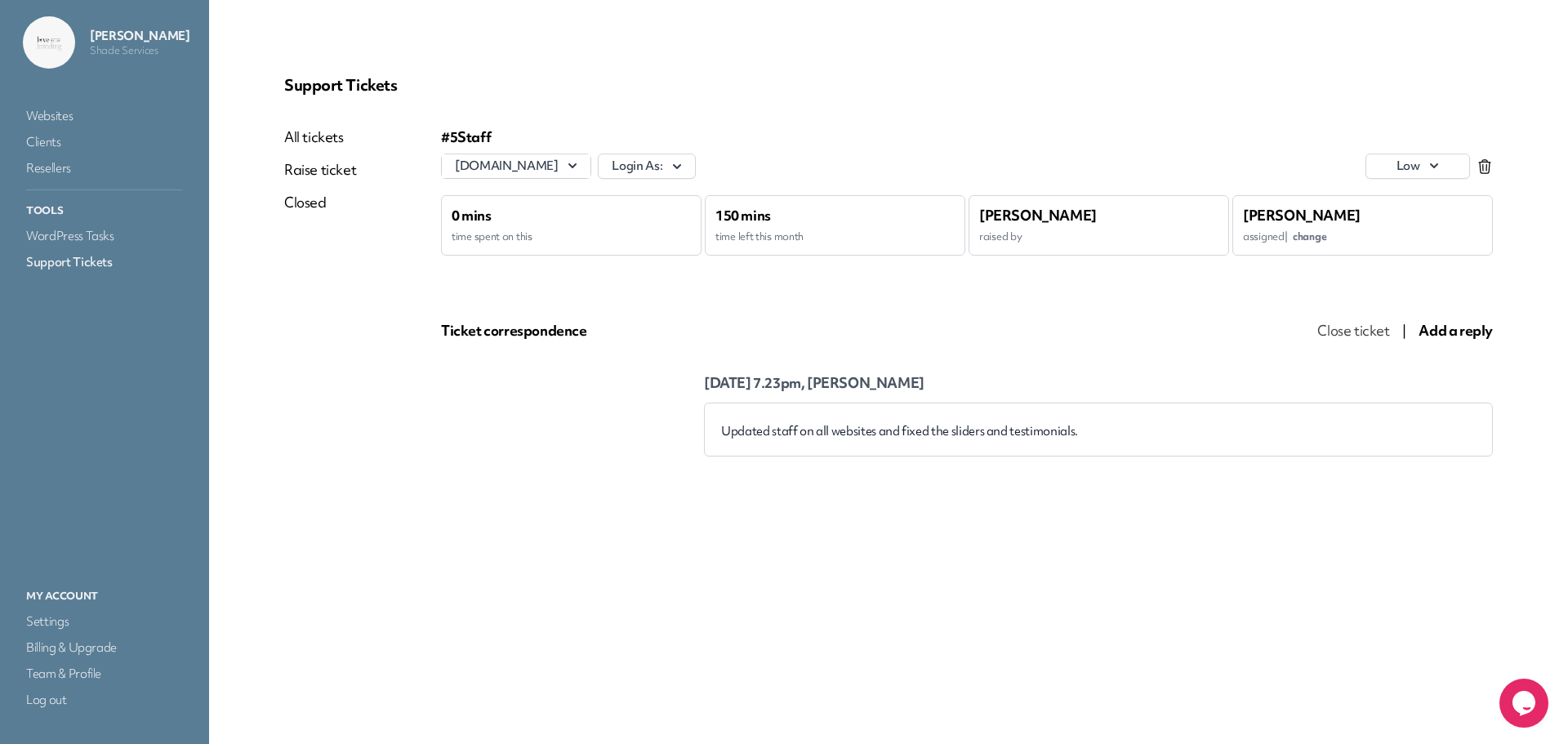 click 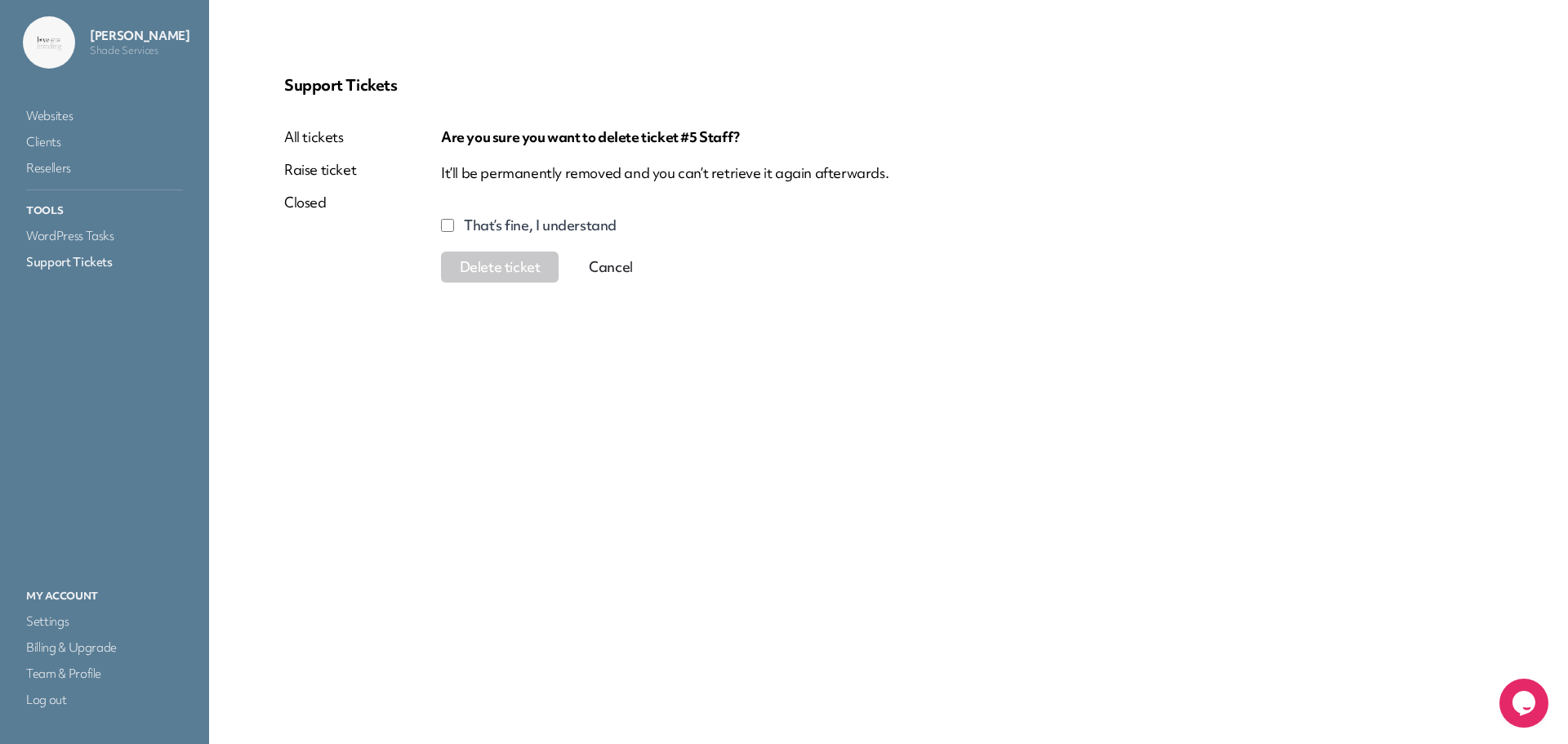 click on "That’s fine, I understand" at bounding box center (540, 225) 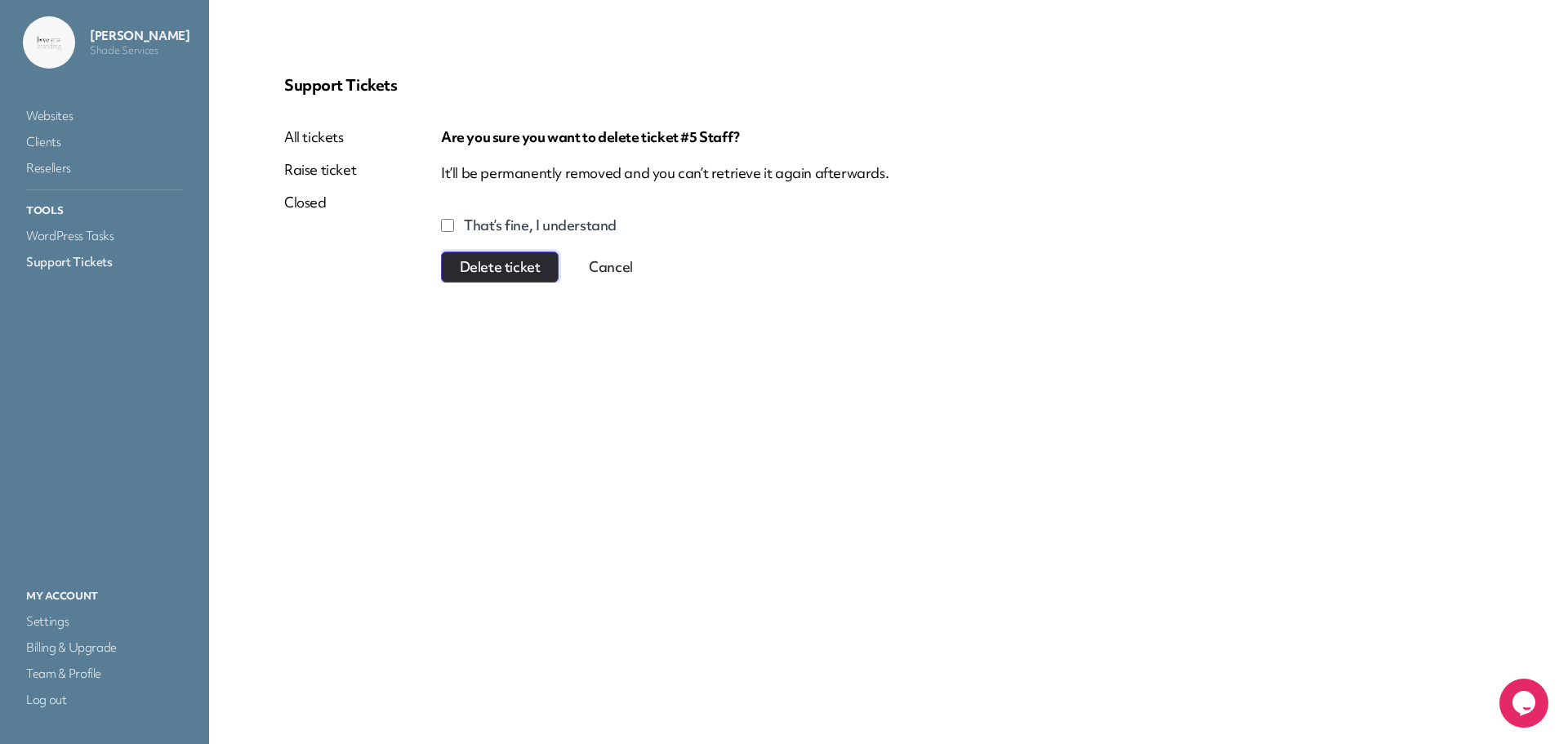 click on "Delete ticket" at bounding box center (500, 267) 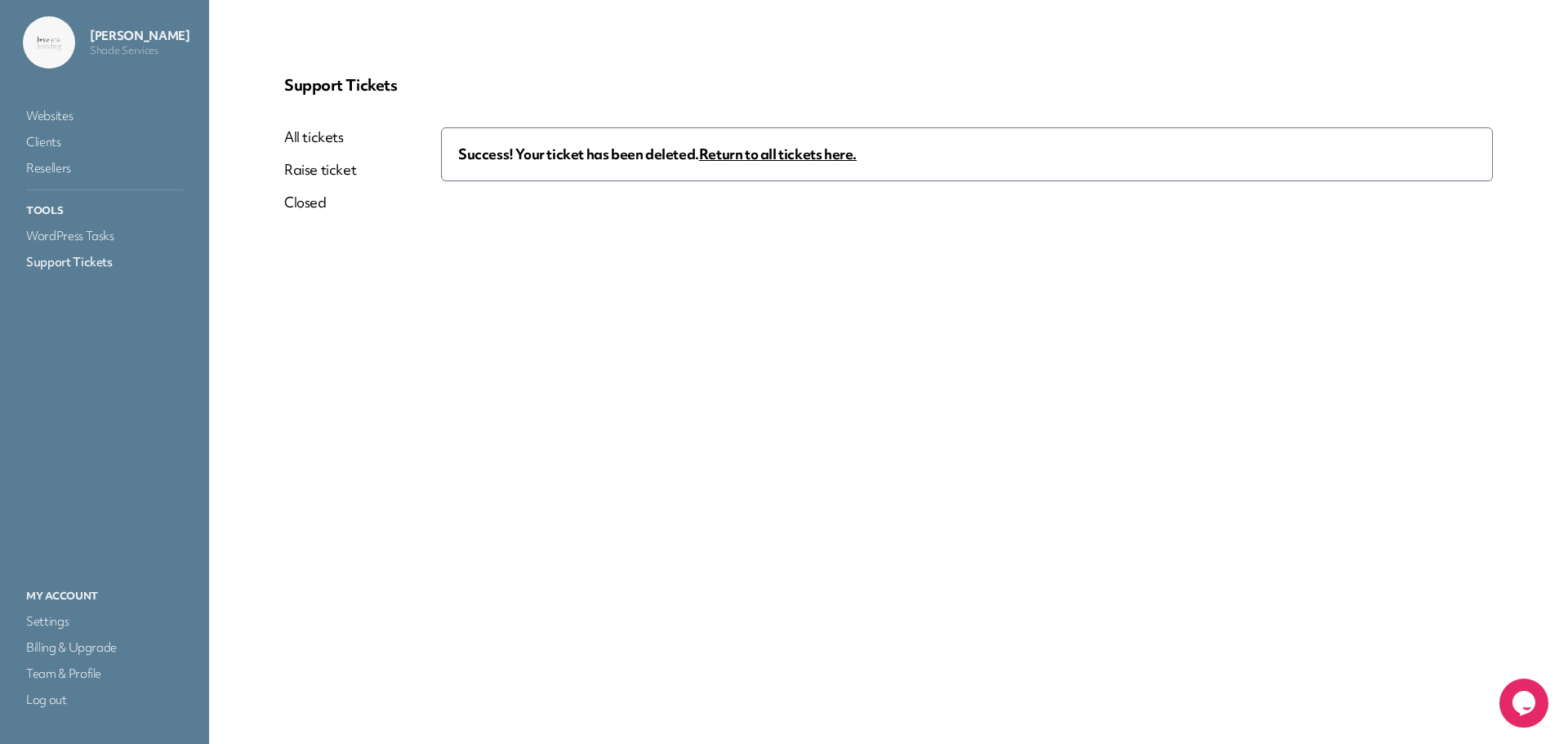 click on "All tickets" at bounding box center [320, 137] 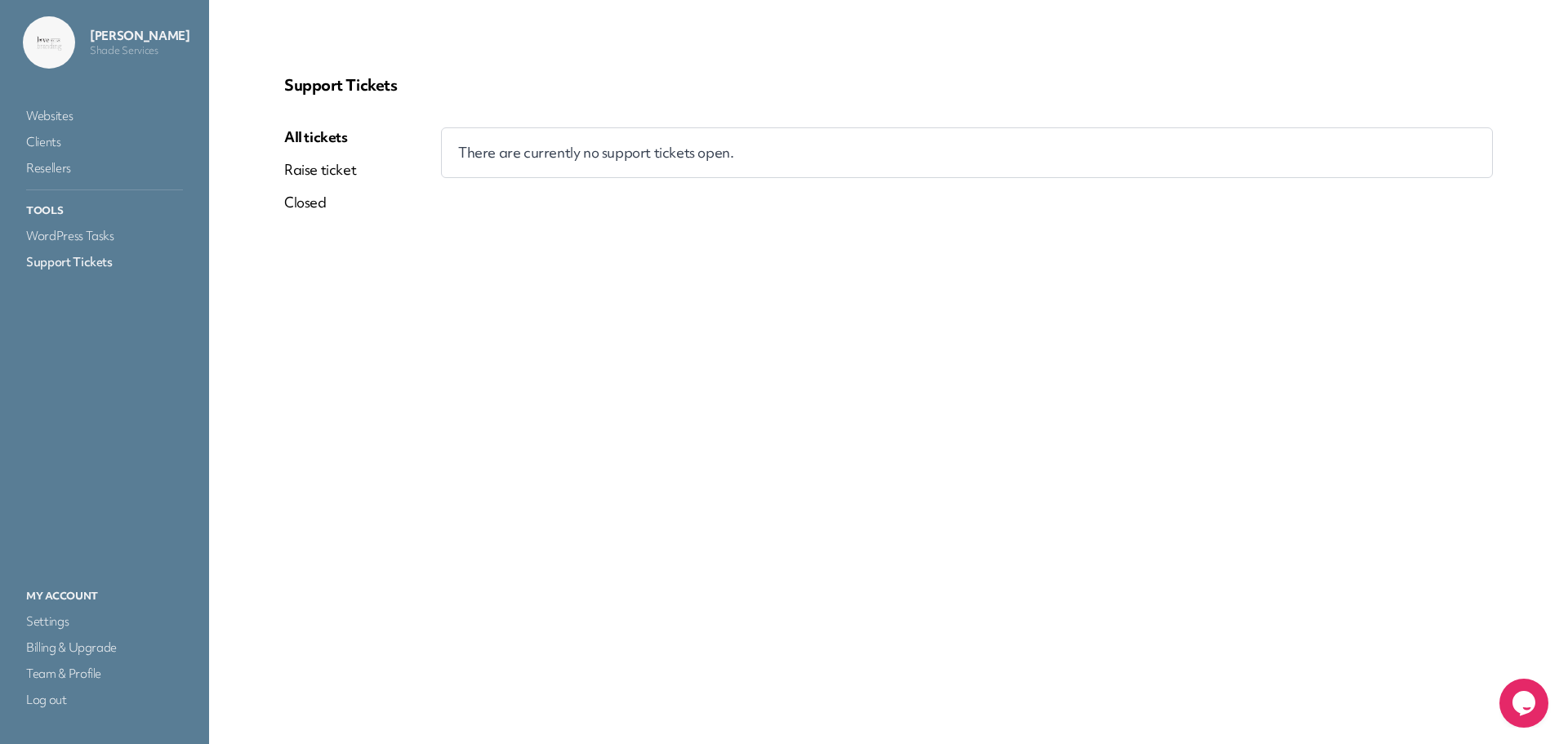 click on "Raise ticket" at bounding box center [320, 170] 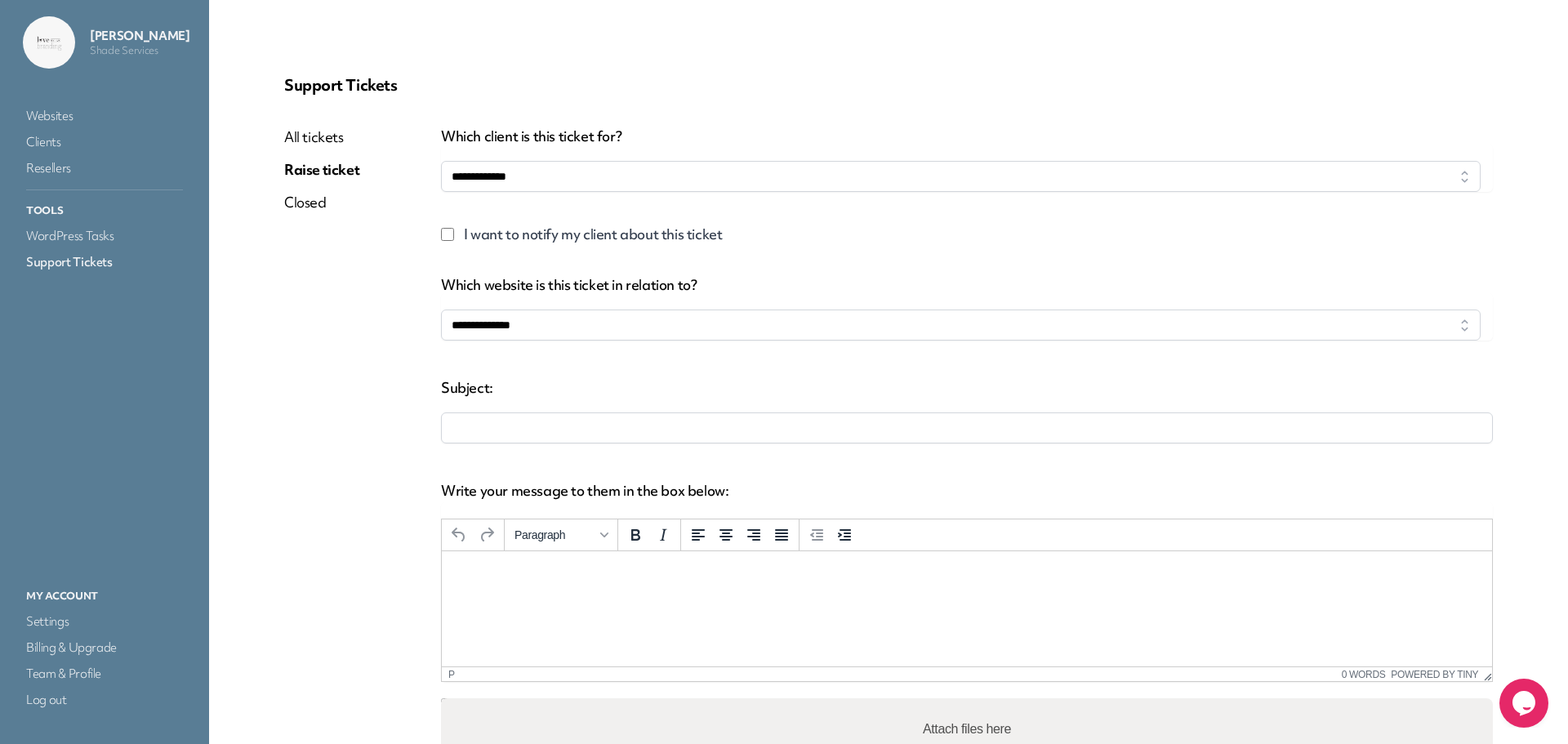 scroll, scrollTop: 0, scrollLeft: 0, axis: both 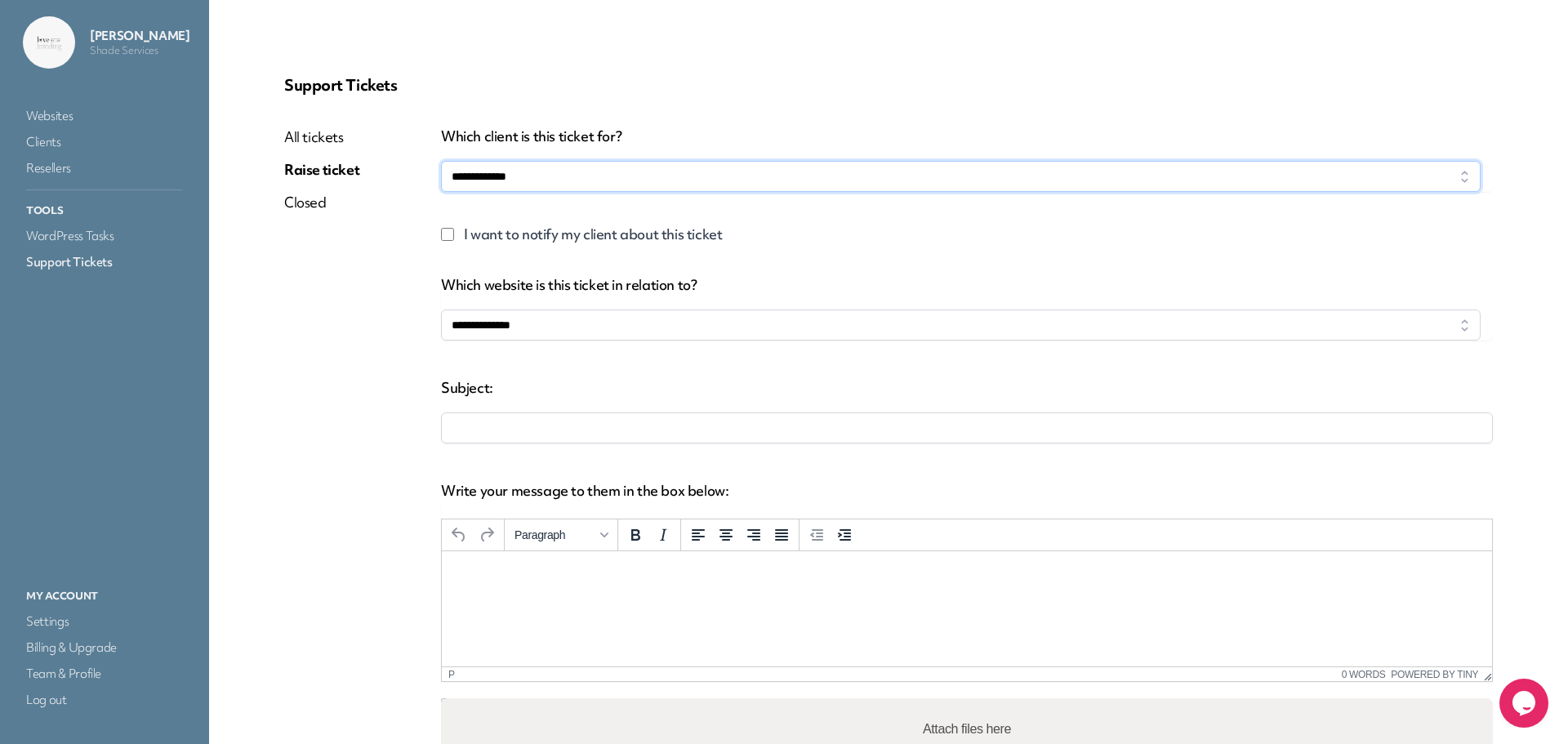click on "**********" at bounding box center [960, 176] 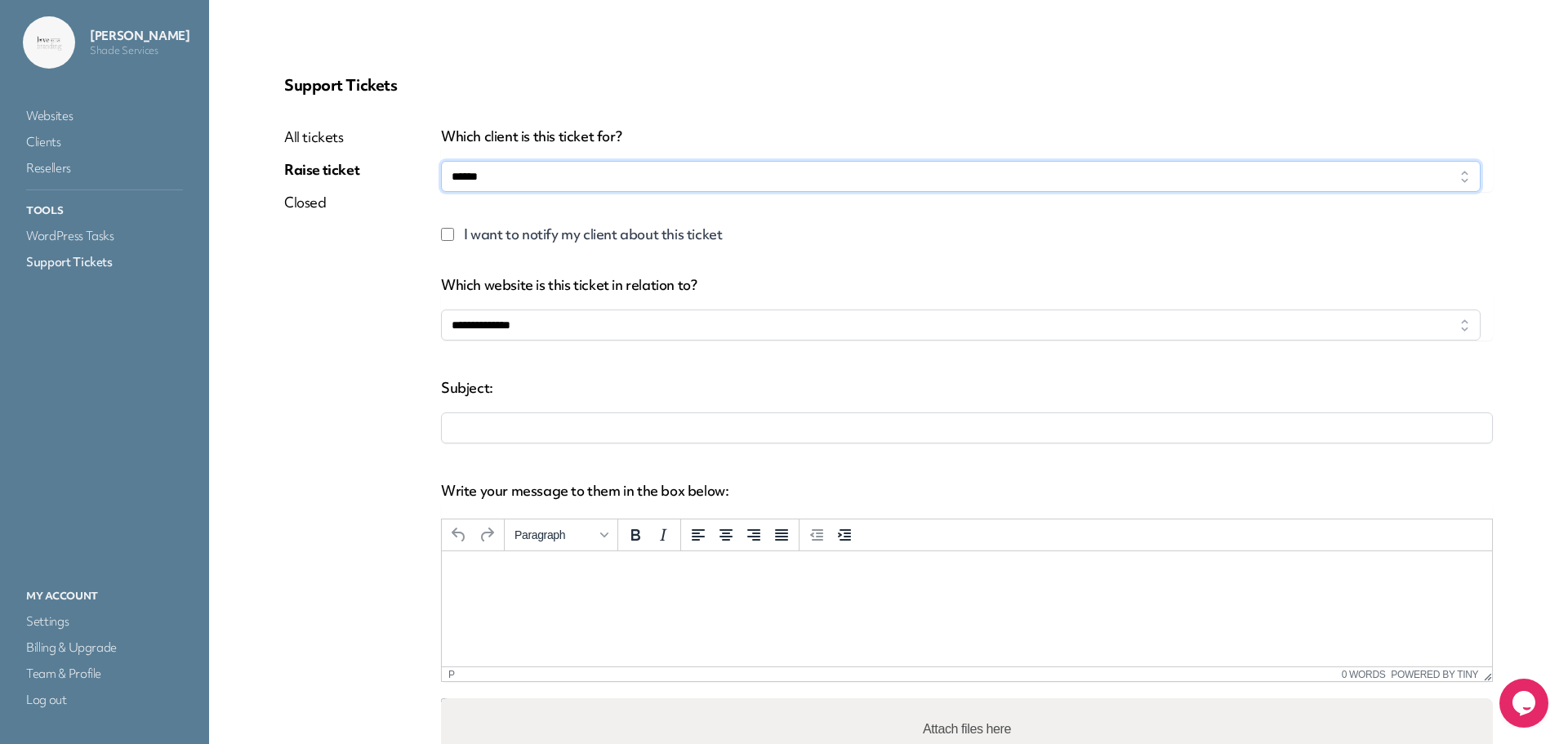click on "**********" at bounding box center [960, 176] 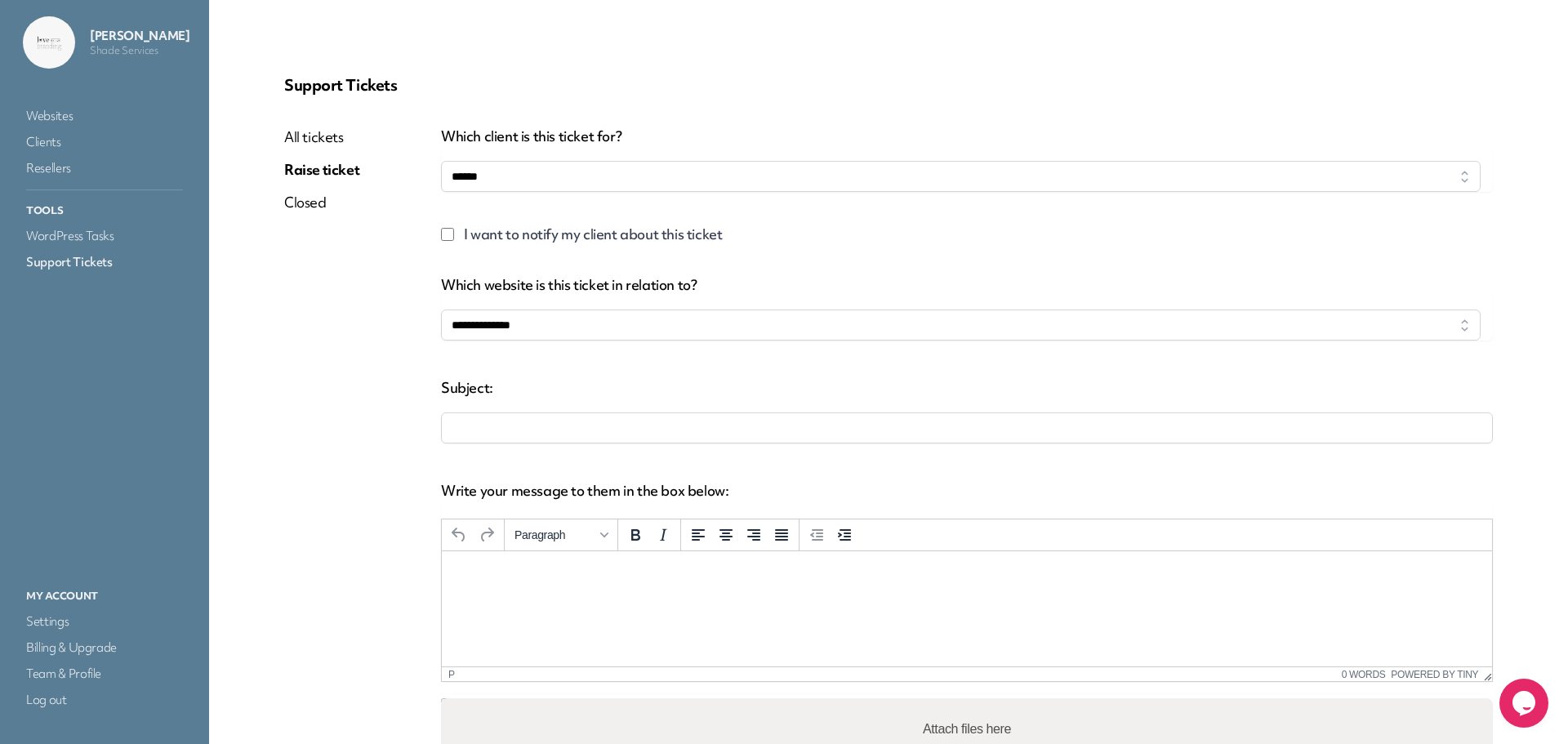 drag, startPoint x: 503, startPoint y: 305, endPoint x: 507, endPoint y: 313, distance: 8.94427 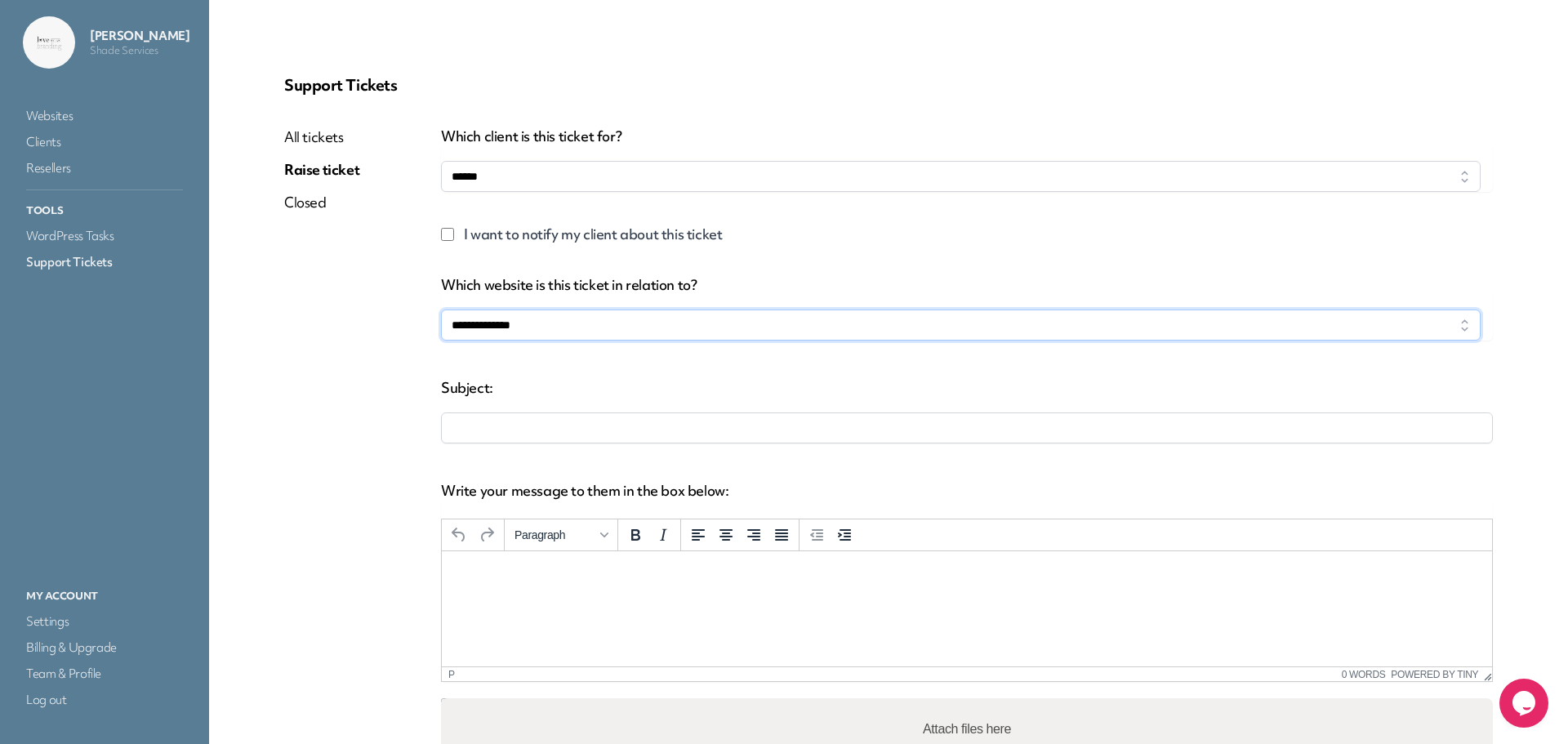 click on "**********" at bounding box center [960, 325] 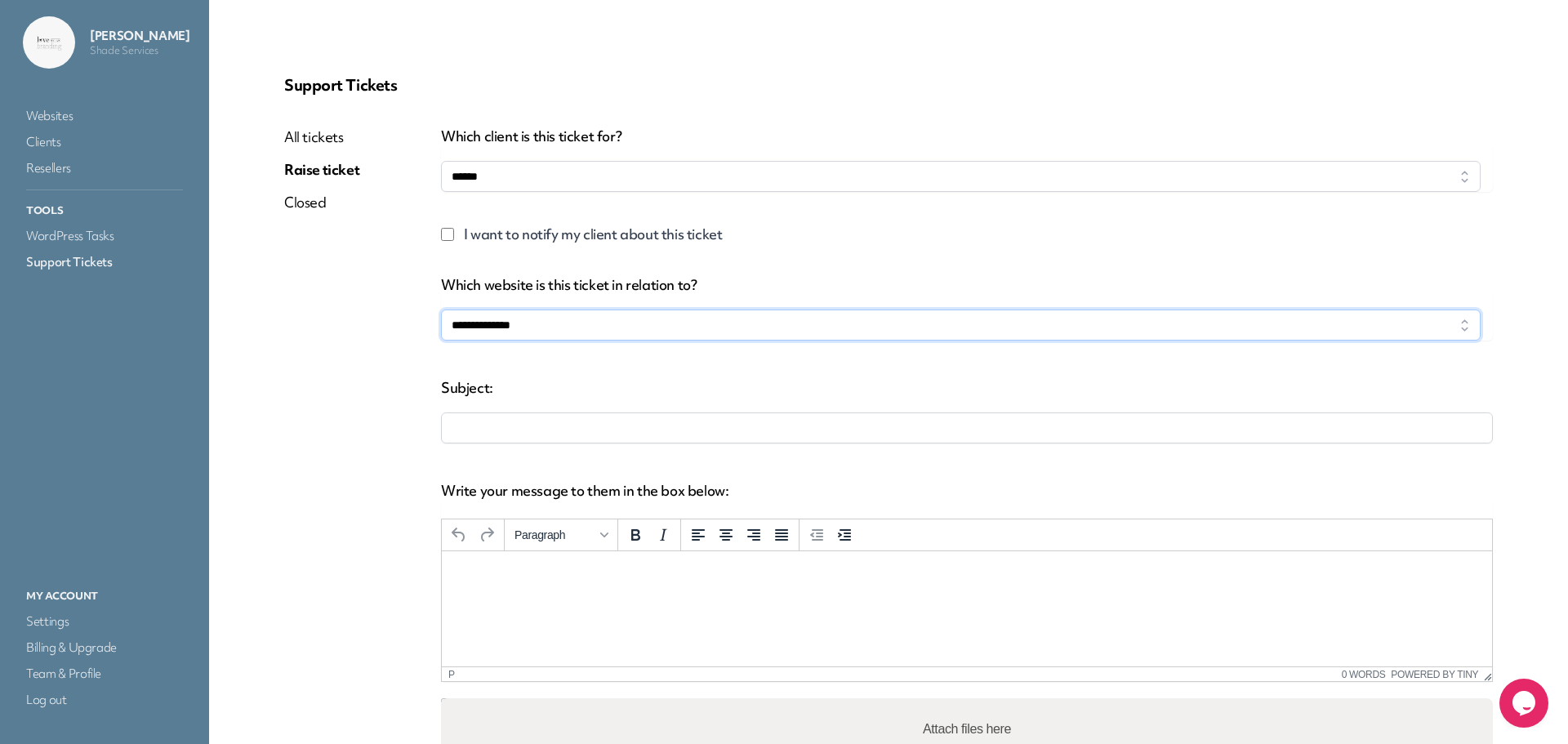 select on "**********" 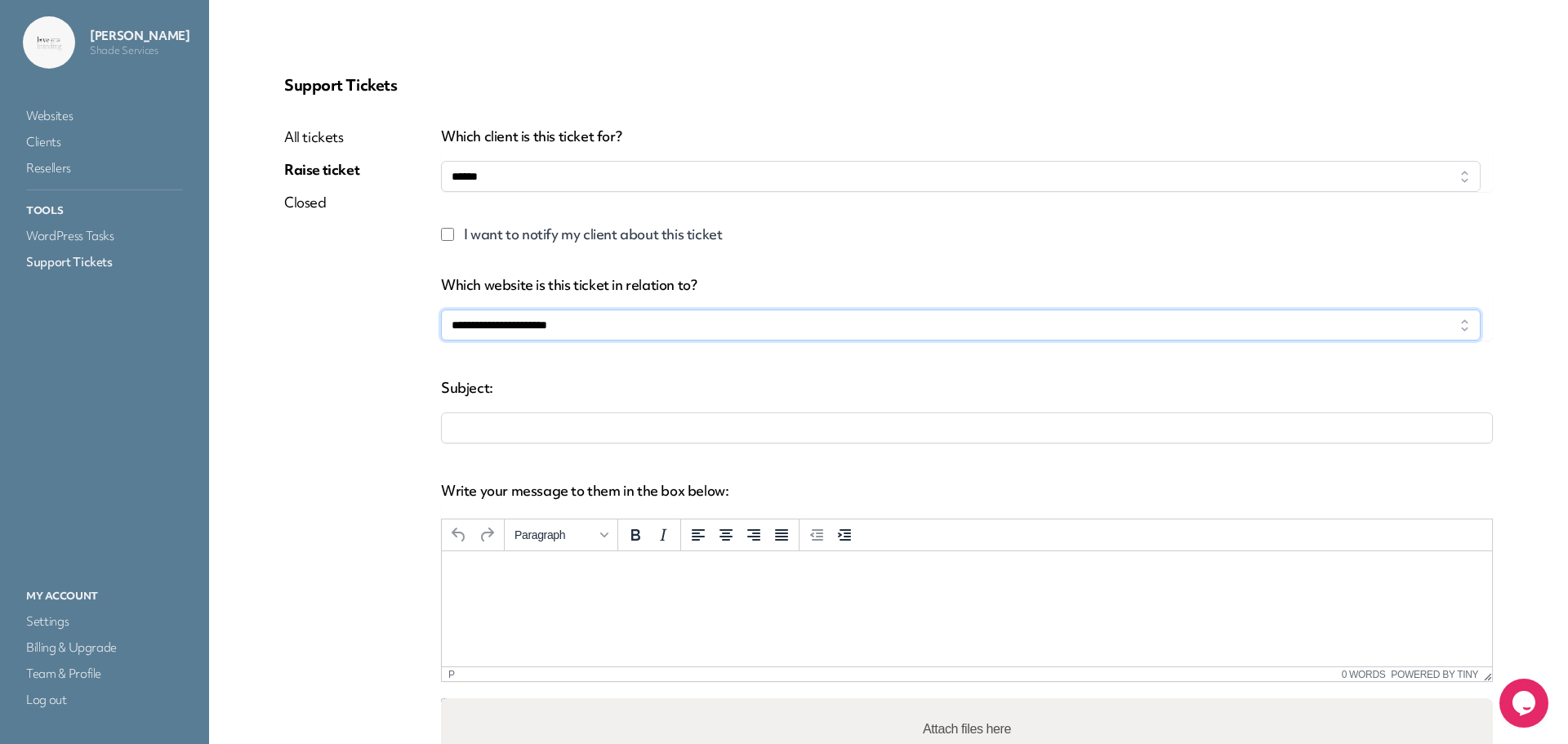 click on "**********" at bounding box center [960, 325] 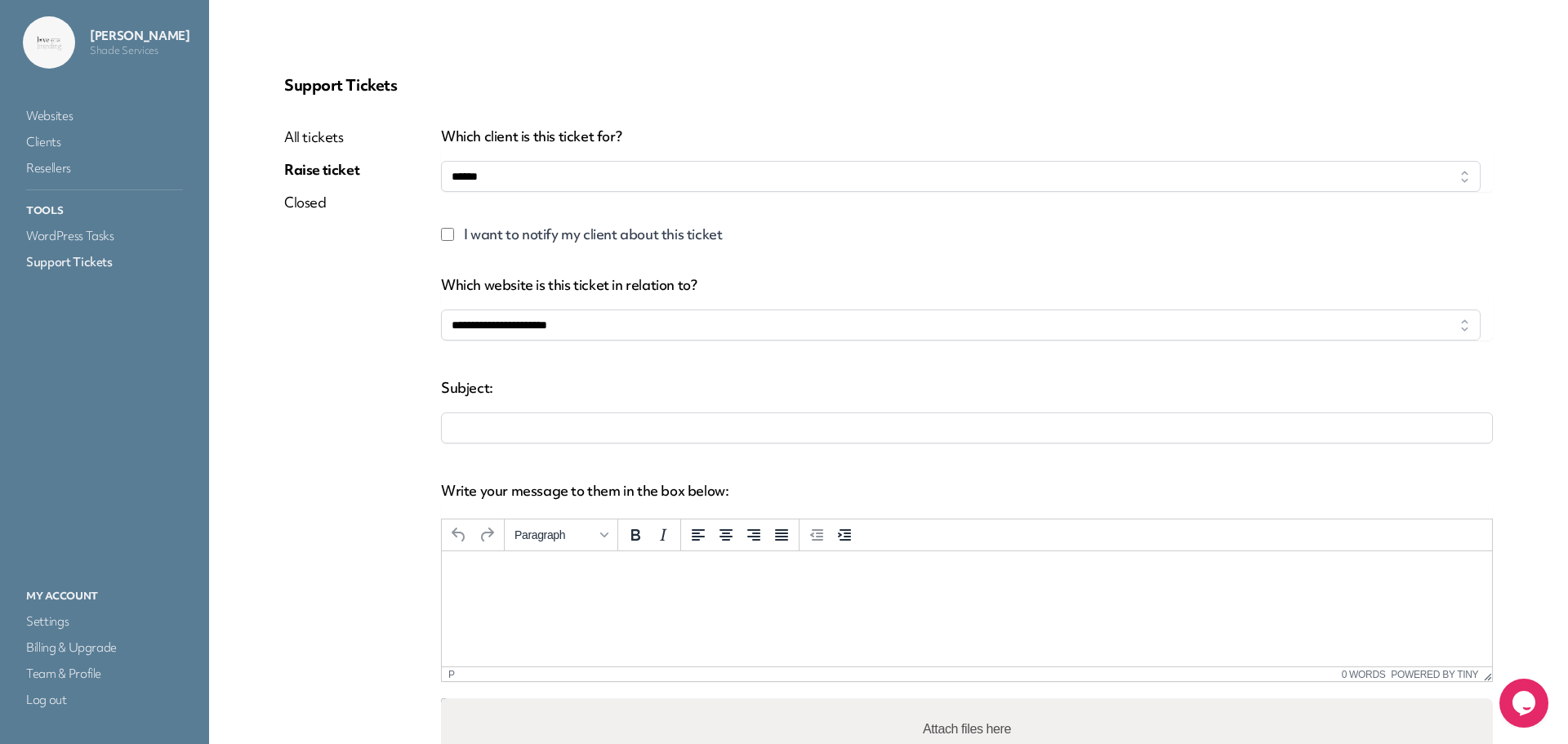 click at bounding box center [967, 428] 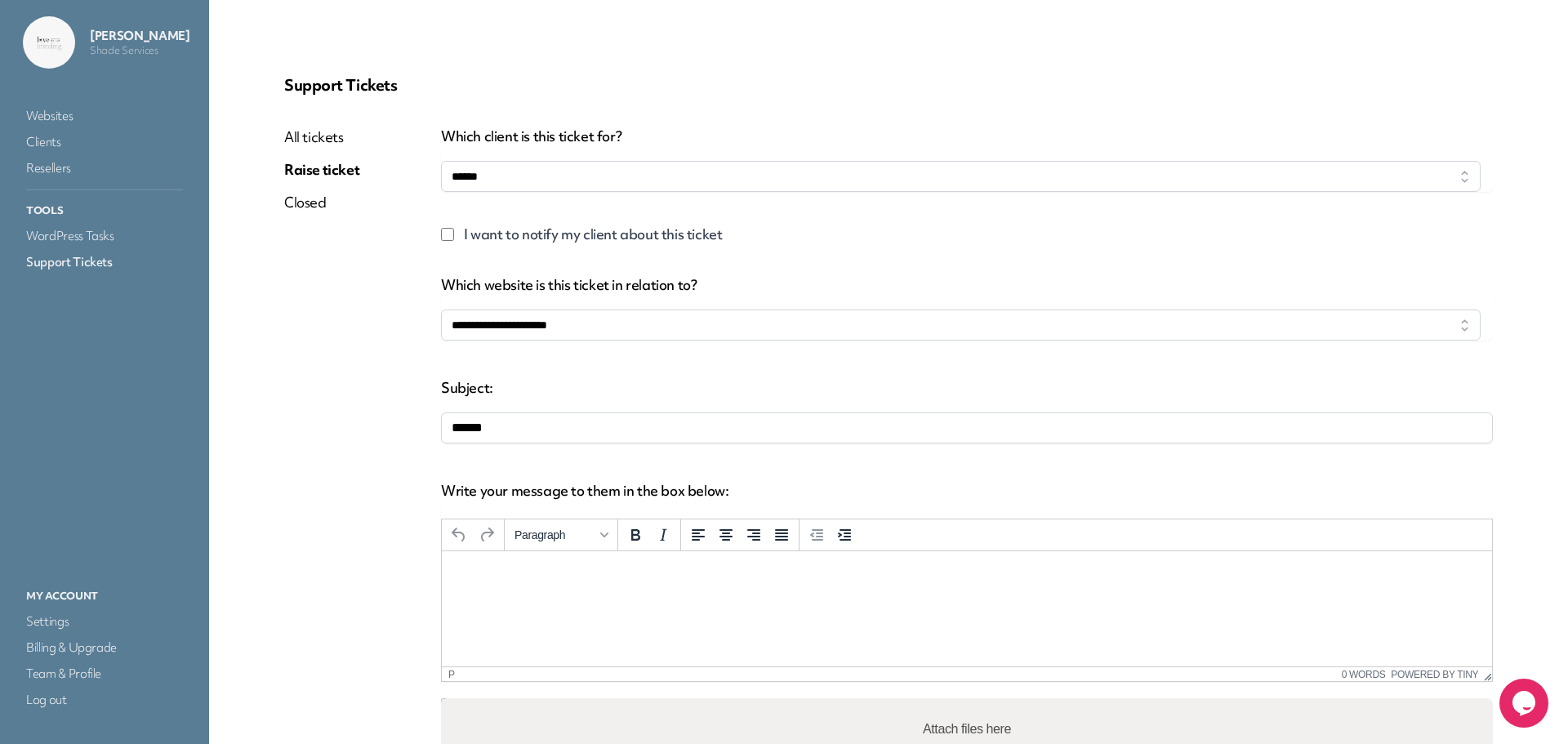 click at bounding box center (967, 573) 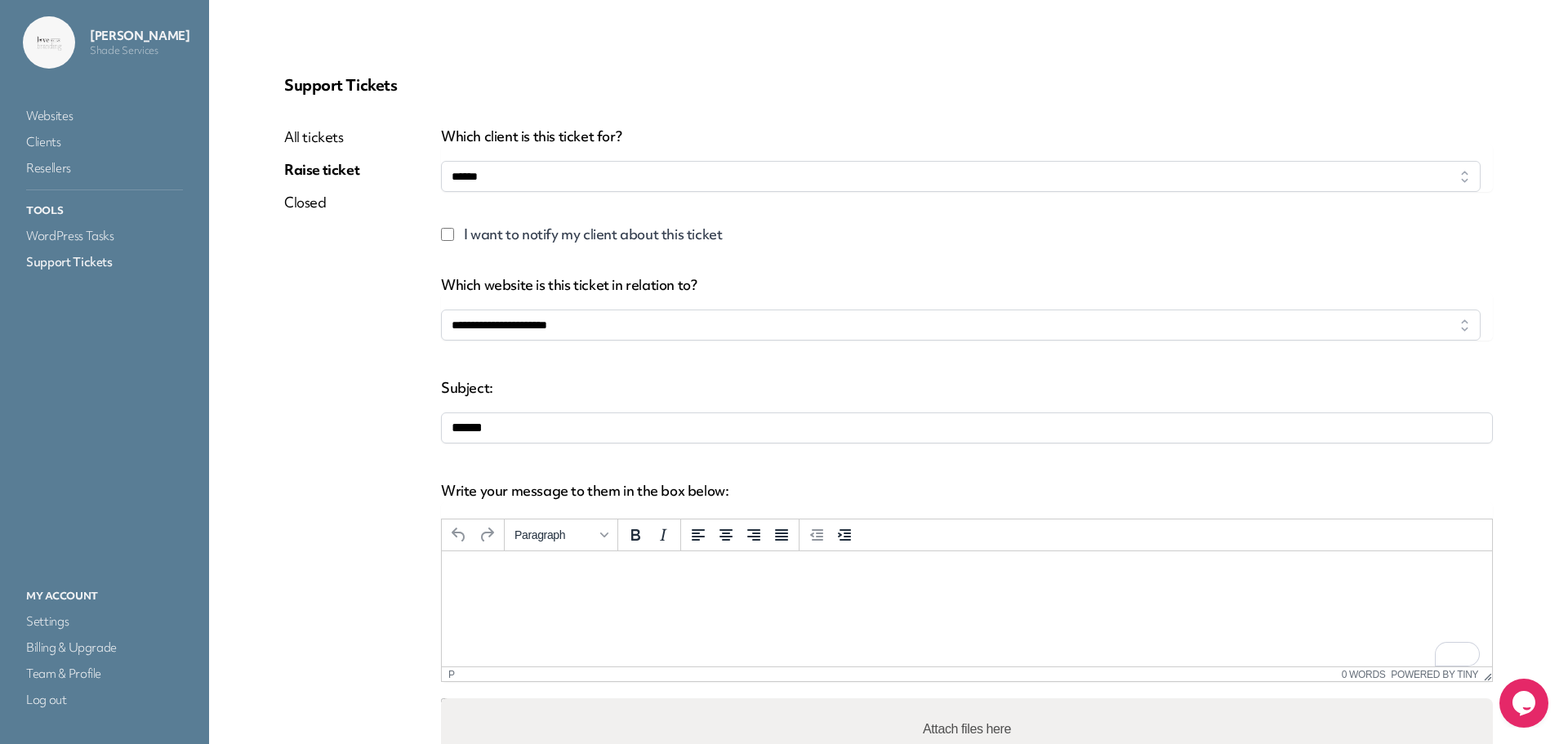 type 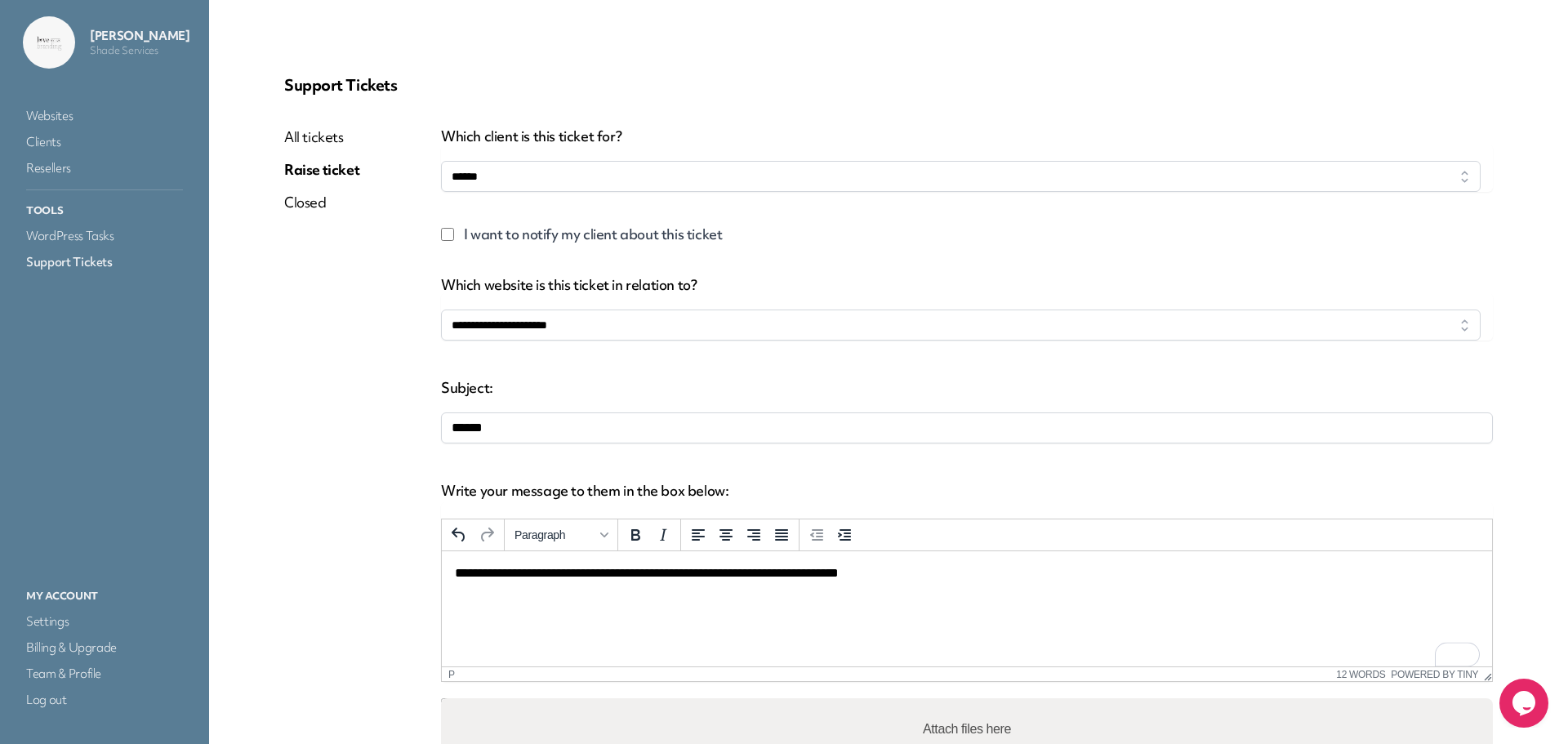 scroll, scrollTop: 245, scrollLeft: 0, axis: vertical 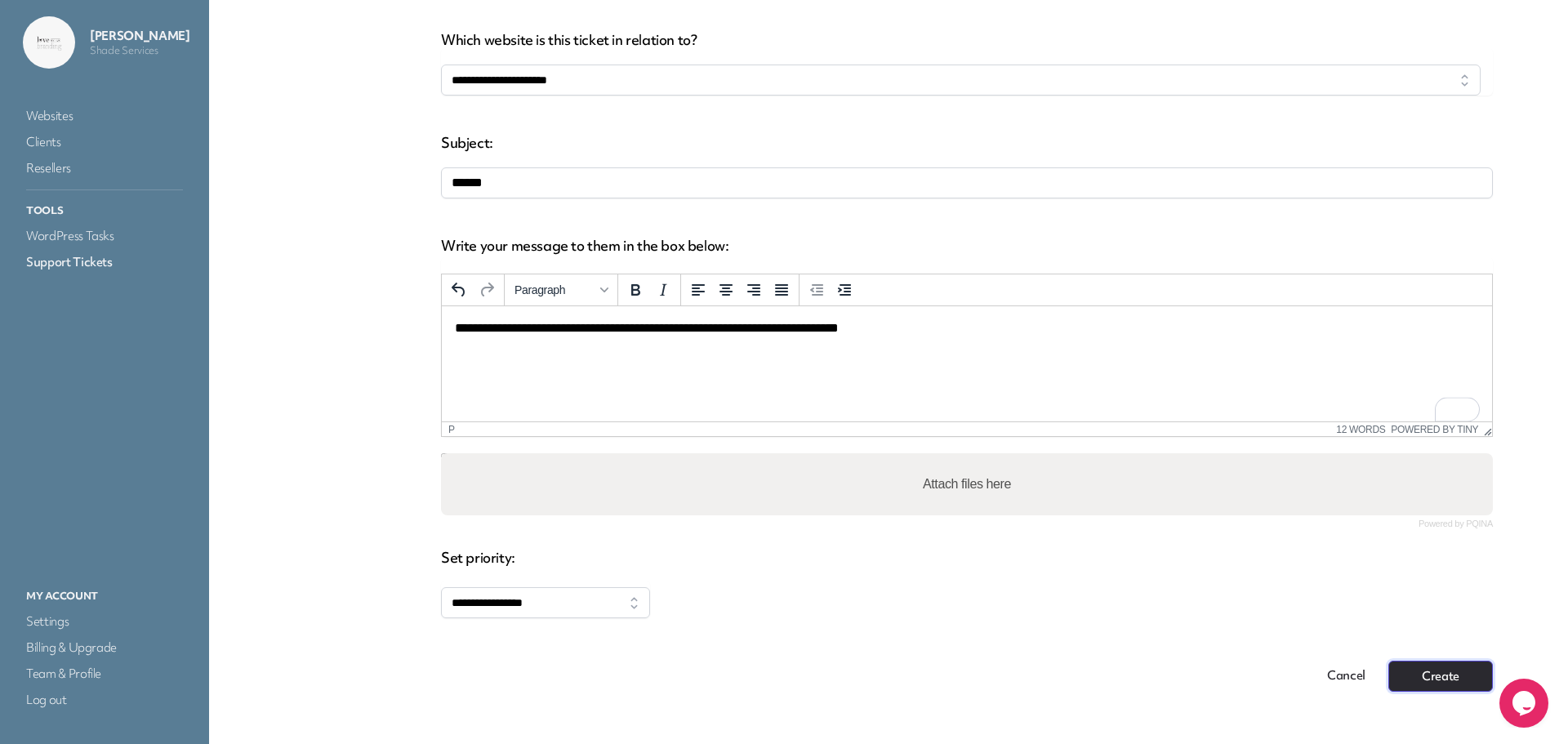 click on "Create" at bounding box center (1441, 676) 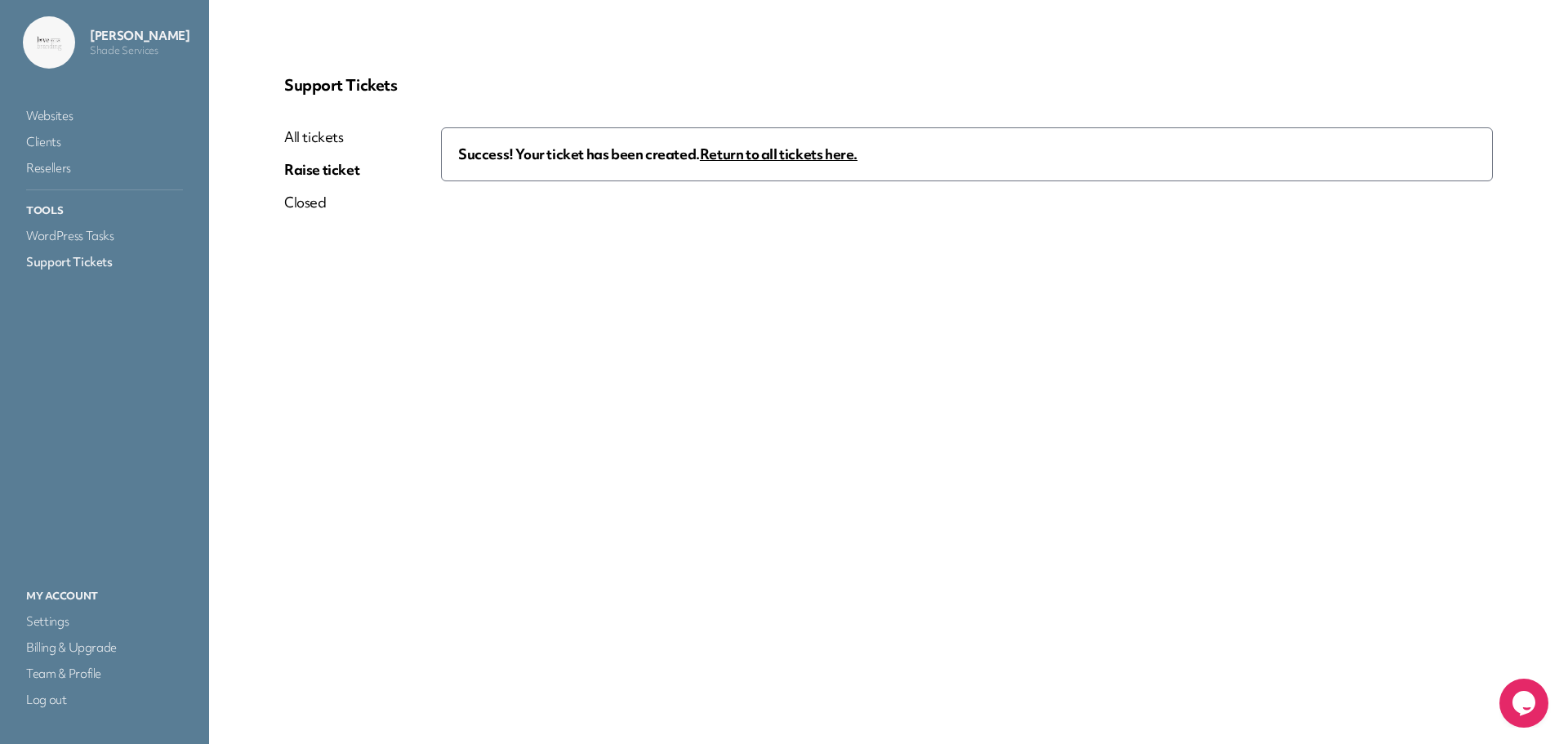 scroll, scrollTop: 0, scrollLeft: 0, axis: both 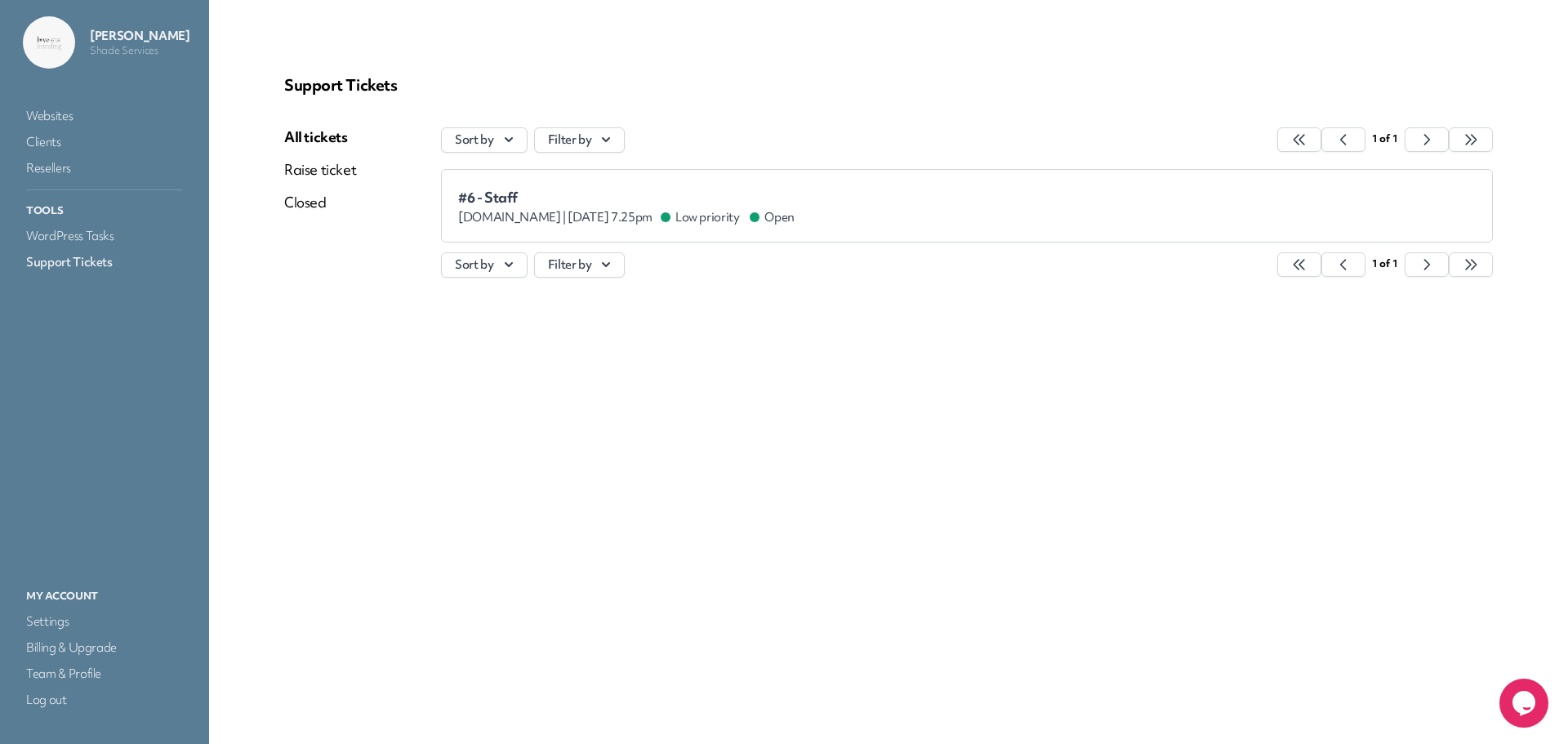 click on "#6 - Staff   empirecarecenters.com |
Jul 27th 2025 at 7.25pm
Low priority
Open" at bounding box center [967, 206] 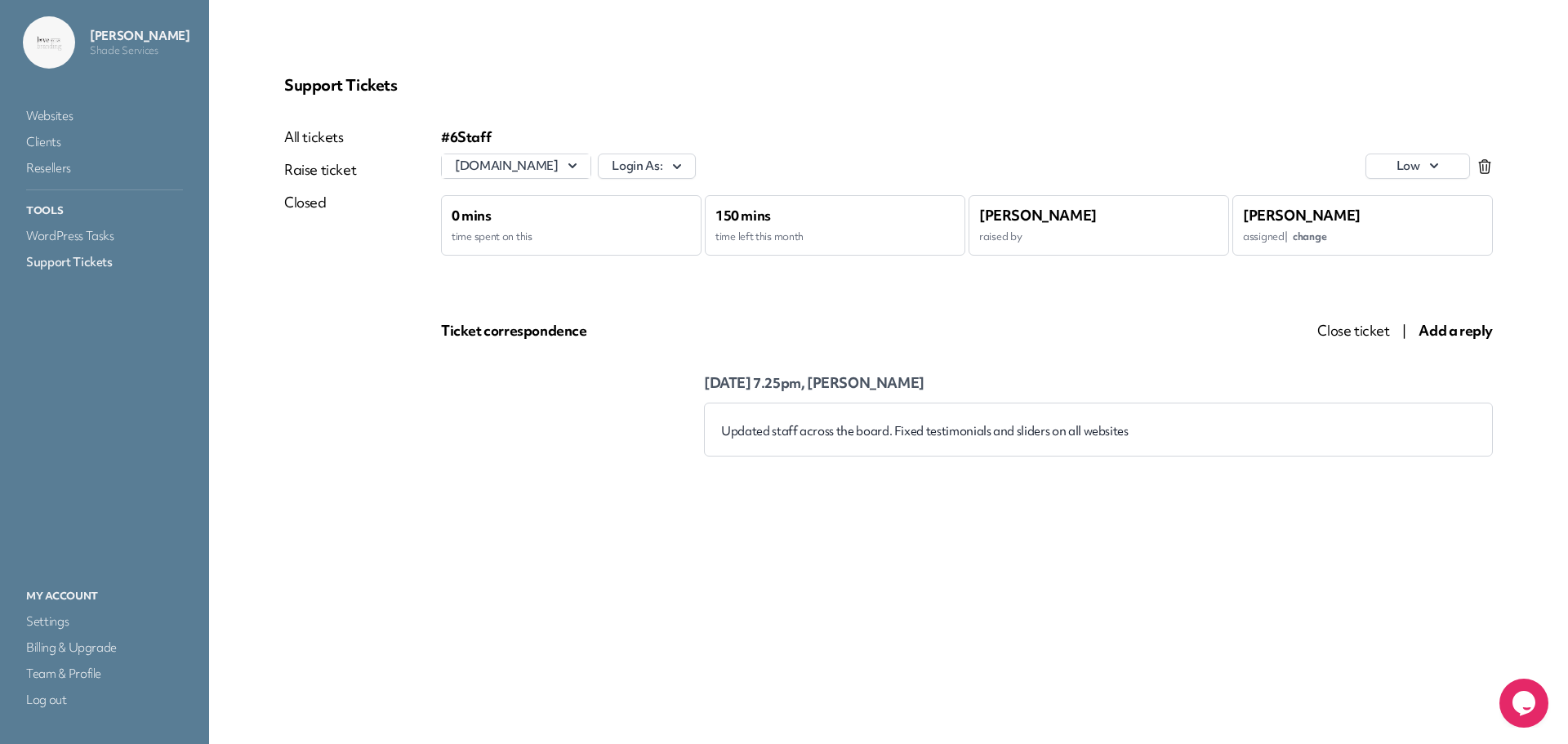 click on "Close ticket" at bounding box center (1353, 330) 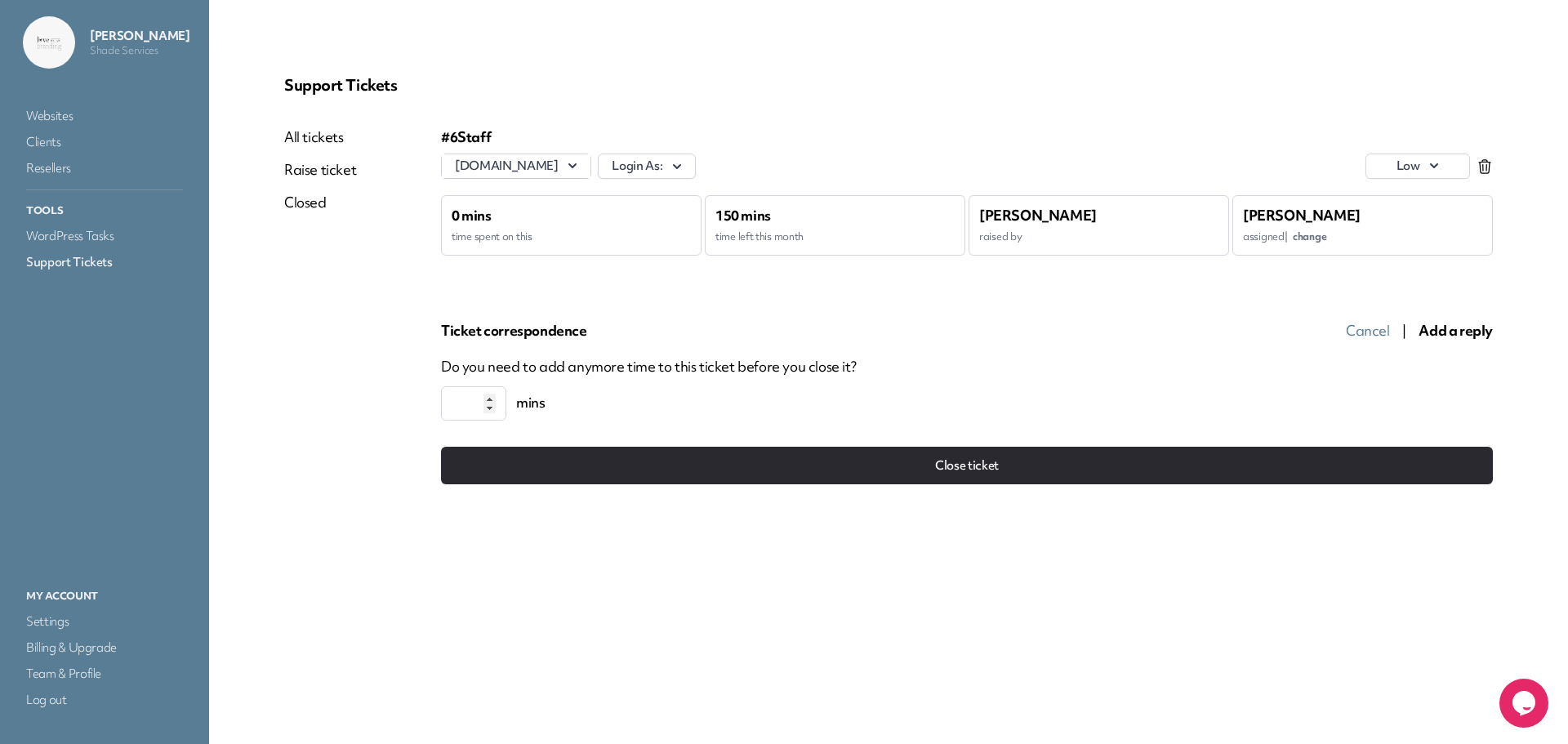 click on "*" at bounding box center [474, 403] 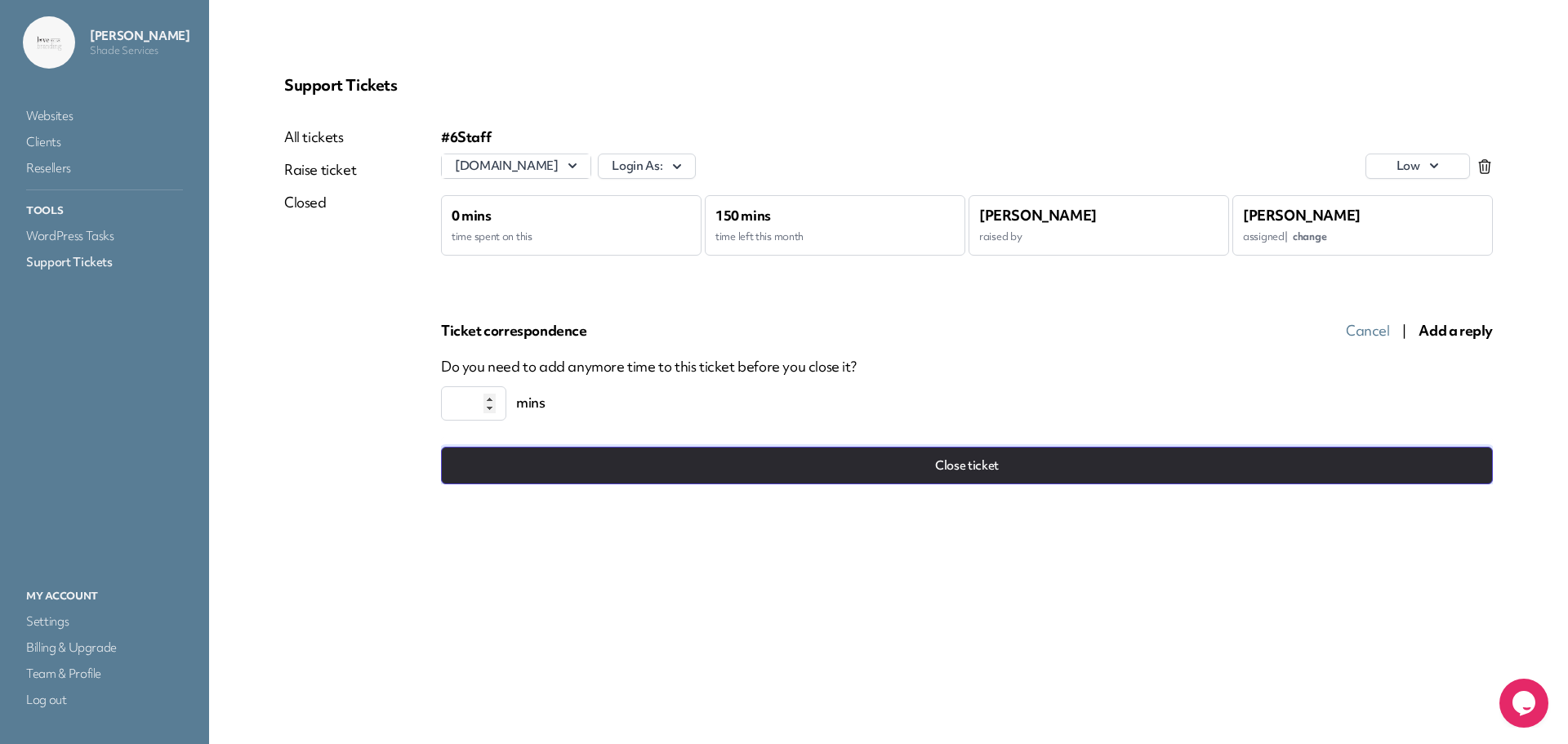 click on "Close ticket" at bounding box center [967, 466] 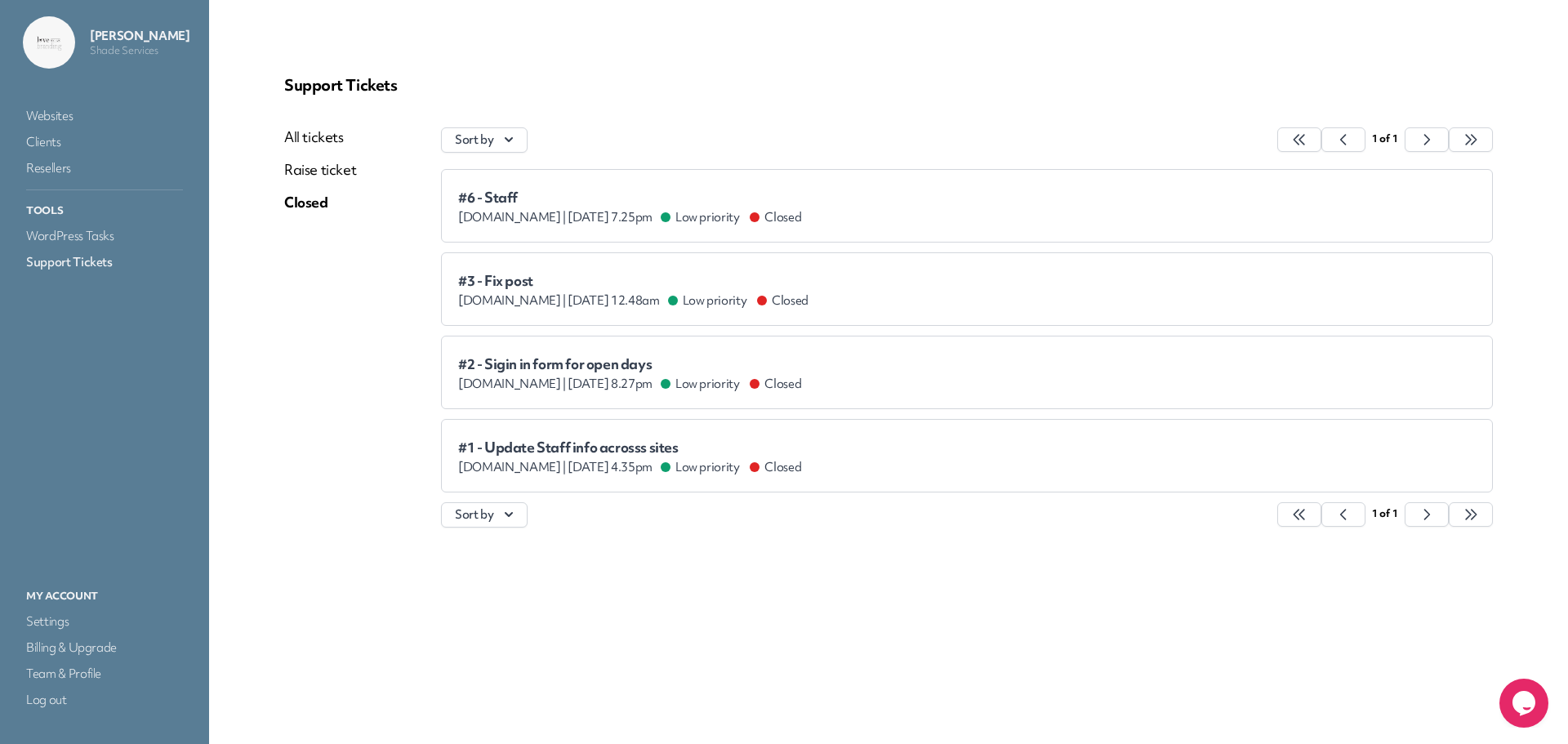click on "All tickets" at bounding box center (320, 137) 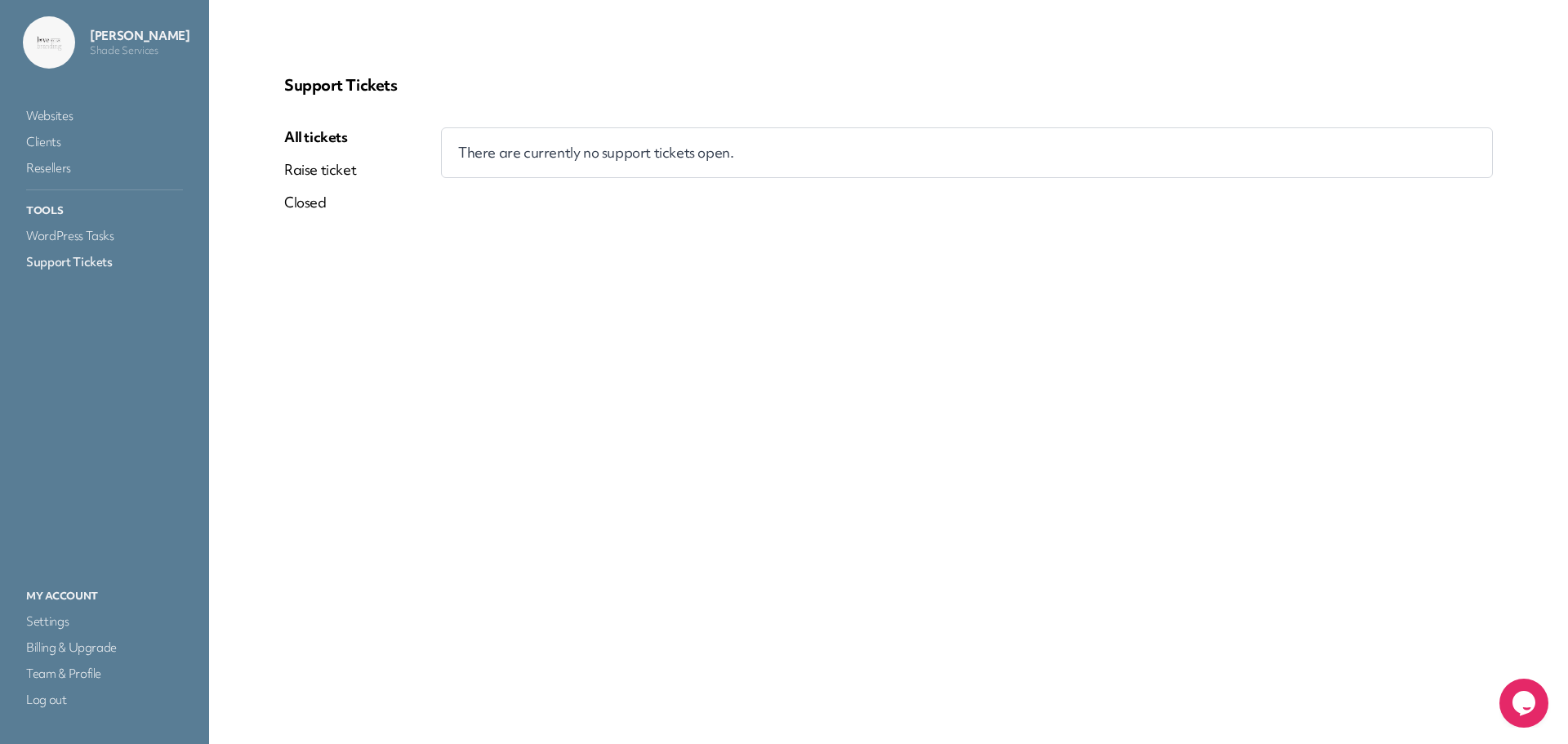 click on "All tickets" at bounding box center (320, 137) 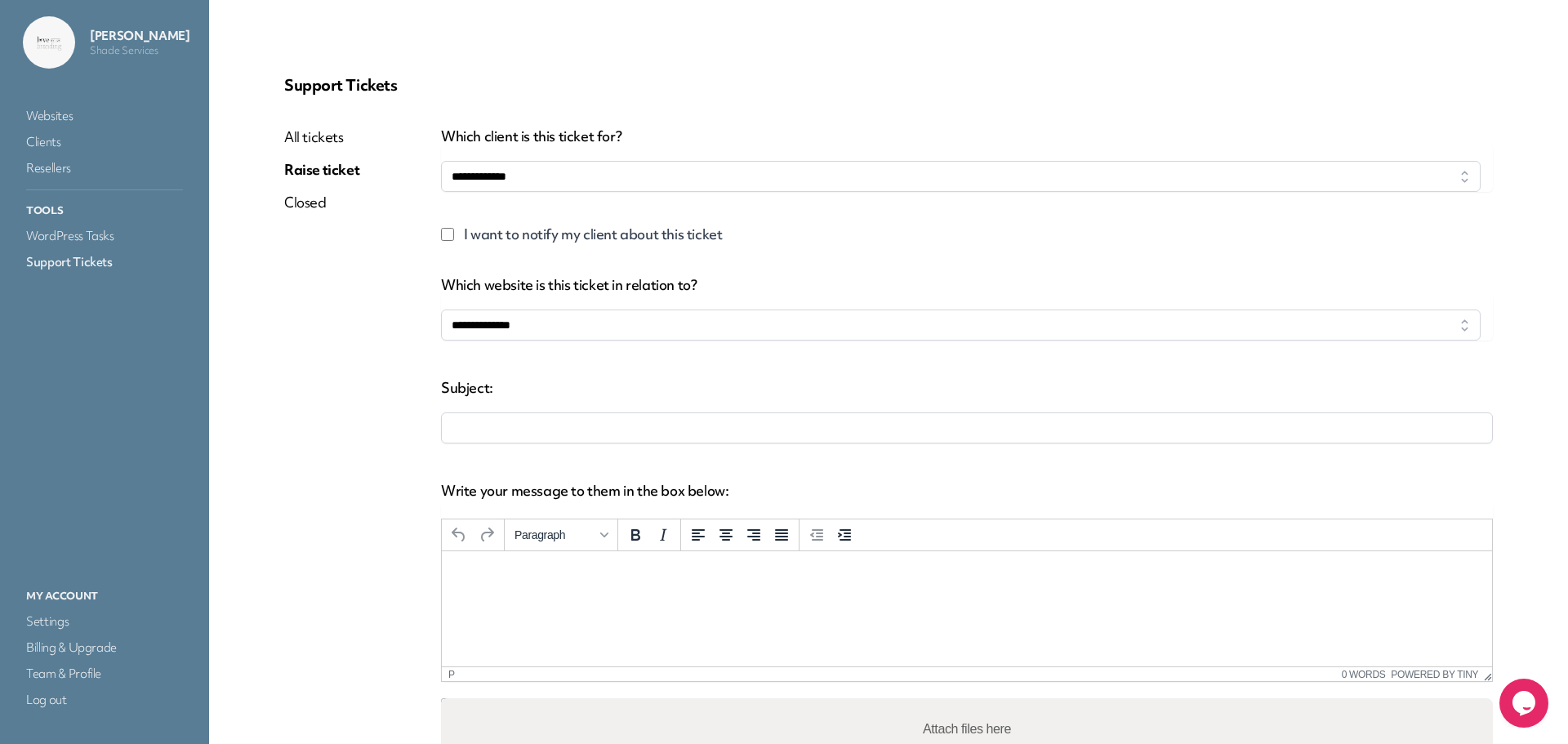 select 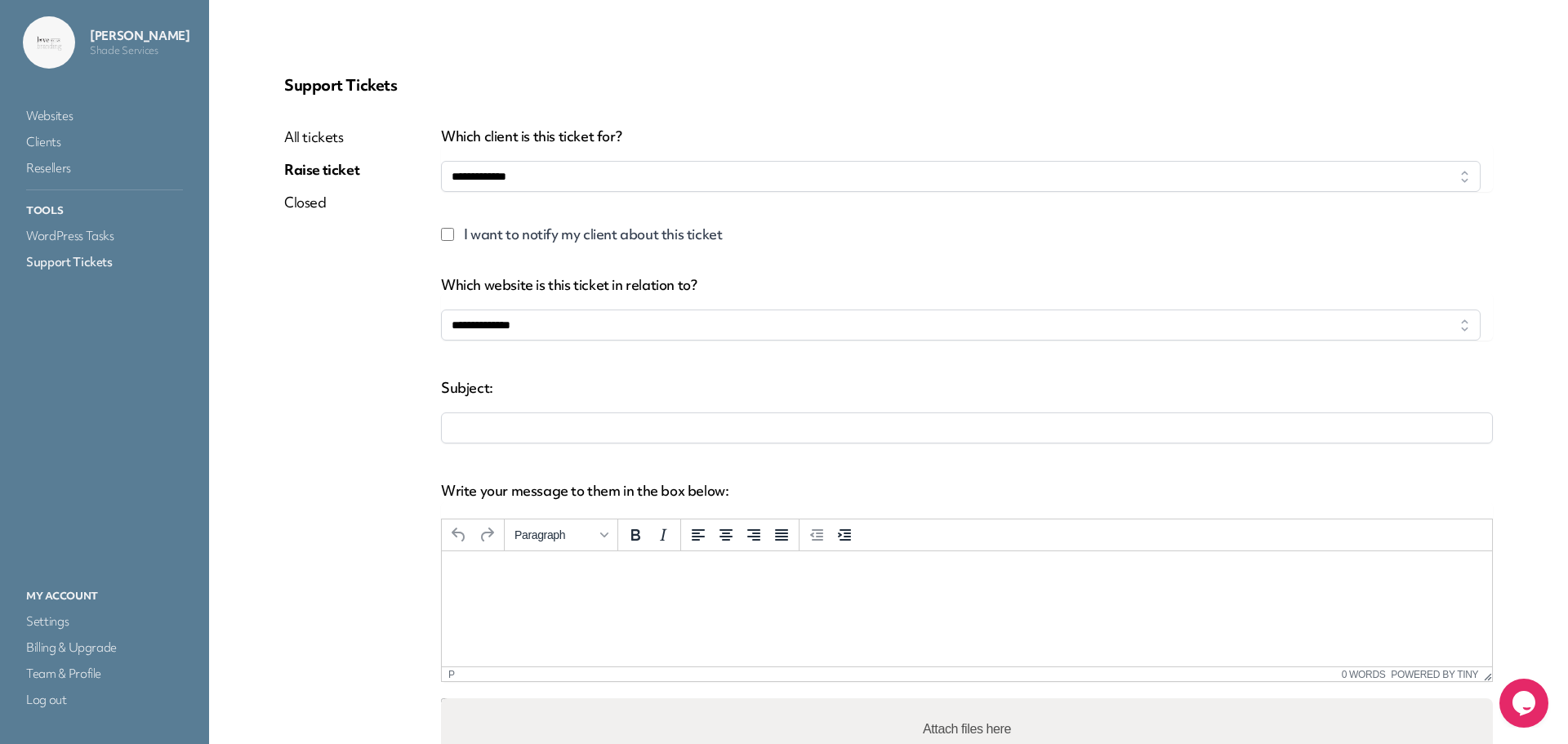 click on "All tickets" at bounding box center [322, 137] 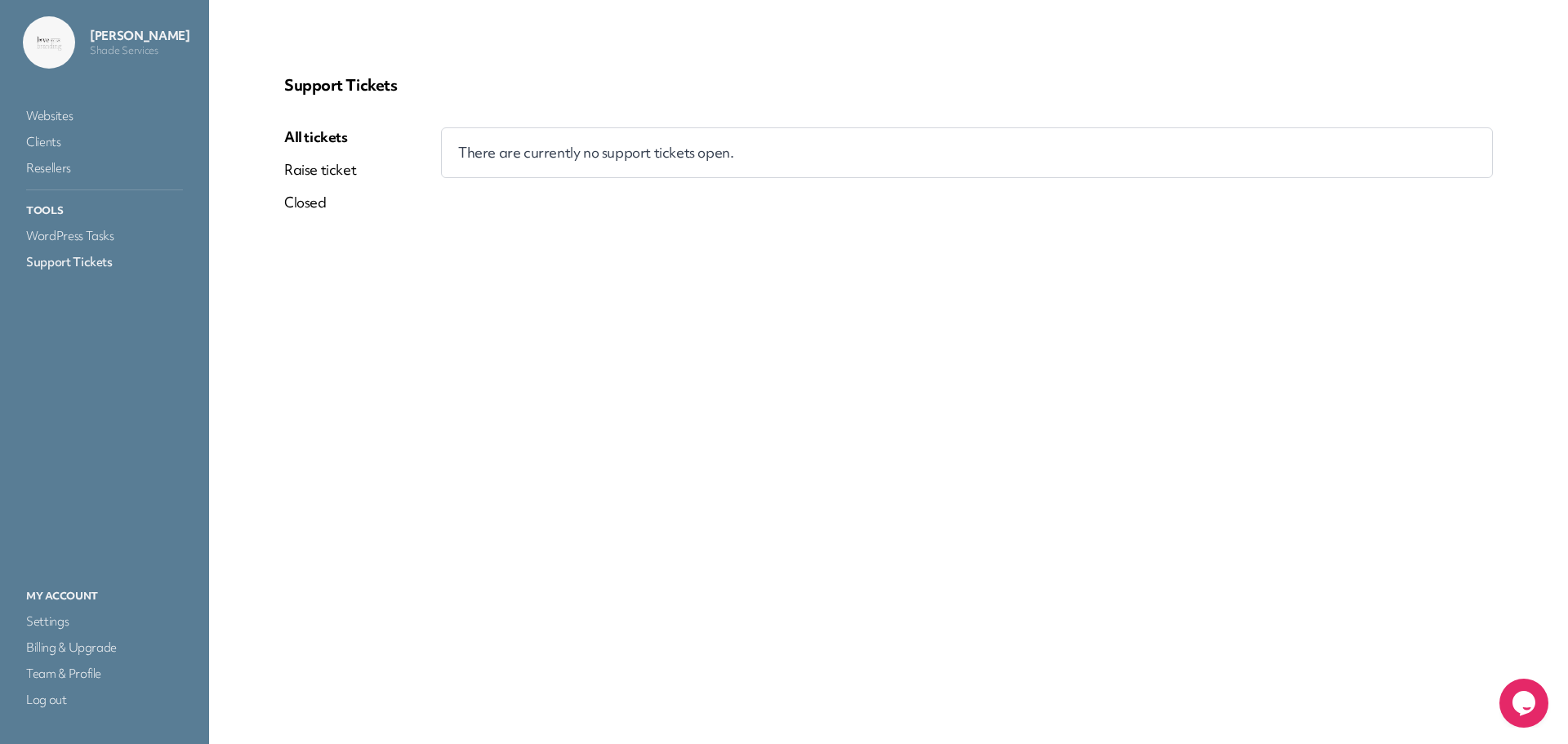 click on "Closed" at bounding box center [320, 203] 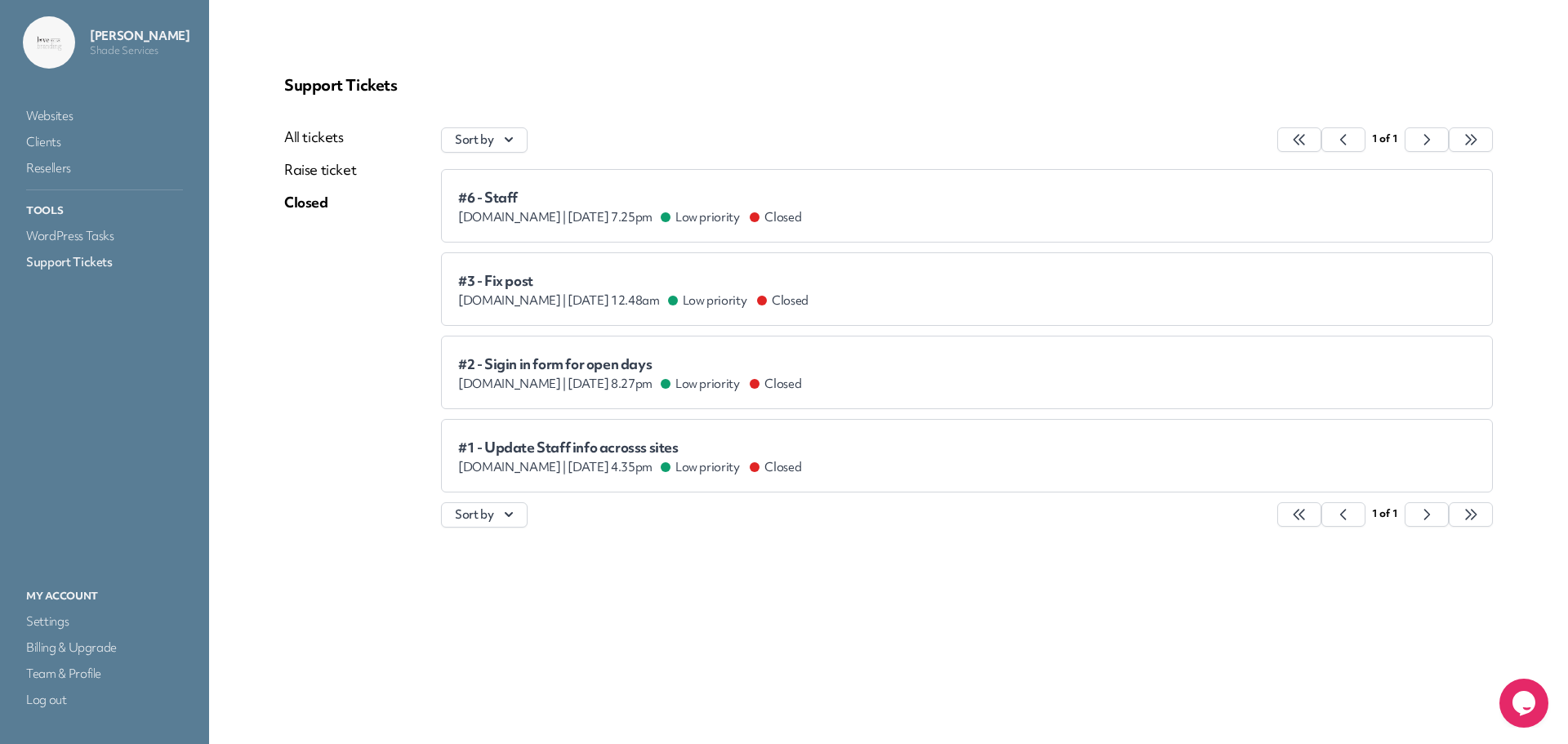 click on "Closed" at bounding box center [320, 203] 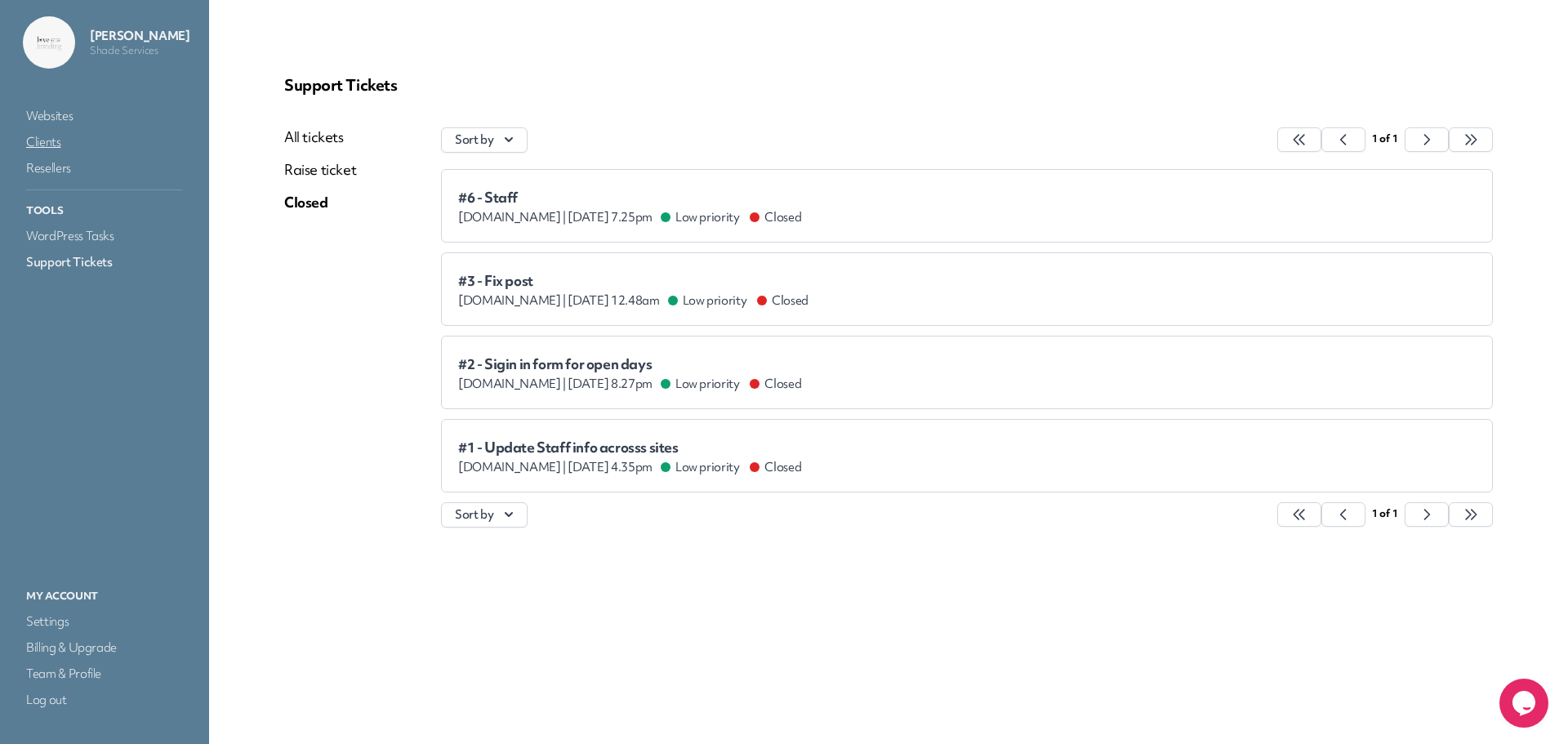 click on "Clients" at bounding box center (105, 142) 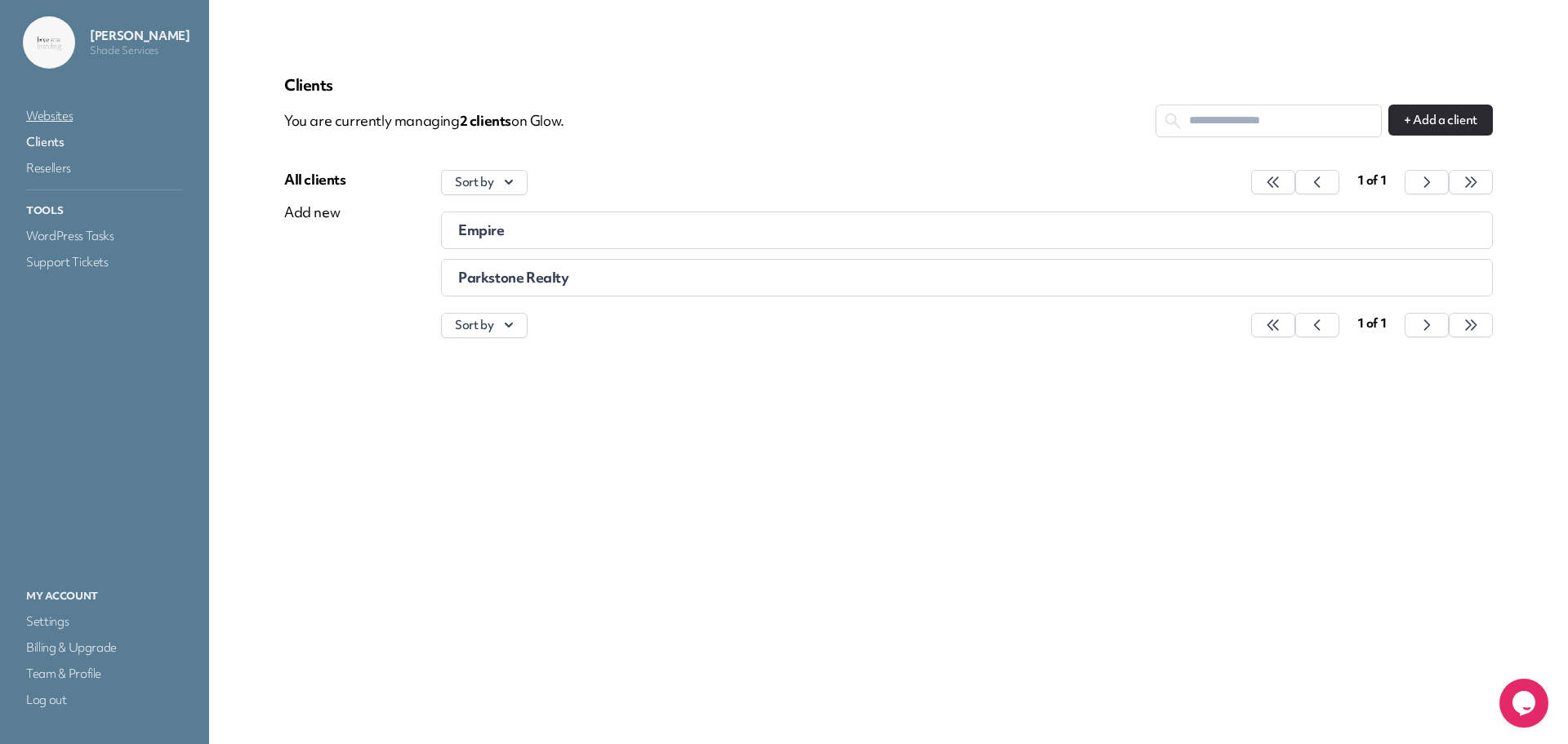click on "Websites" at bounding box center (105, 116) 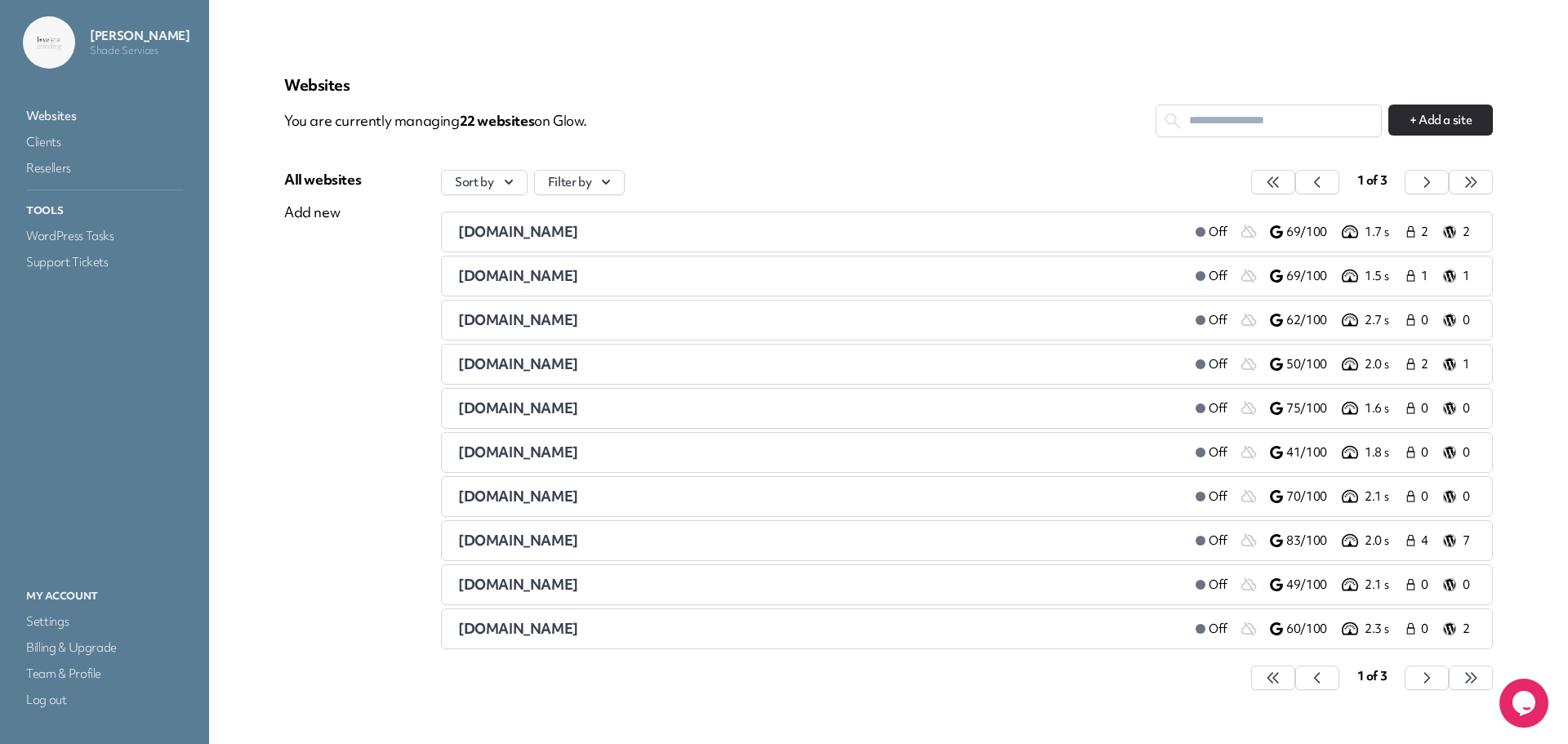 click on "Websites" at bounding box center (105, 116) 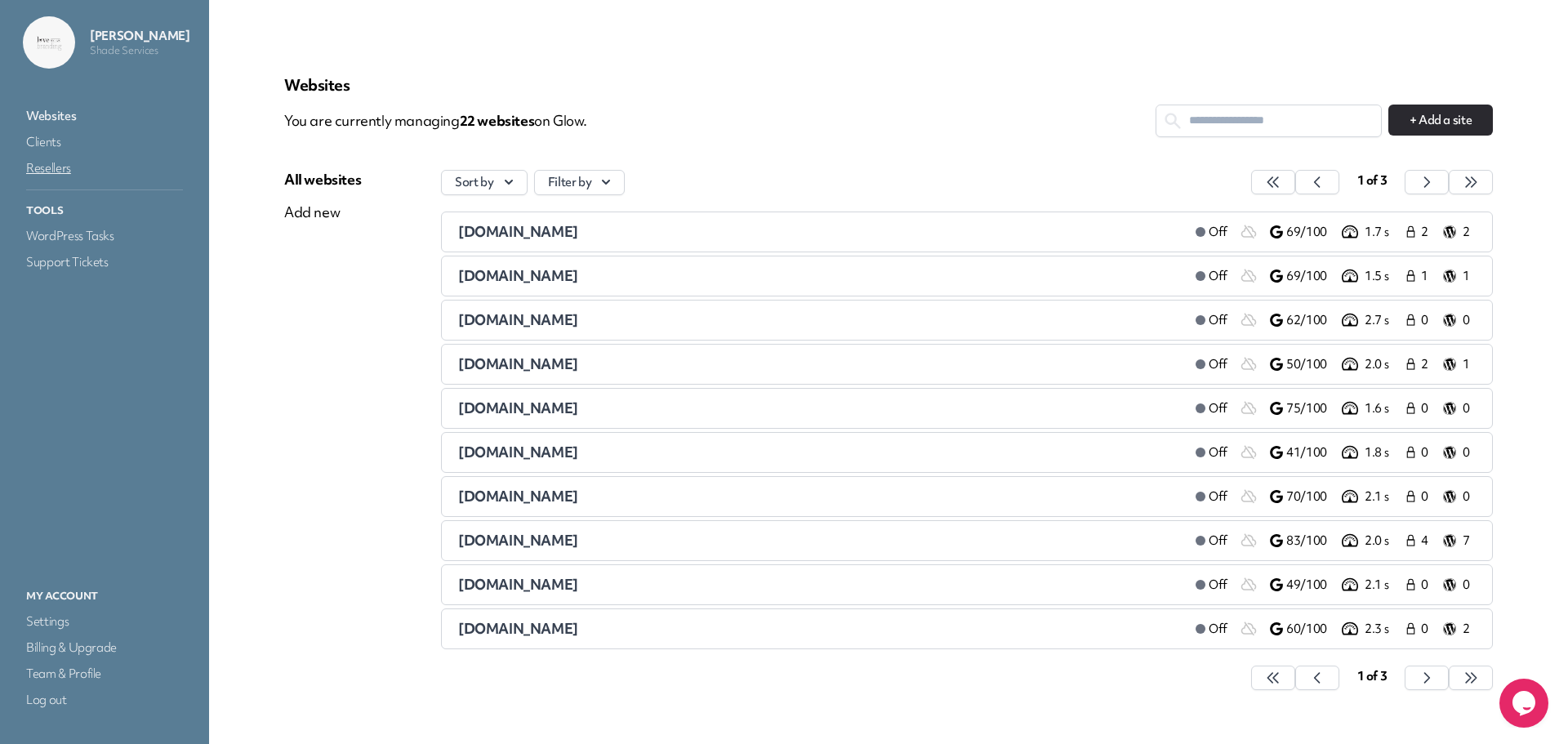 click on "Resellers" at bounding box center (105, 168) 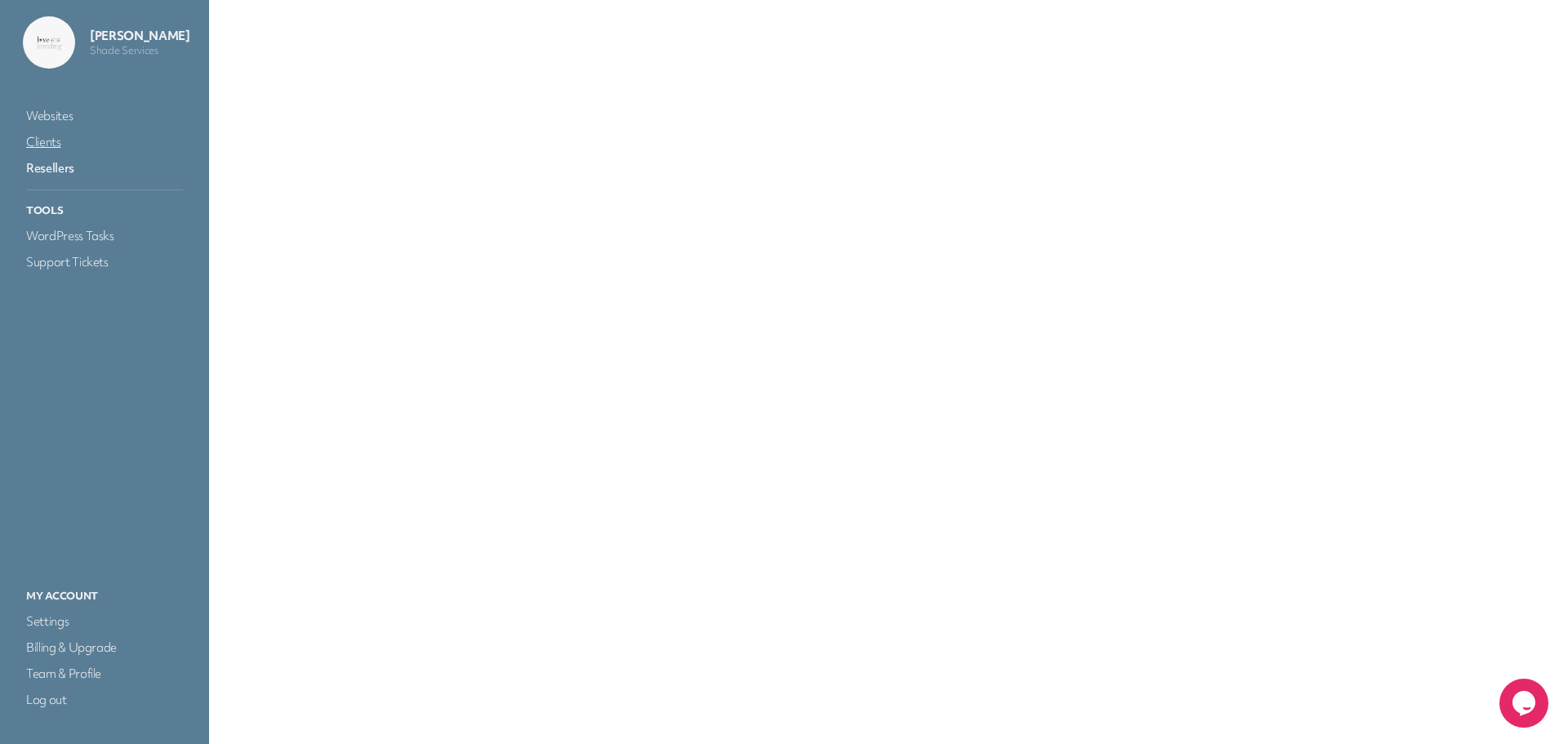click on "Clients" at bounding box center [105, 142] 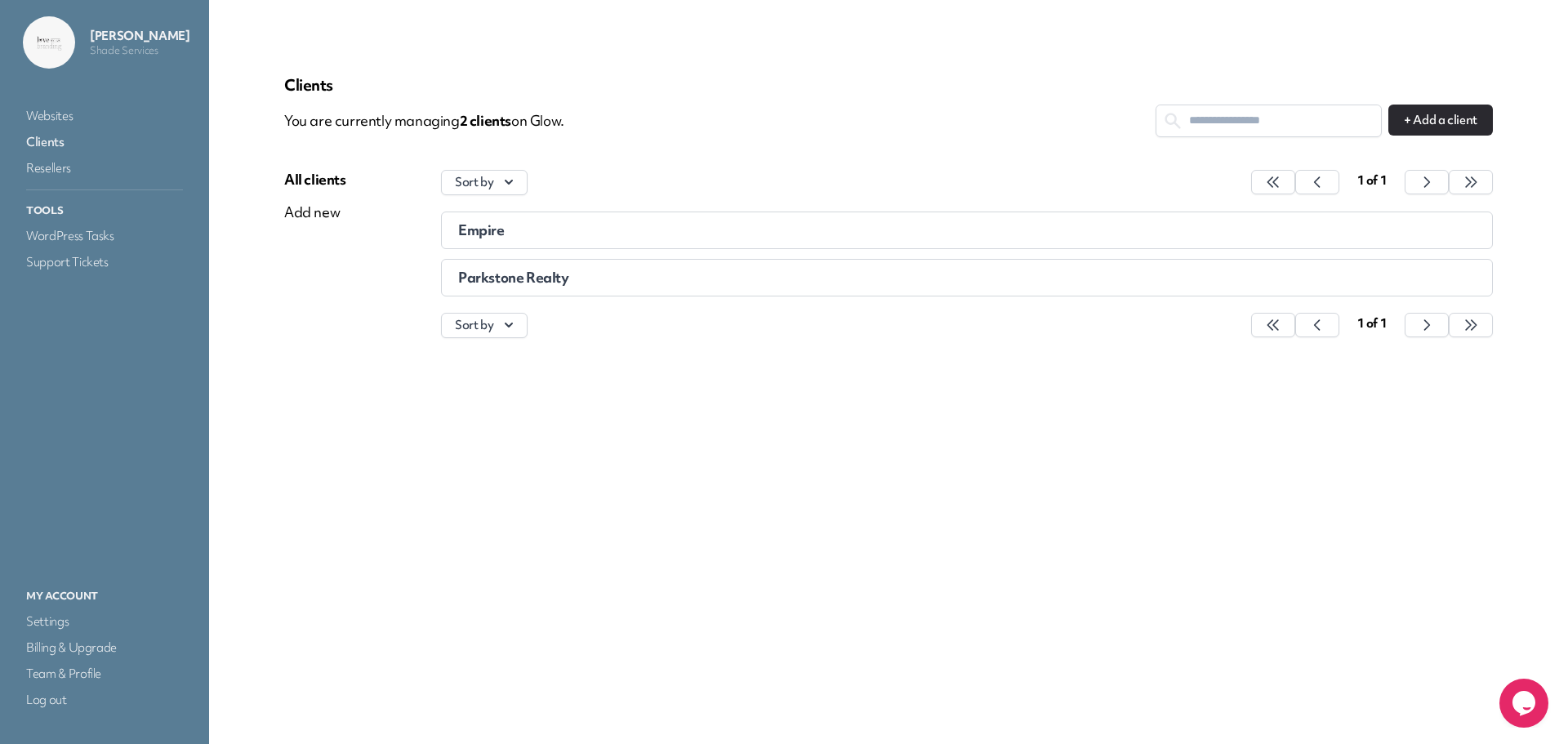 click on "Parkstone Realty" at bounding box center [840, 278] 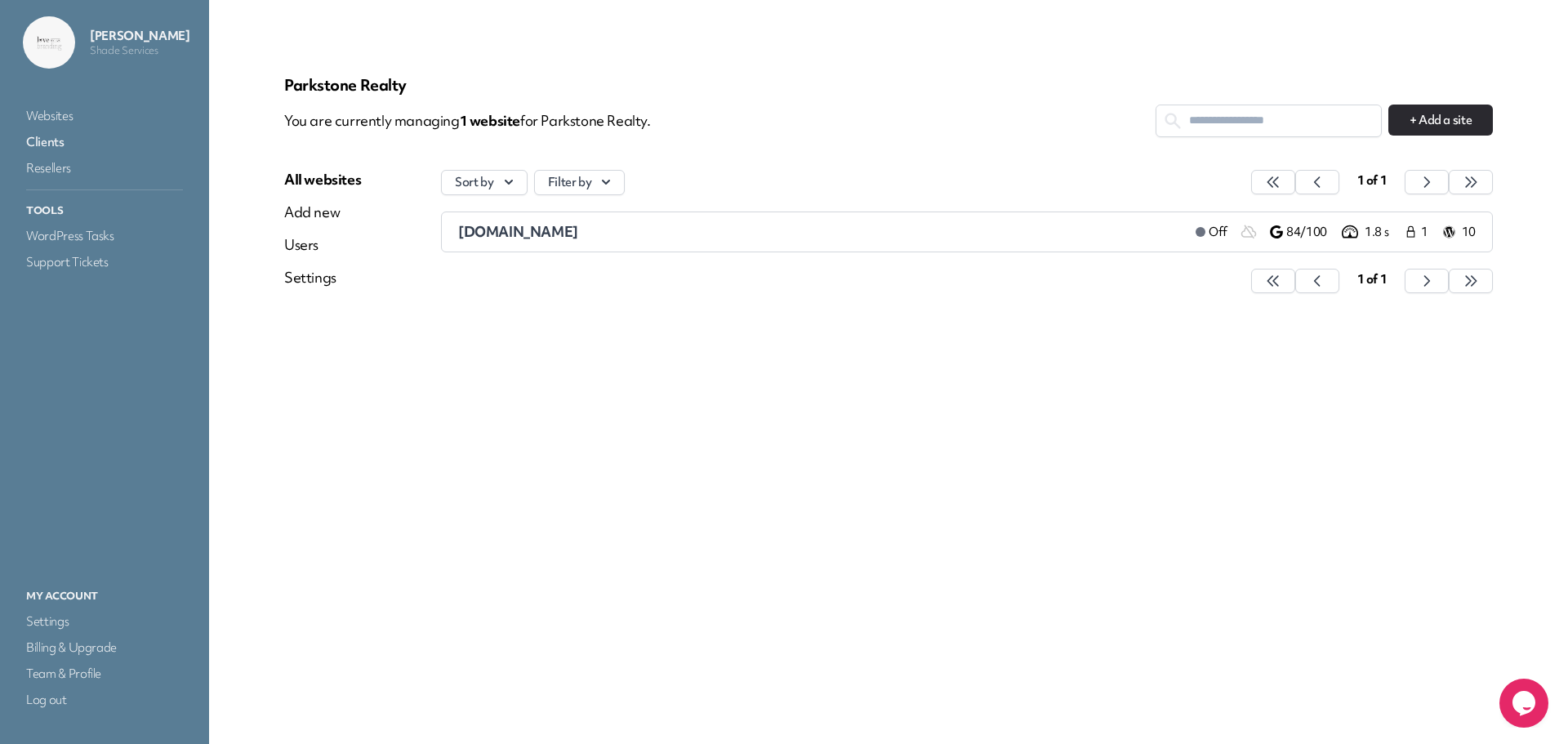 click on "Clients" at bounding box center [105, 142] 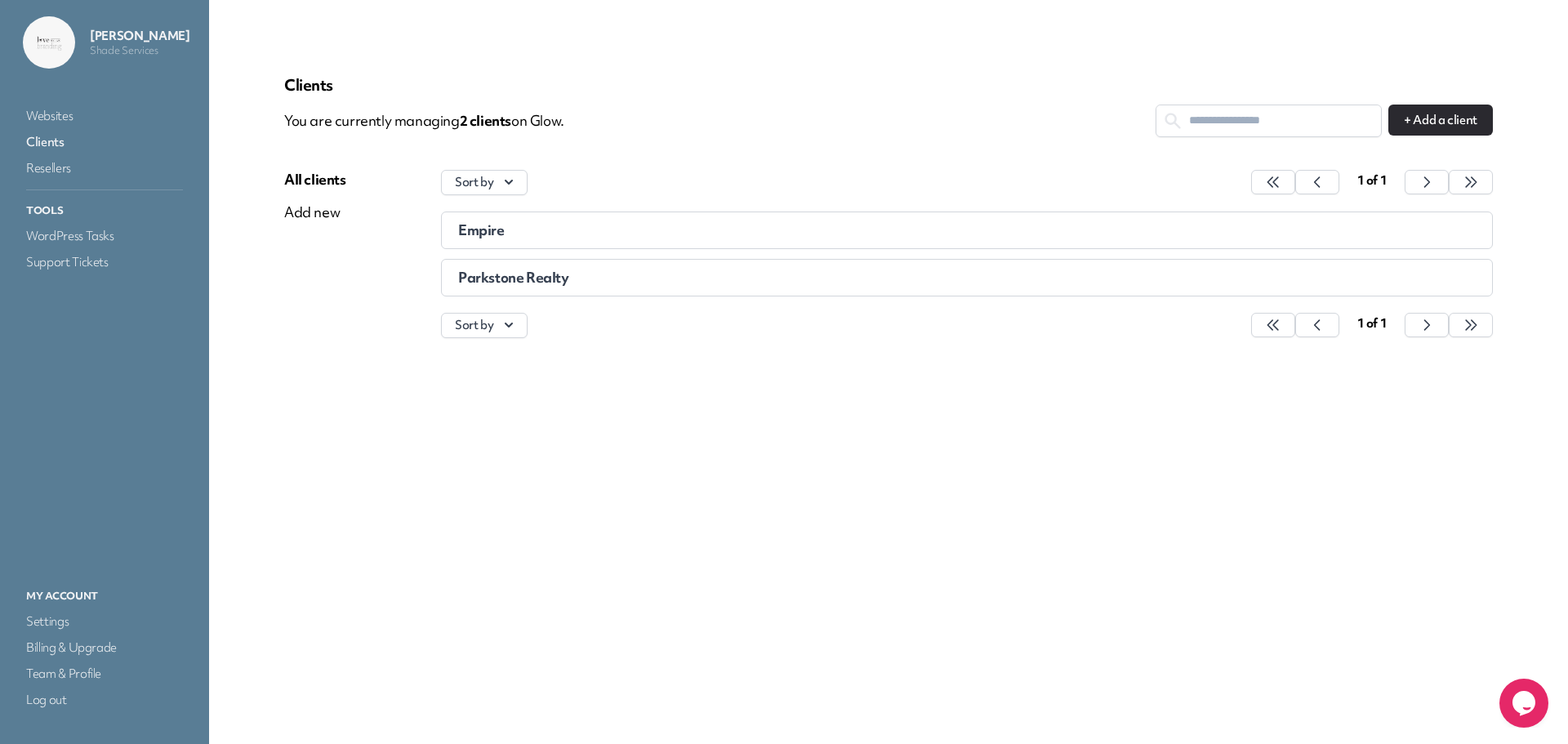 click on "Empire" at bounding box center [840, 230] 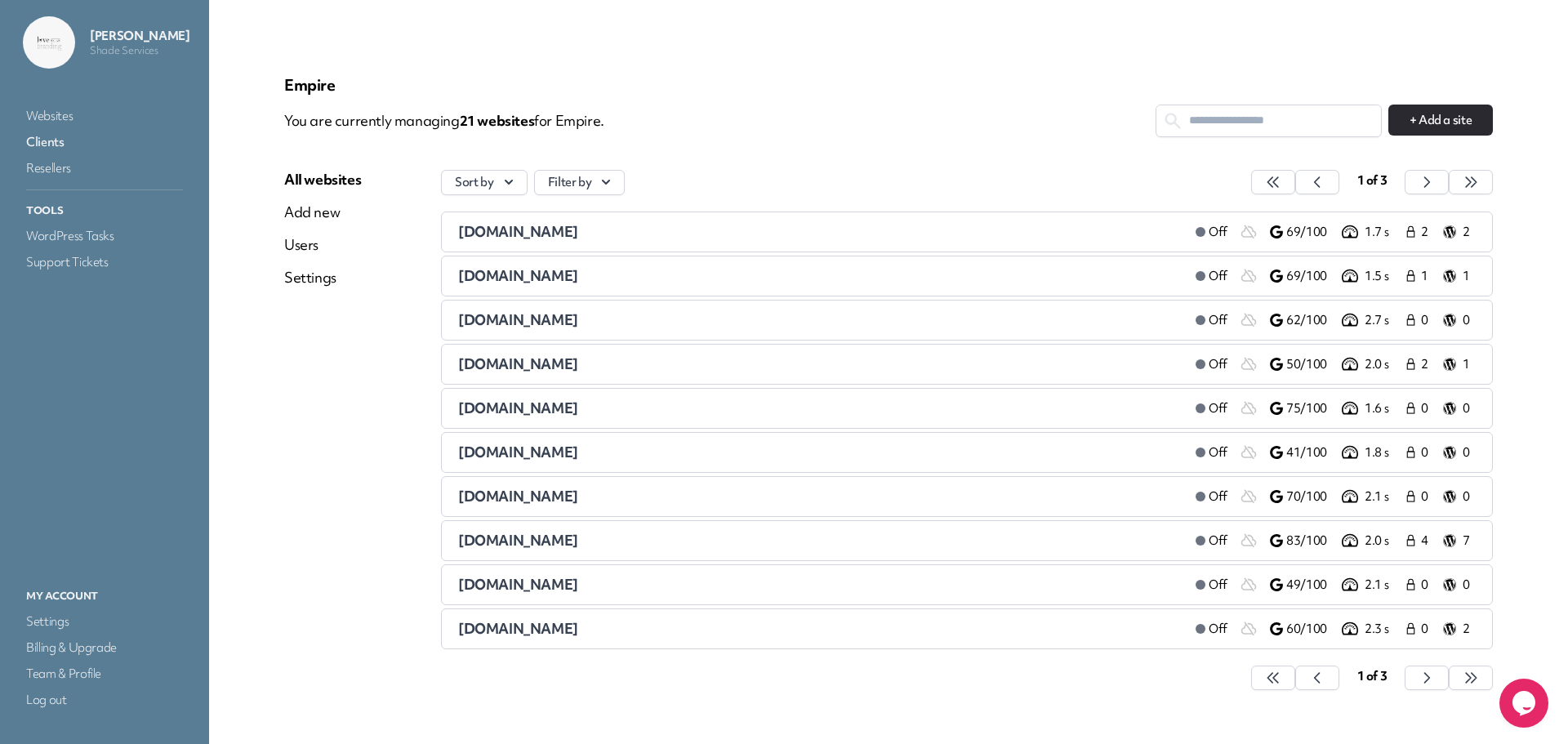 click on "[DOMAIN_NAME]" at bounding box center [518, 540] 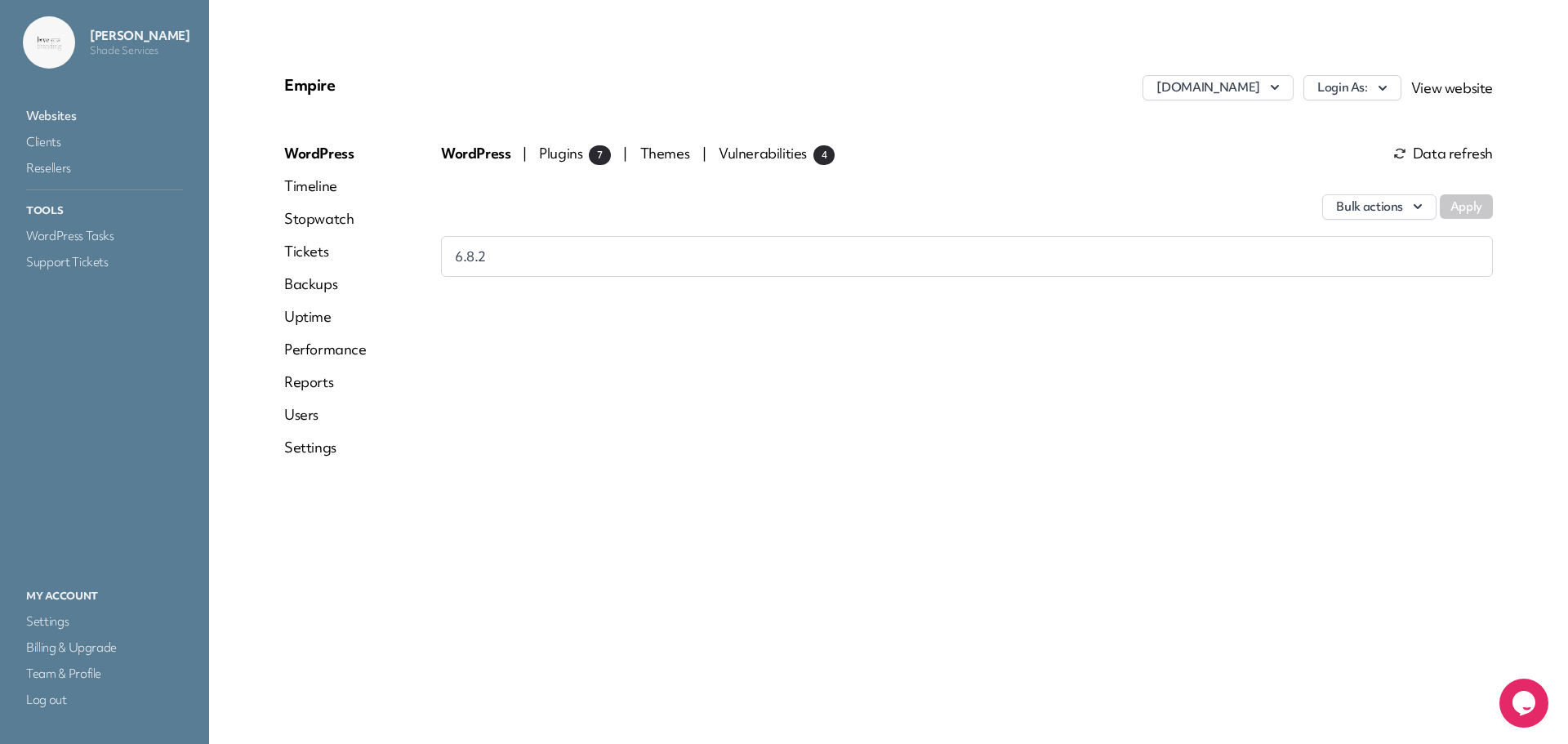 click on "Stopwatch" at bounding box center [325, 219] 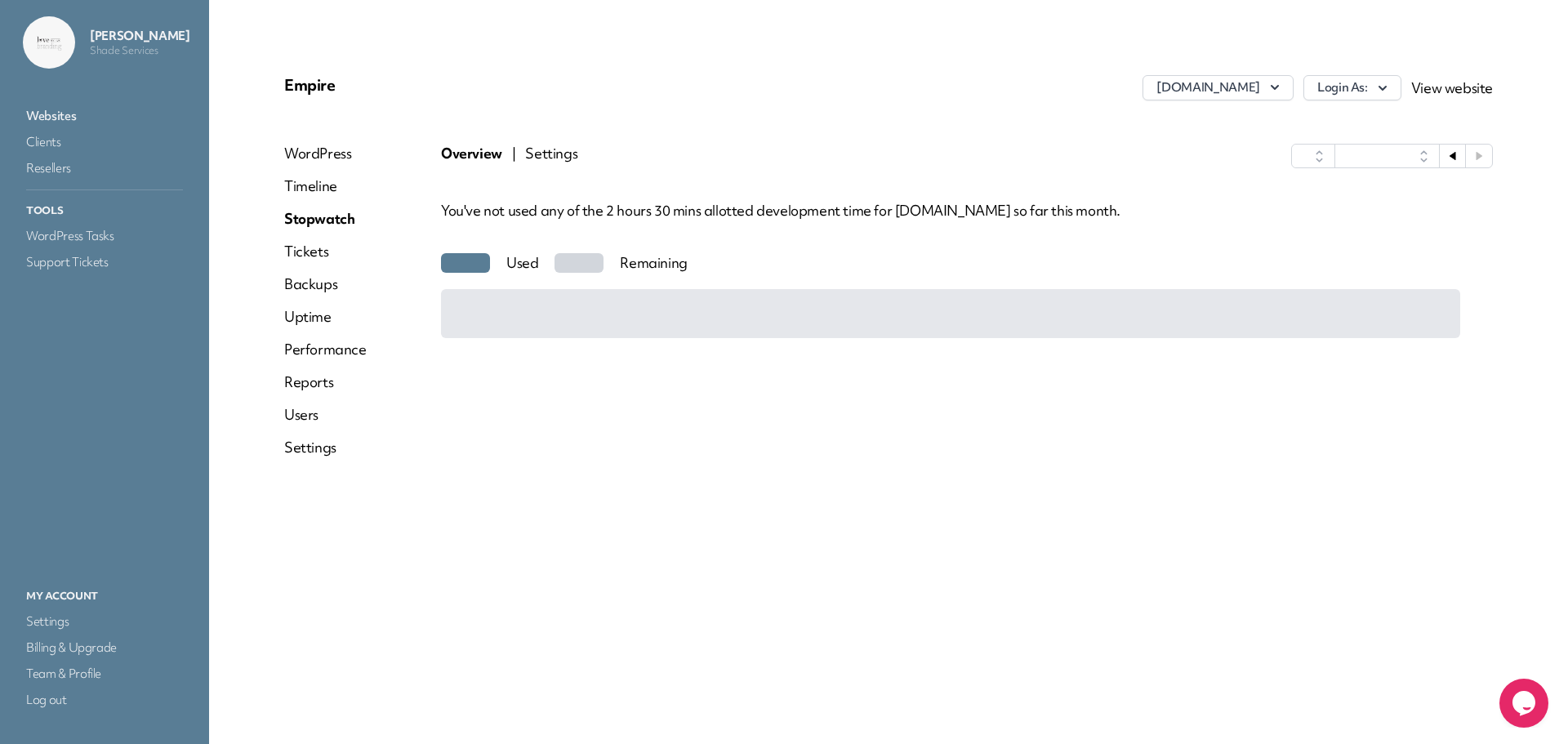 select on "****" 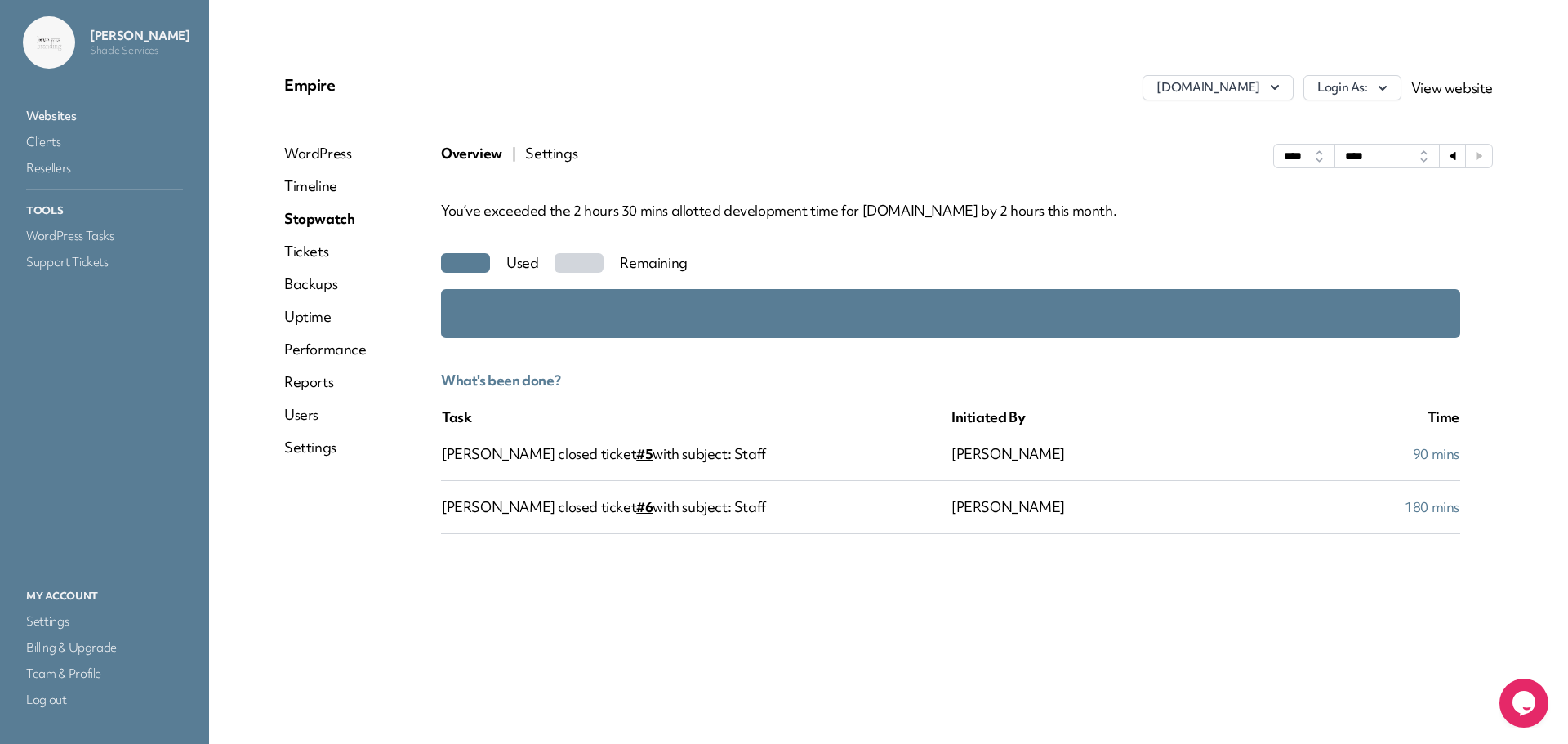 click on "#5" at bounding box center [644, 453] 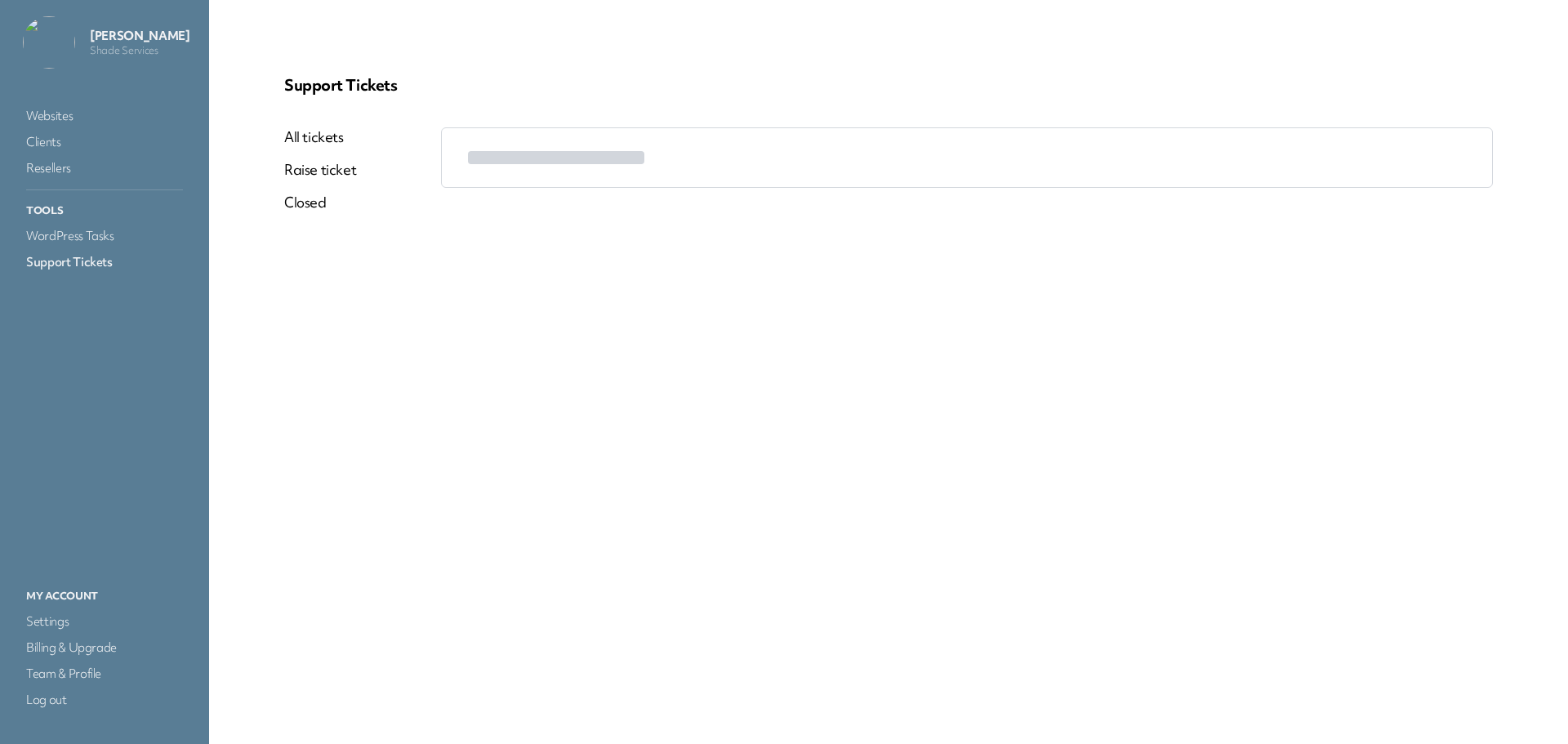scroll, scrollTop: 0, scrollLeft: 0, axis: both 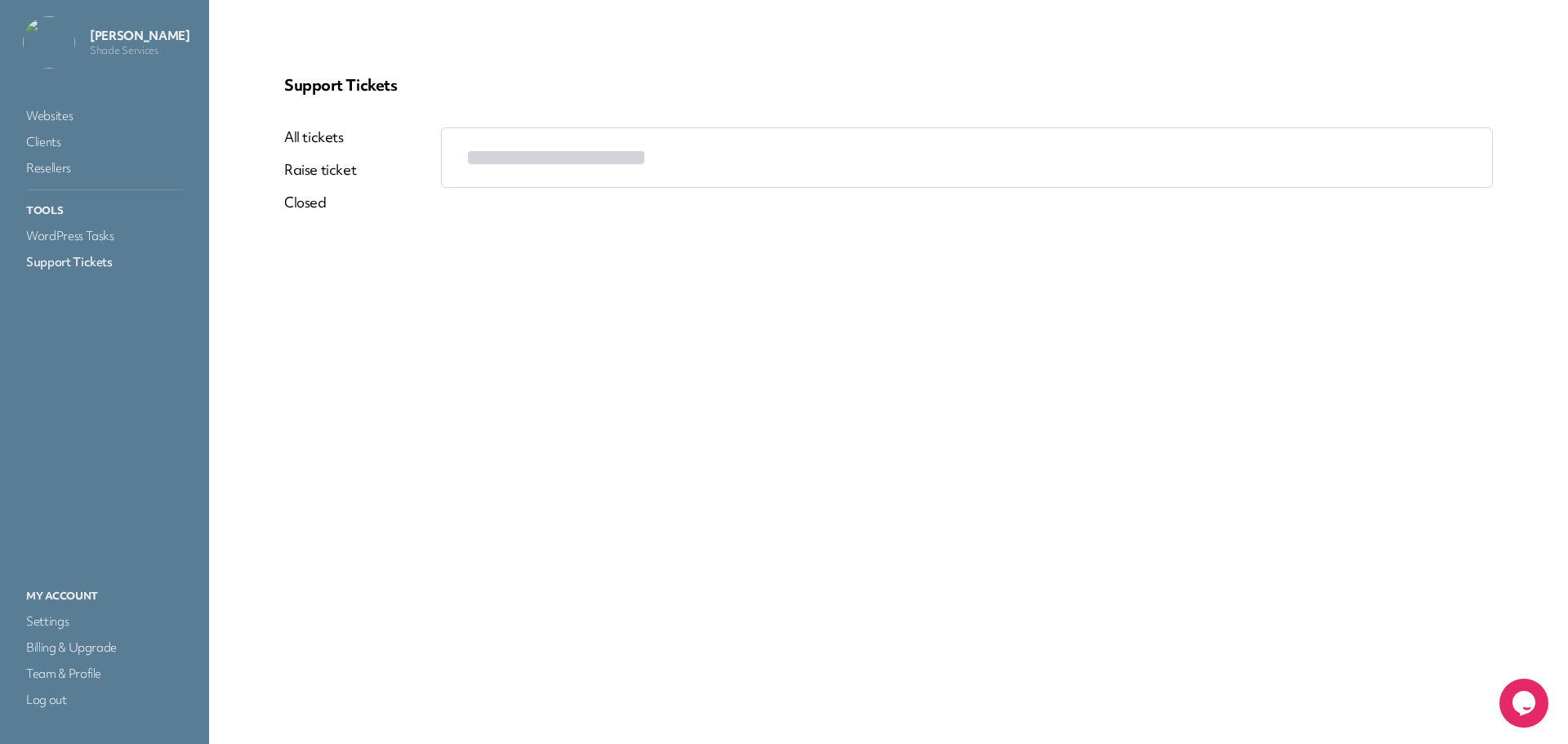 click on "All tickets" at bounding box center (320, 137) 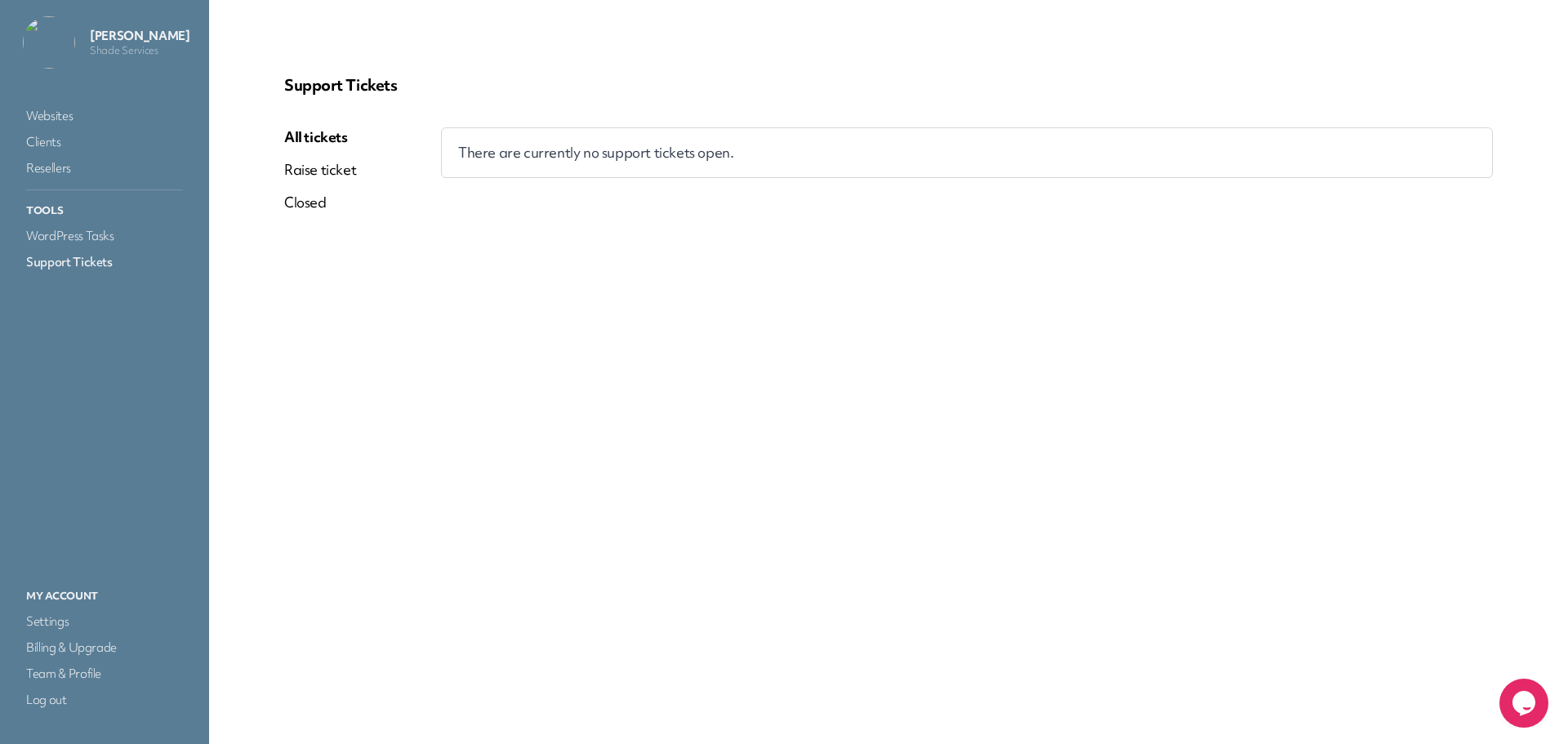 click on "All tickets" at bounding box center (320, 137) 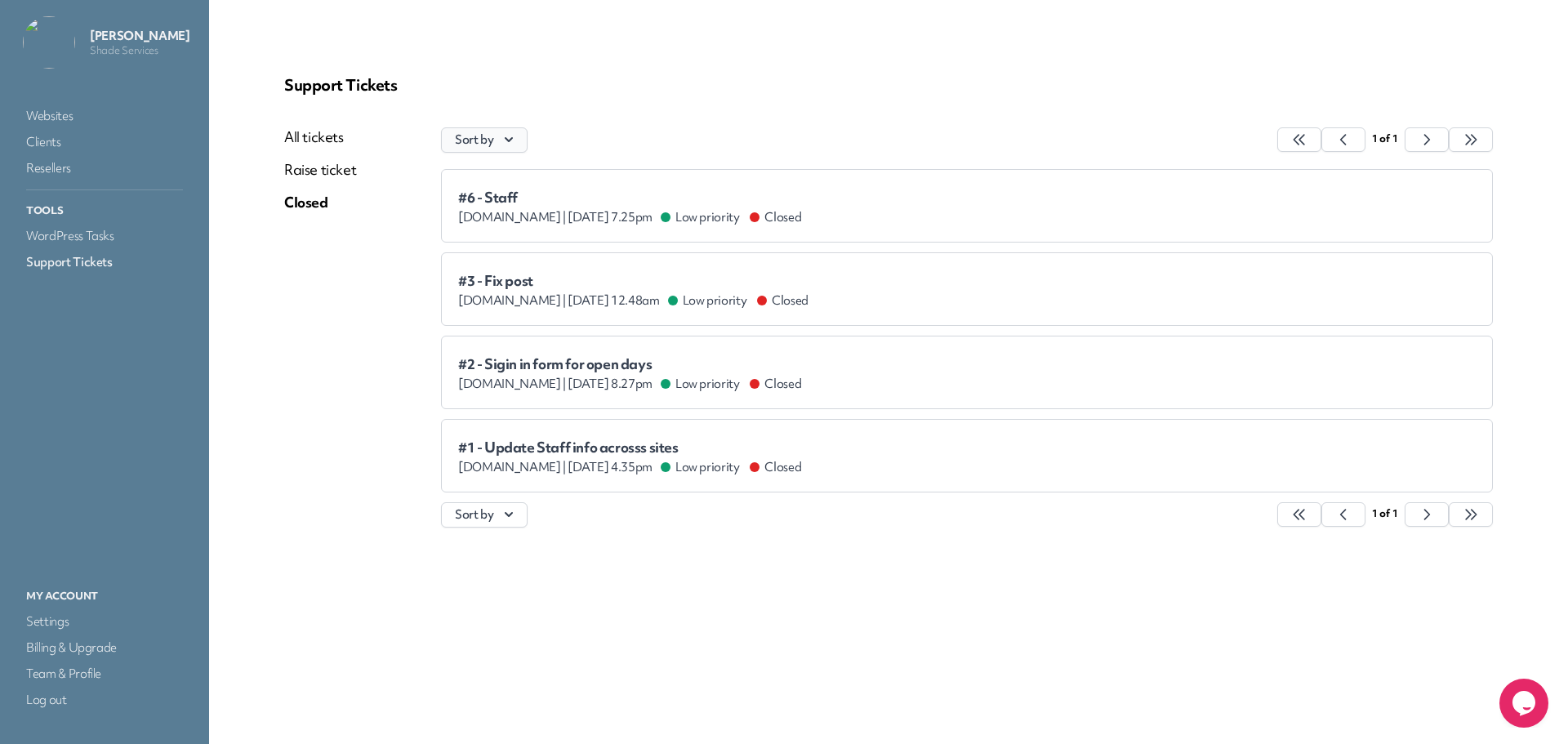 click on "Sort by" at bounding box center (484, 140) 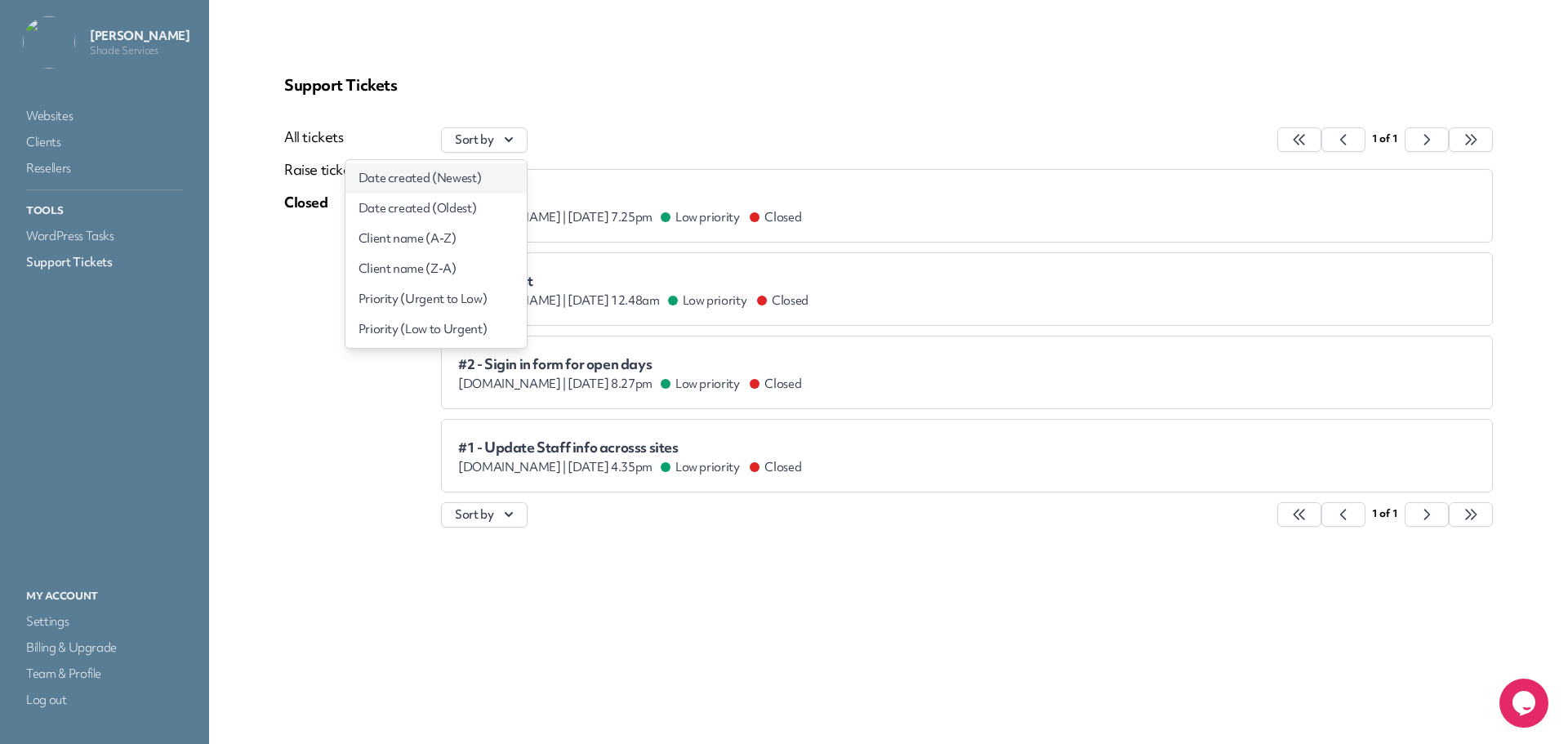 click on "Date created (Newest)" at bounding box center [436, 178] 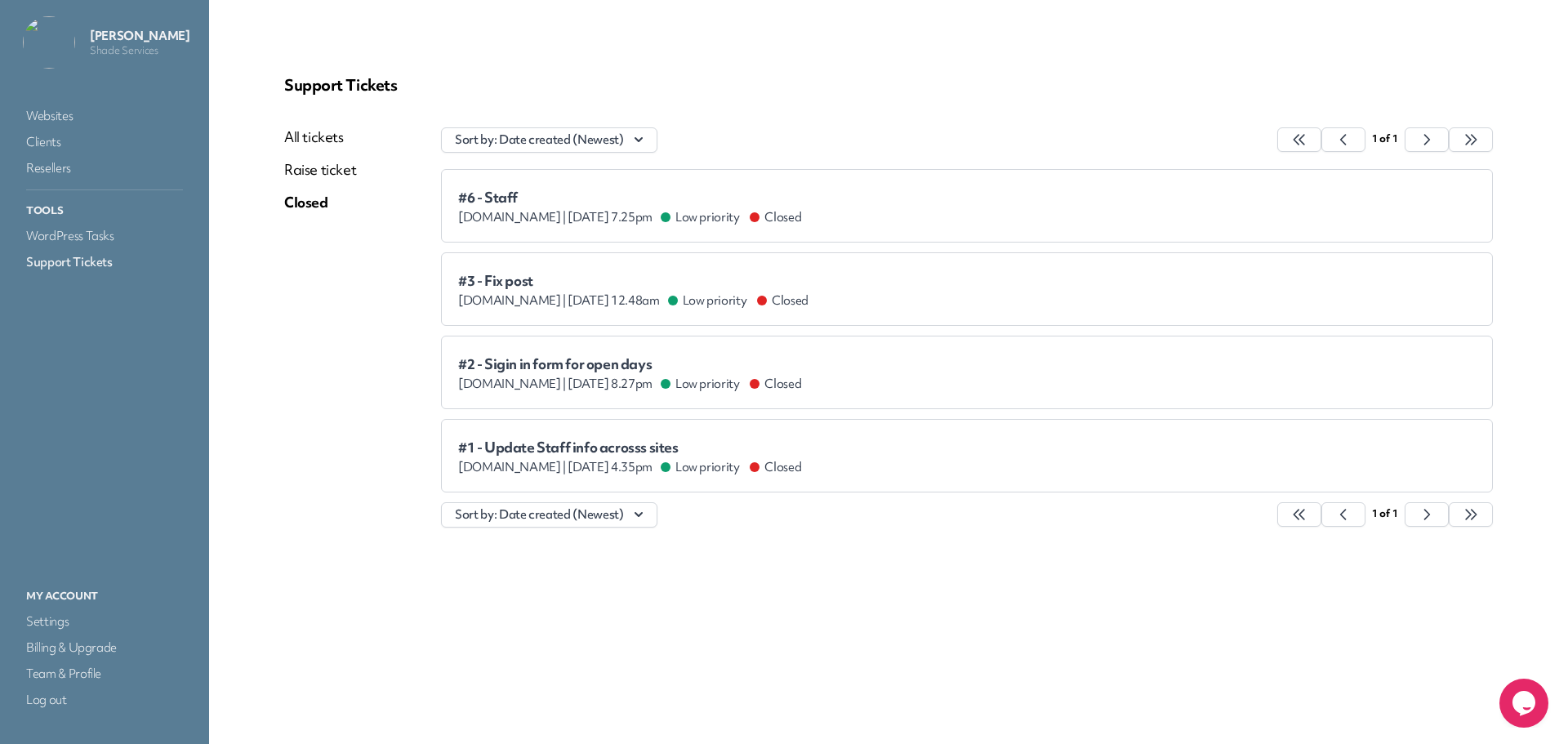click on "#6 - Staff   [DOMAIN_NAME] |
[DATE] 7.25pm
Low priority
Closed" at bounding box center [967, 206] 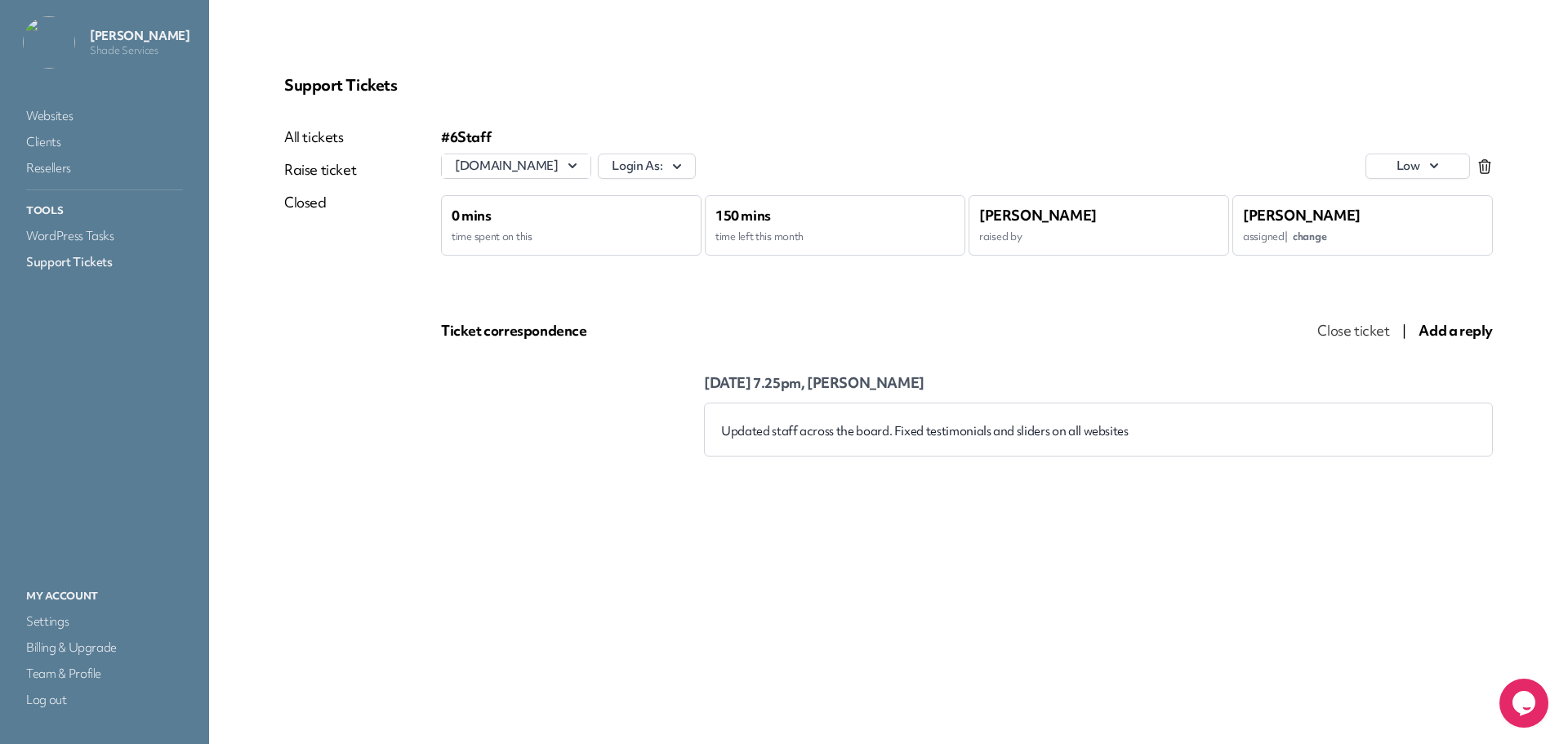 click on "All tickets" at bounding box center (320, 137) 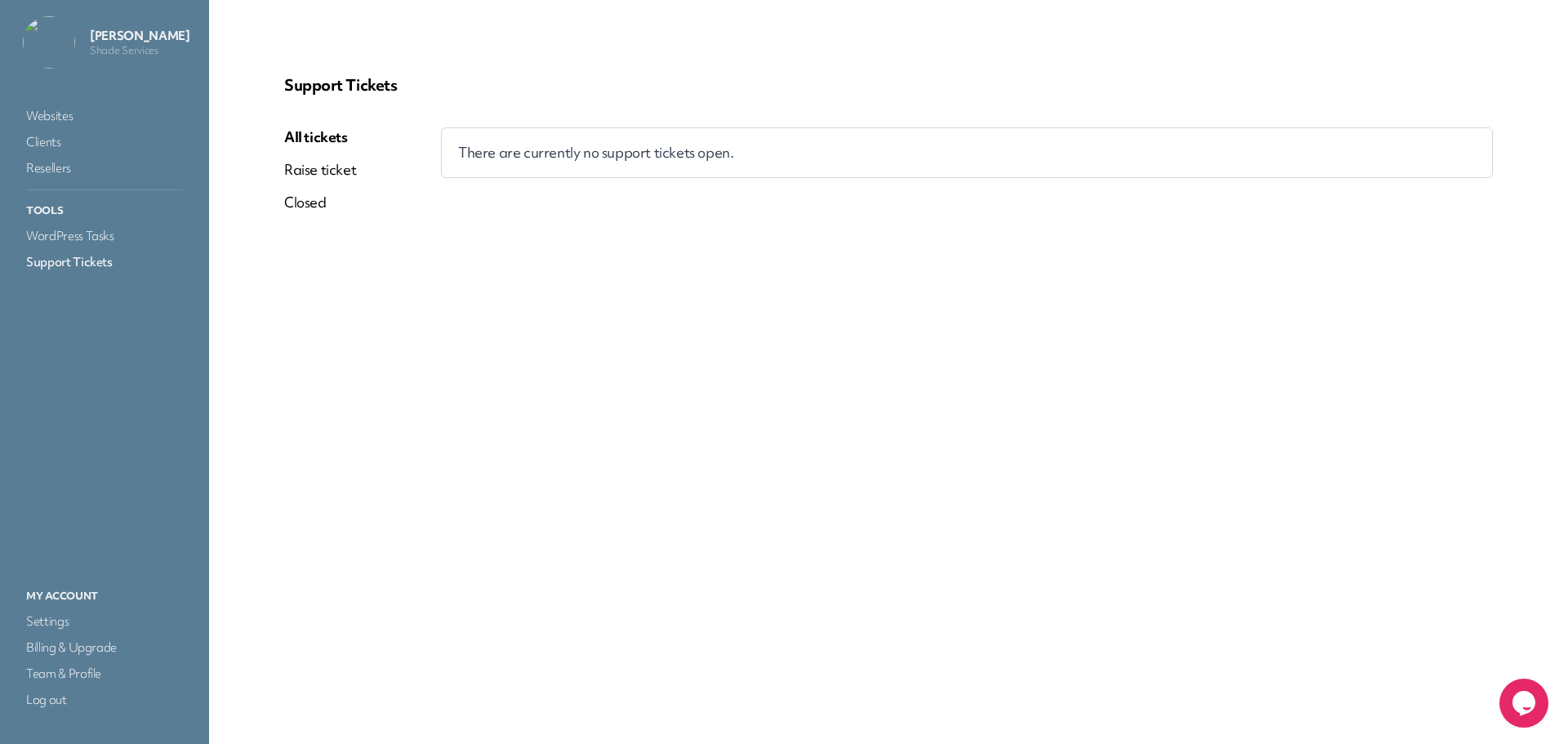click on "All tickets" at bounding box center (320, 137) 